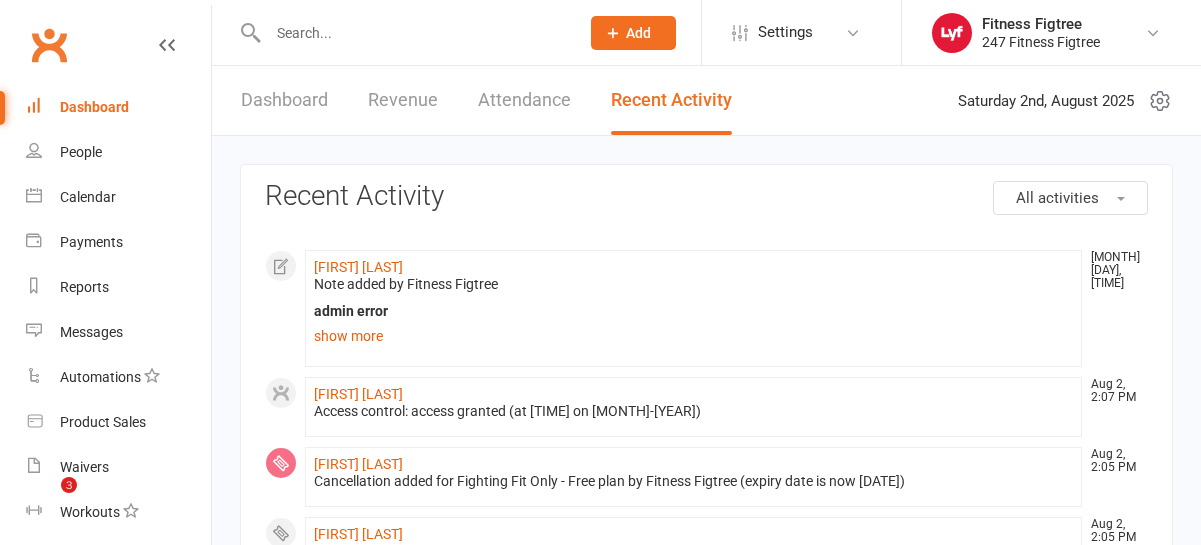 scroll, scrollTop: 127, scrollLeft: 0, axis: vertical 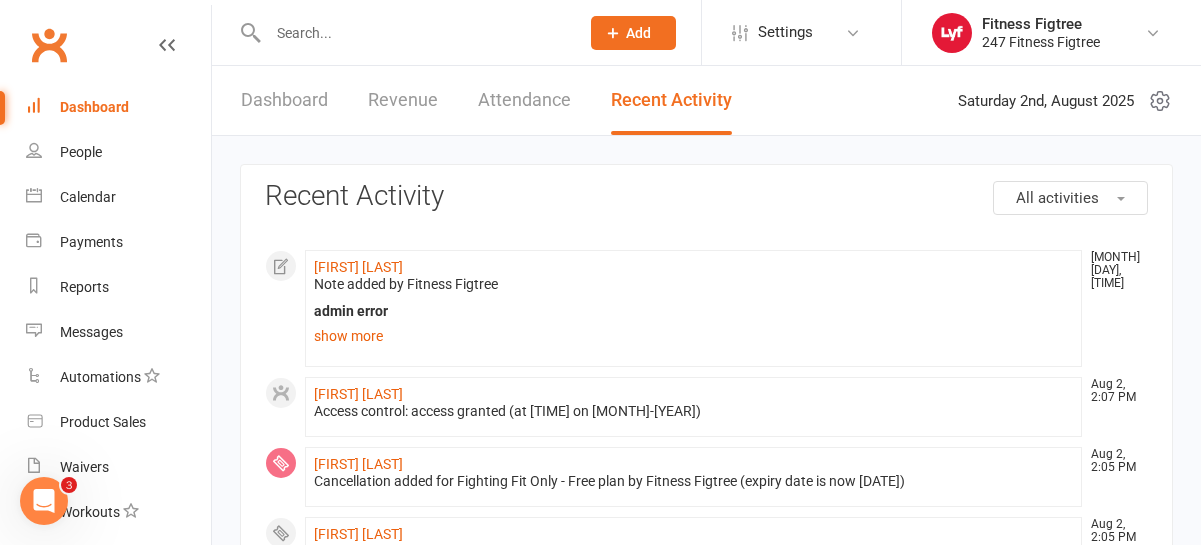 click at bounding box center (413, 33) 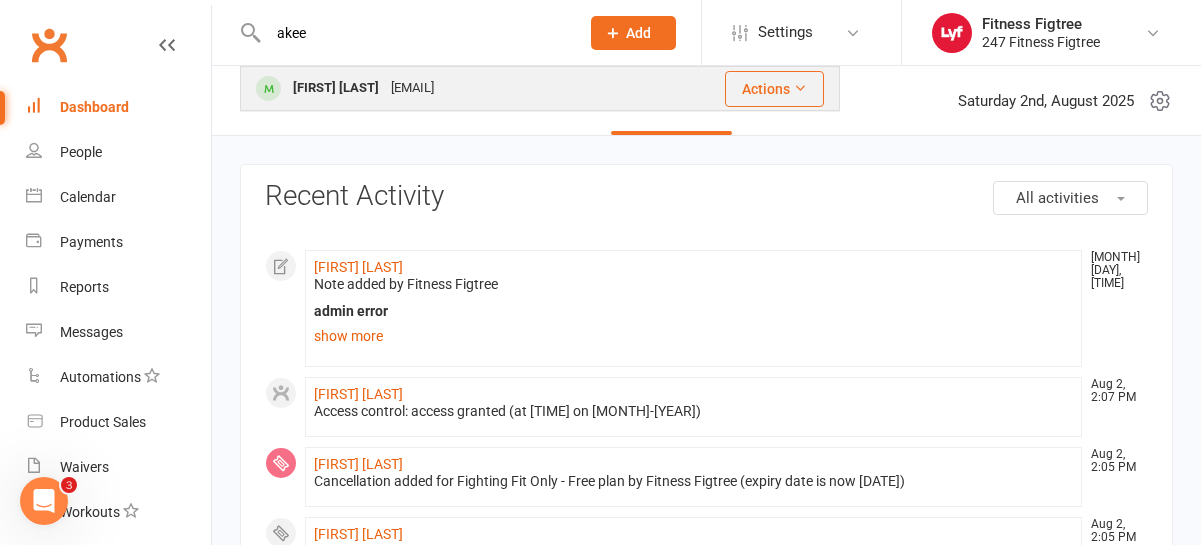 type on "akee" 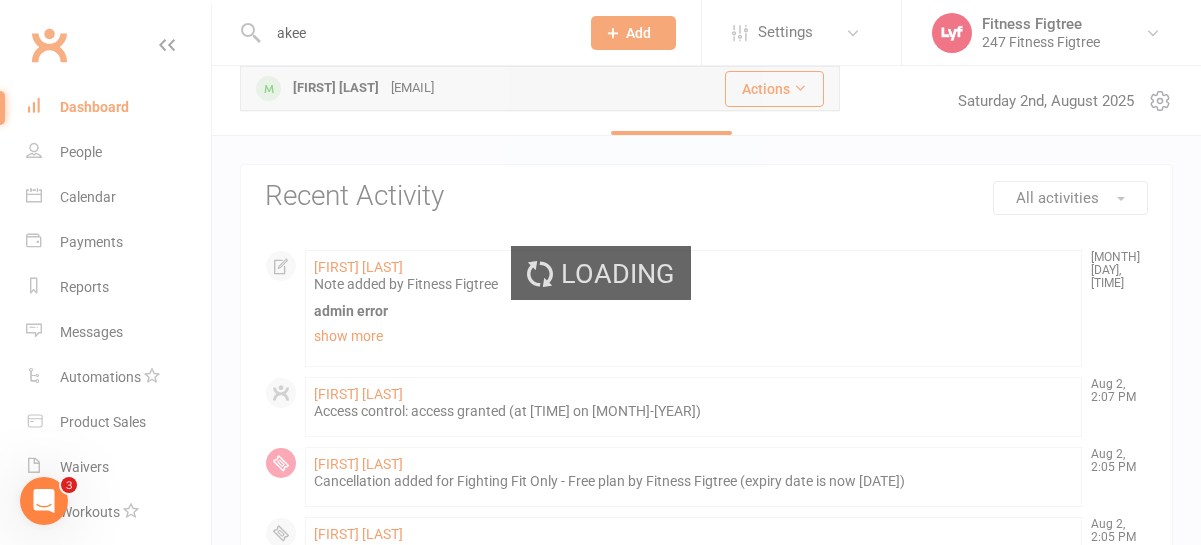 type 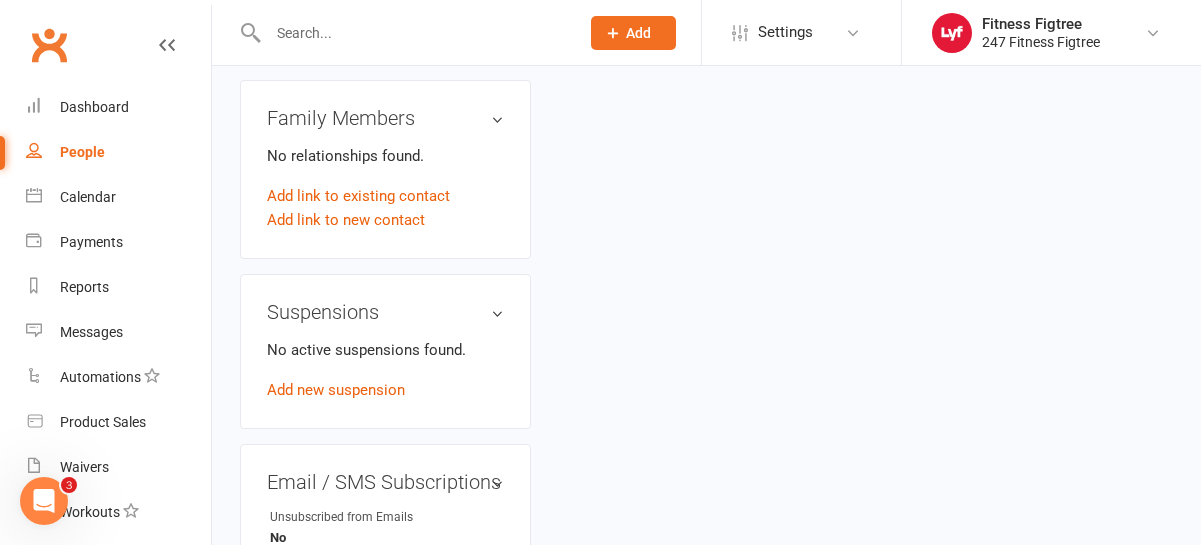 scroll, scrollTop: 1050, scrollLeft: 0, axis: vertical 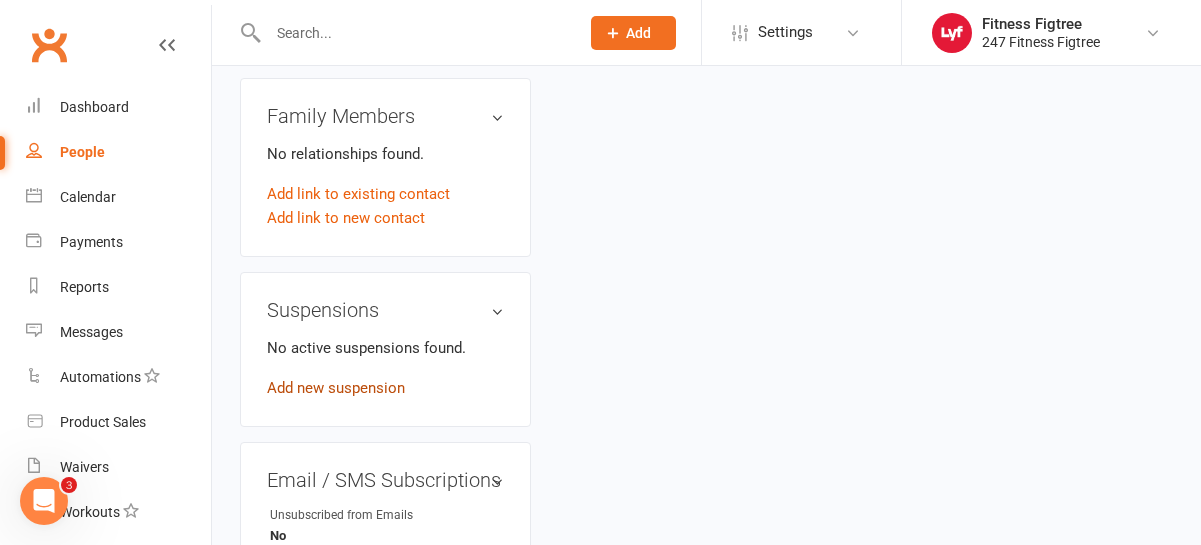 click on "Add new suspension" at bounding box center [336, 388] 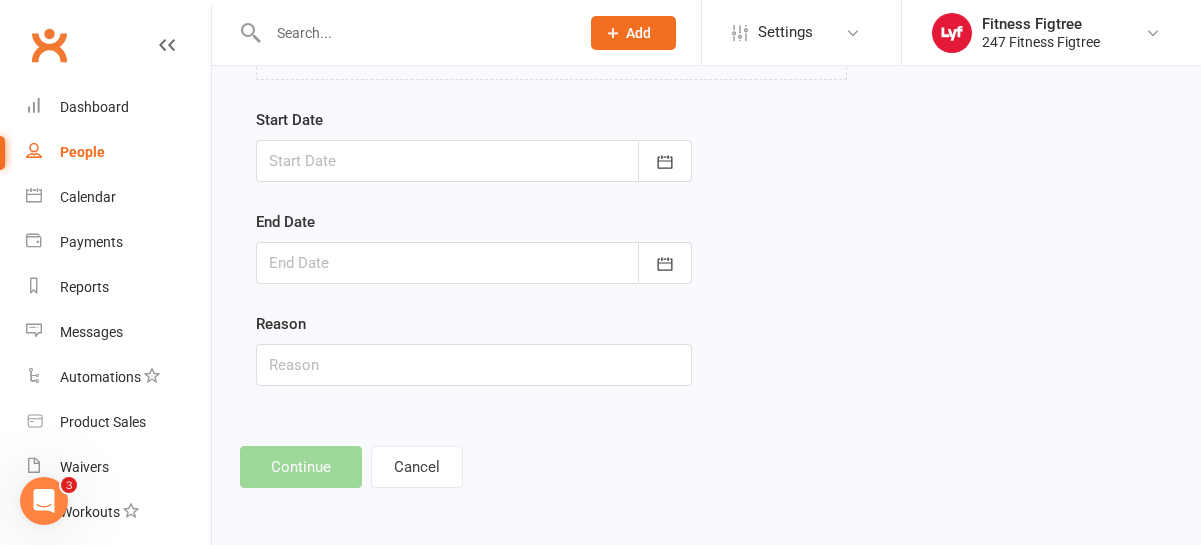 scroll, scrollTop: 0, scrollLeft: 0, axis: both 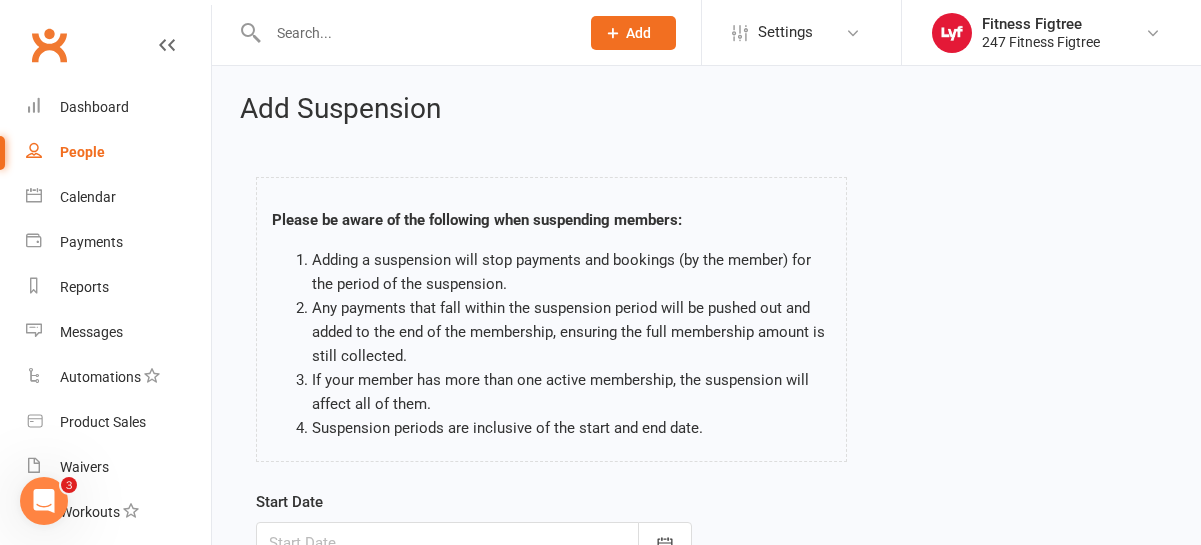 click on "People" at bounding box center [82, 152] 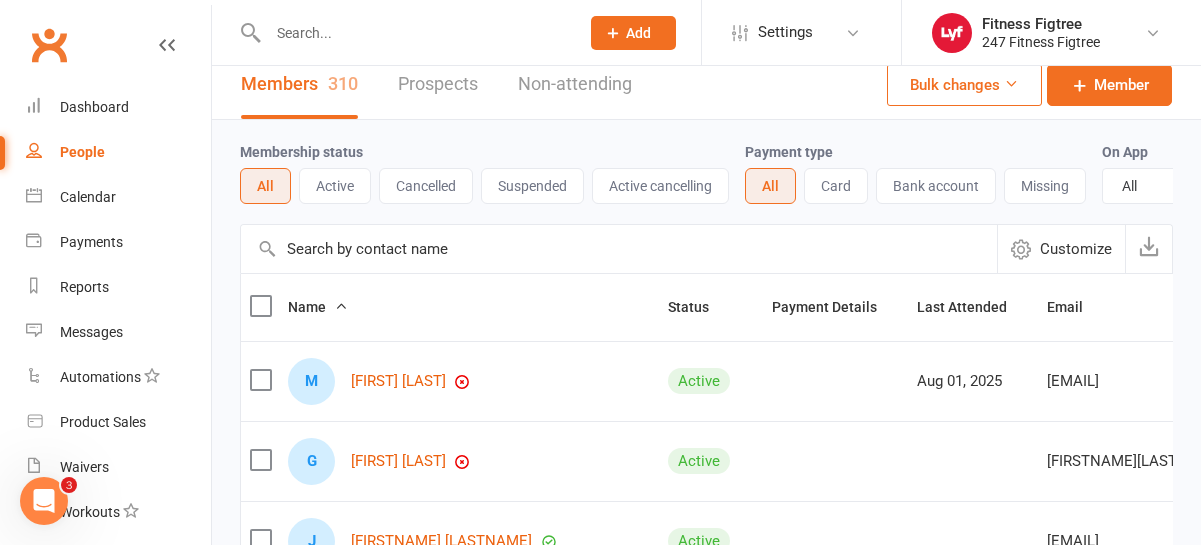 scroll, scrollTop: 0, scrollLeft: 0, axis: both 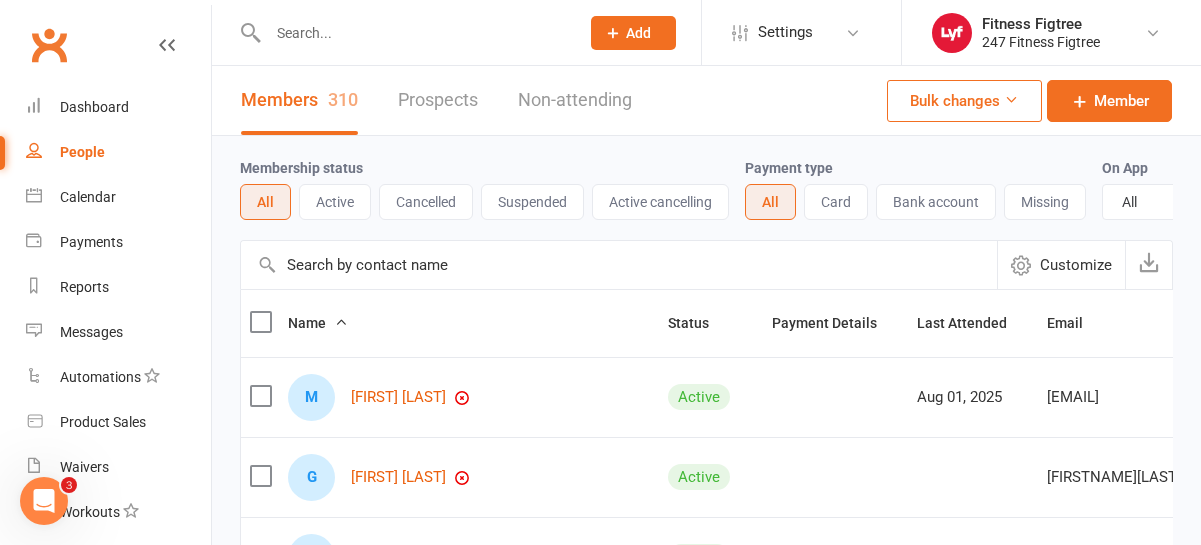 click on "Prospects" at bounding box center (438, 100) 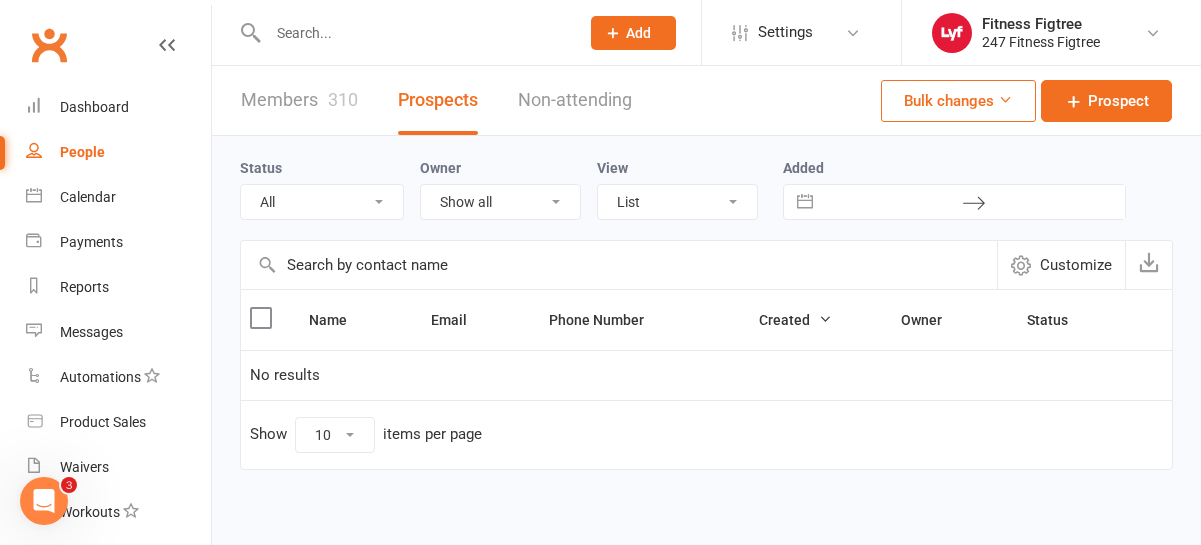 click on "Non-attending" at bounding box center (575, 100) 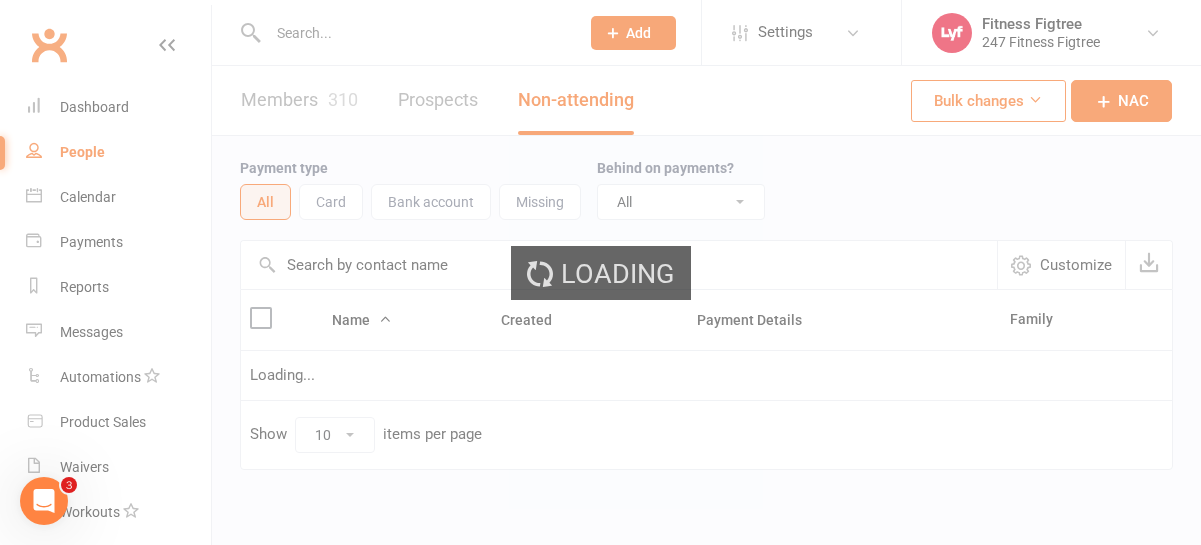 click on "Prospect
Member
Non-attending contact
Class / event
Appointment
Task
Membership plan
Bulk message
Add
Settings Membership Plans Event Templates Appointment Types Website Image Library Customize Contacts Bulk Imports Users Account Profile Clubworx API Fitness Figtree 247 Fitness Figtree My profile Help Terms & conditions  Privacy policy  Sign out Clubworx Dashboard People Calendar Payments Reports Messages   Automations   Product Sales Waivers   Workouts   Assessments  Tasks   What's New × Note added successfully × × Members [NUMBER] Prospects Non-attending Bulk changes     NAC Payment type All Card Bank account Missing Behind on payments? All No Yes Customize Name   Created Payment Details Family Loading... Show 10 25 50 100 items per page
Loading" at bounding box center [600, 276] 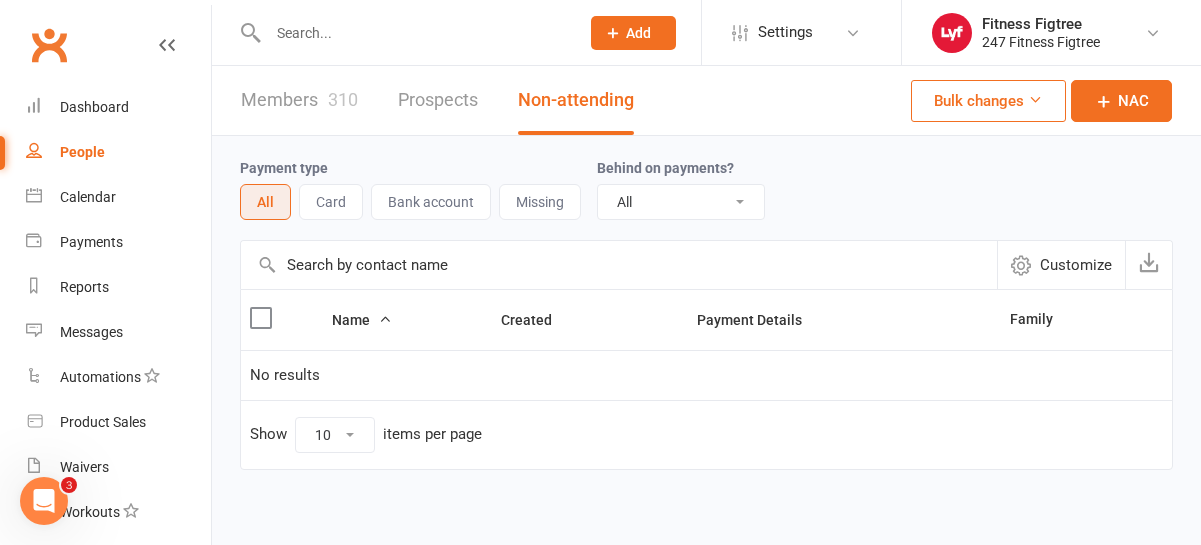 click on "Members [NUMBER]" at bounding box center (299, 100) 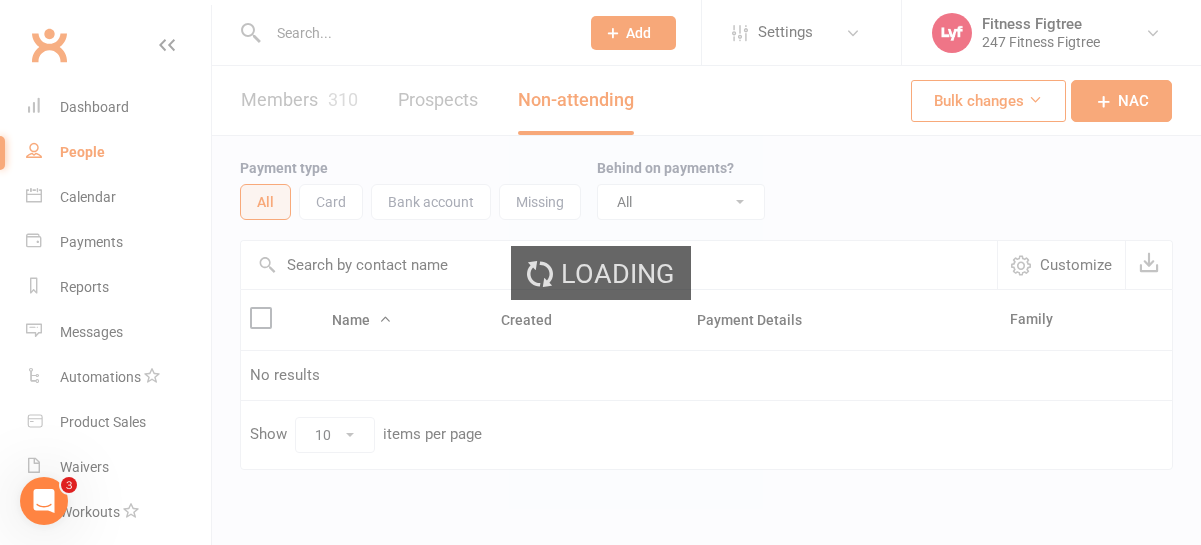 select on "50" 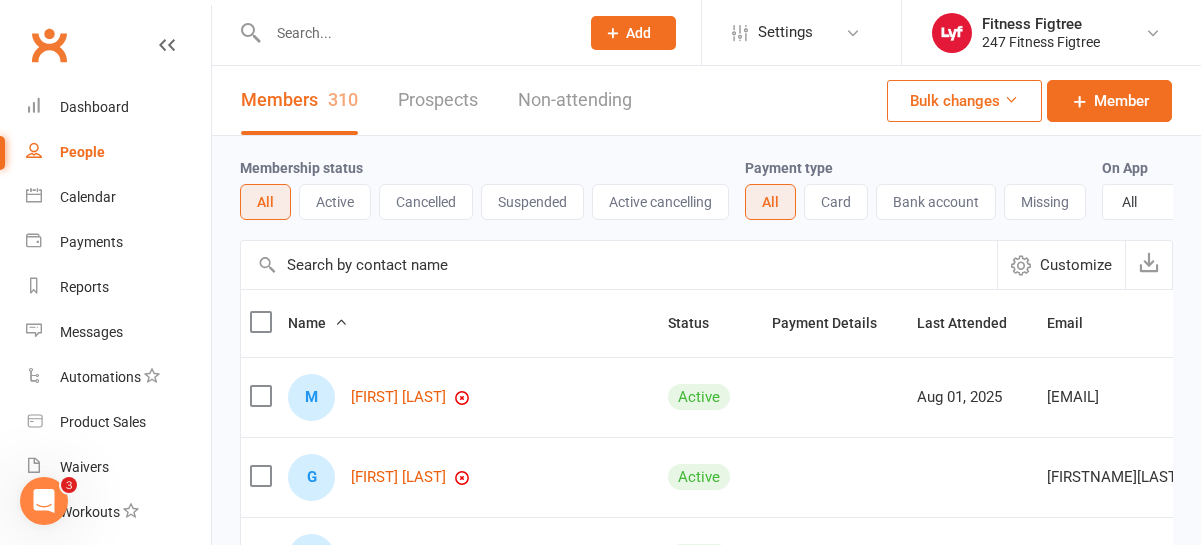 click on "Prospects" at bounding box center [438, 100] 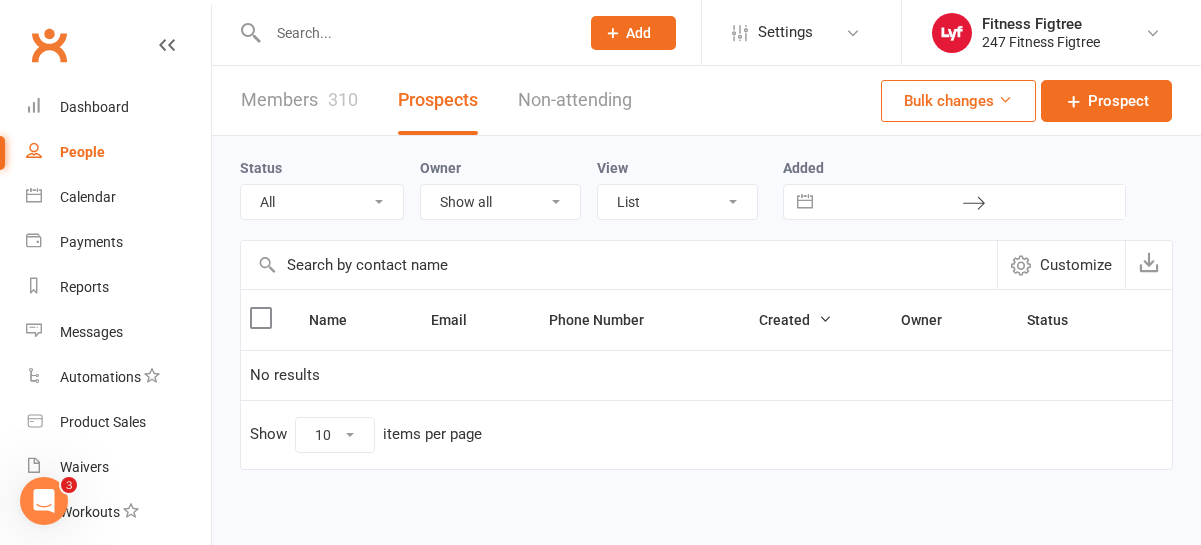 click on "Non-attending" at bounding box center [575, 100] 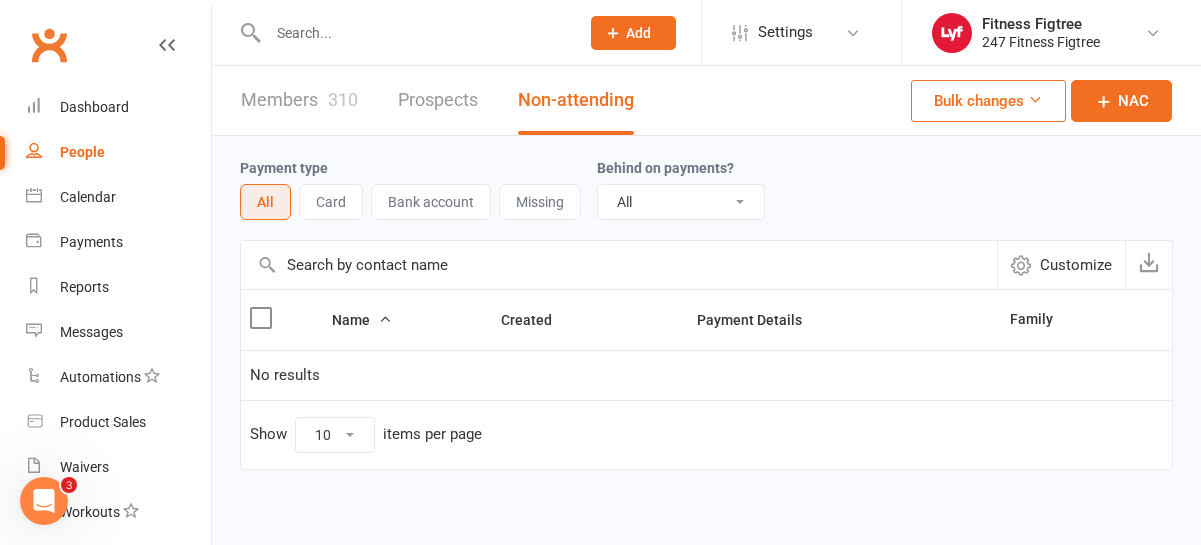 click on "Members [NUMBER]" at bounding box center (299, 100) 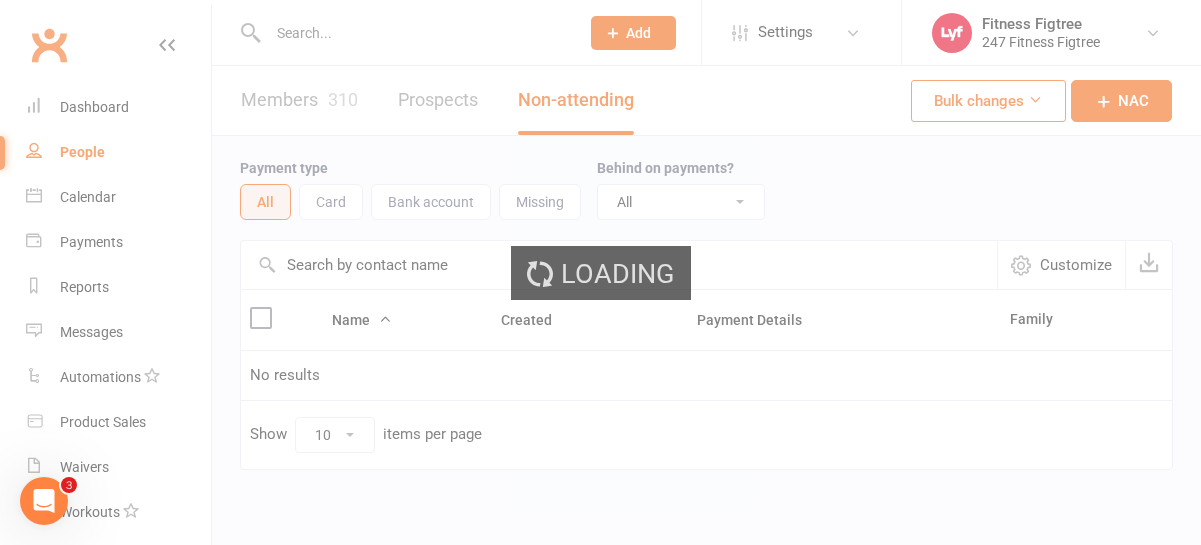 select on "50" 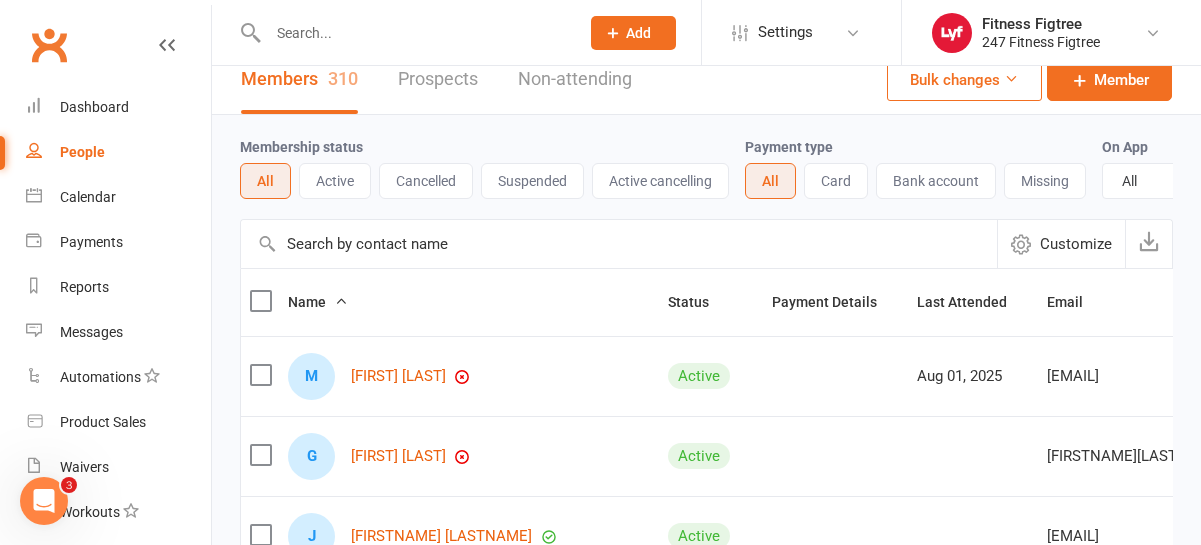 scroll, scrollTop: 0, scrollLeft: 0, axis: both 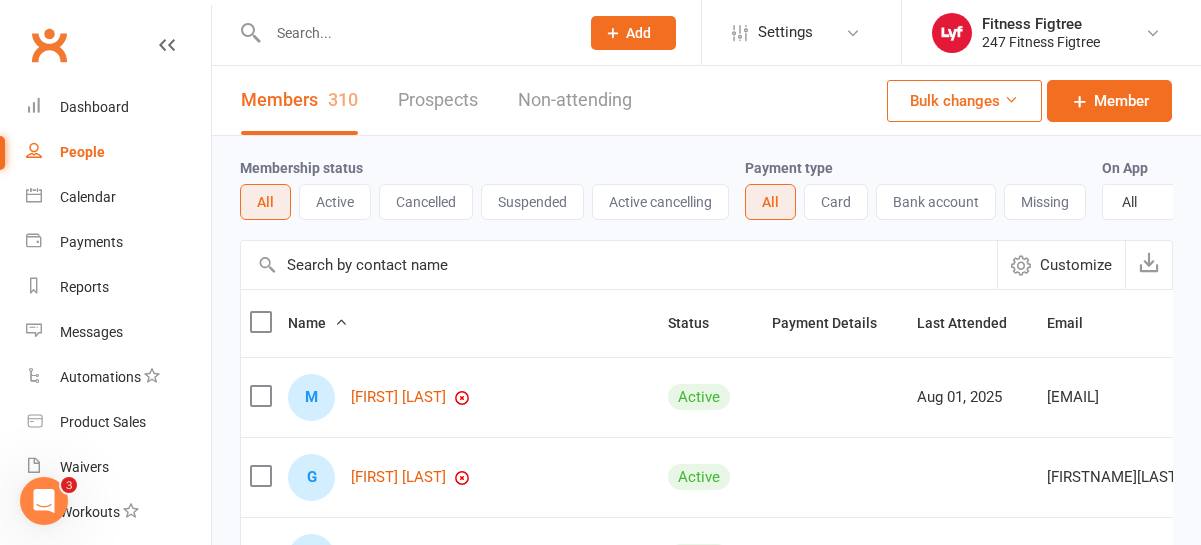 click at bounding box center (413, 33) 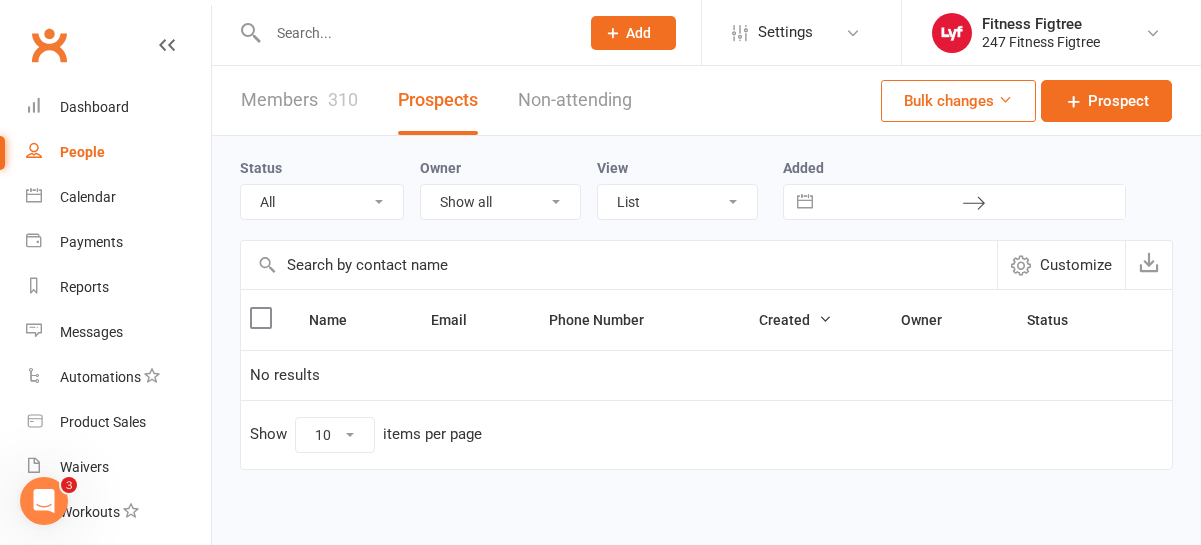 click on "Non-attending" at bounding box center (575, 100) 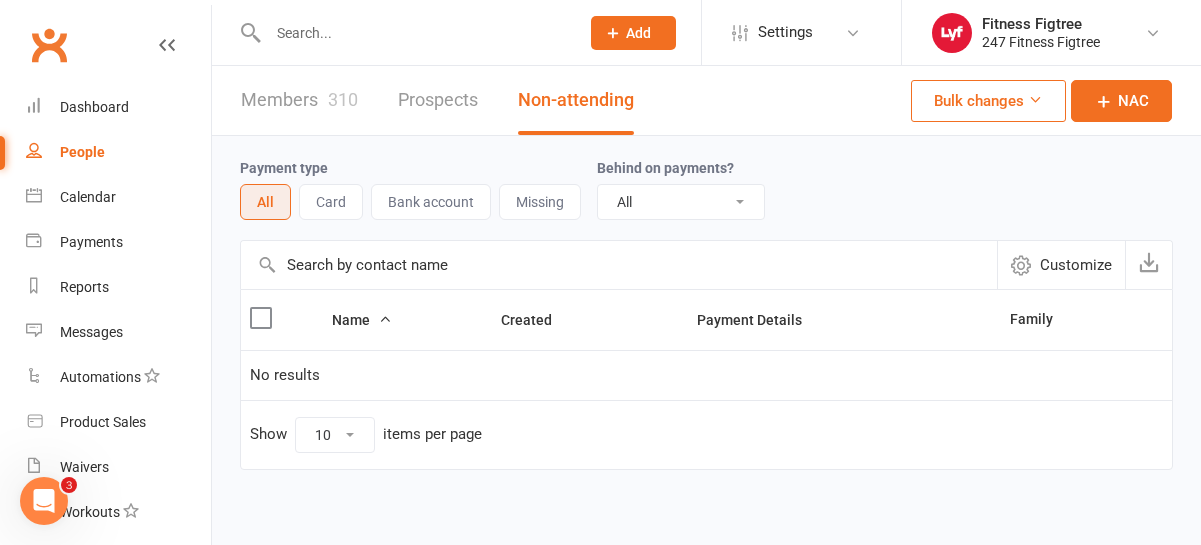 click at bounding box center [413, 33] 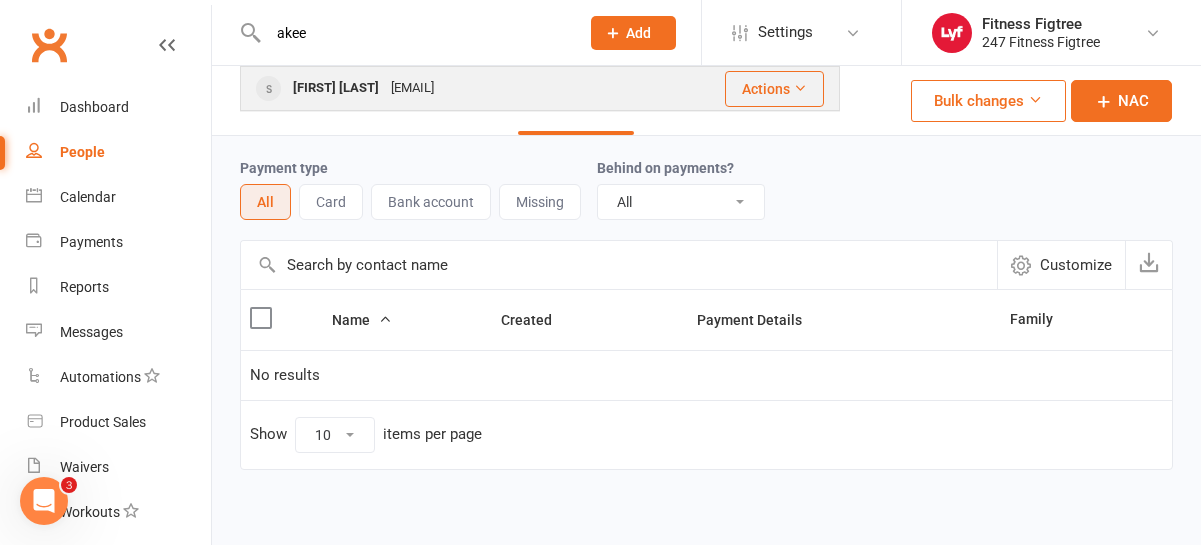 type on "akee" 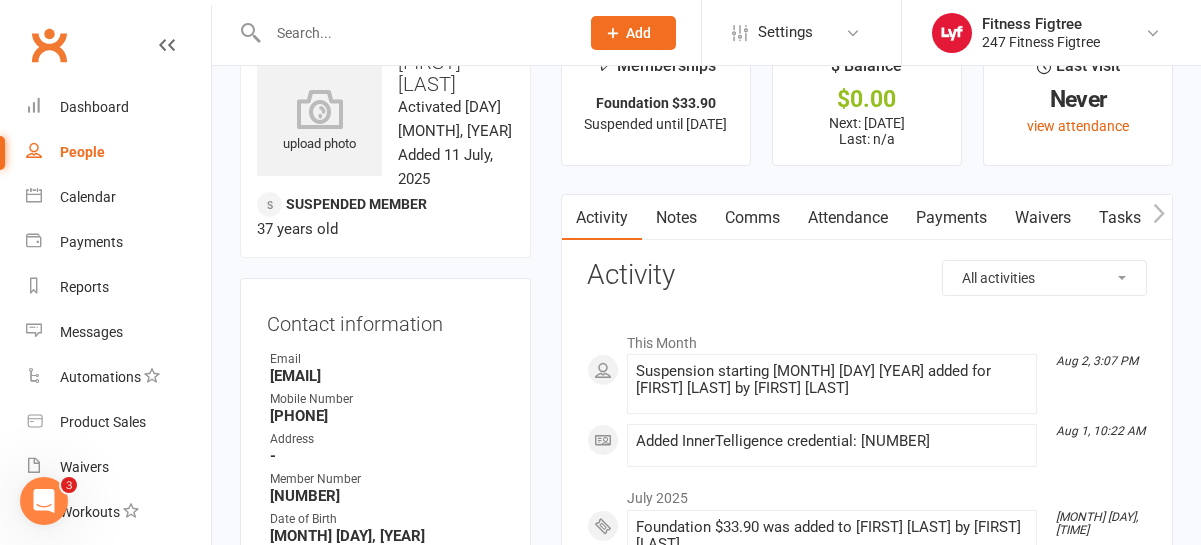scroll, scrollTop: 64, scrollLeft: 0, axis: vertical 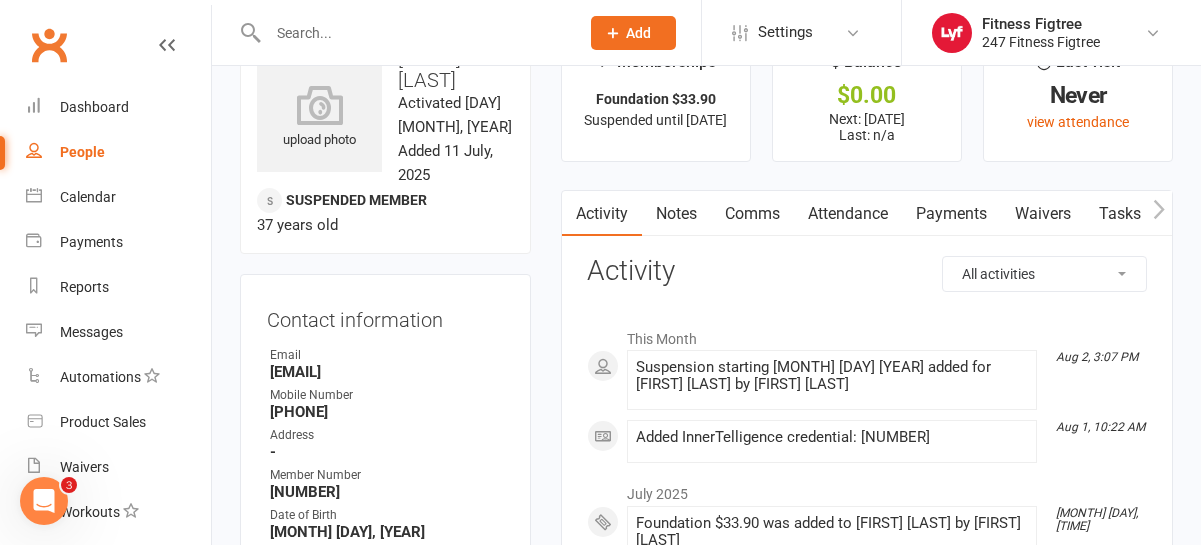 click on "Suspension starting [MONTH] [DAY] [YEAR] added for [FIRST] [LAST] by [FIRST] [LAST]" at bounding box center (832, 376) 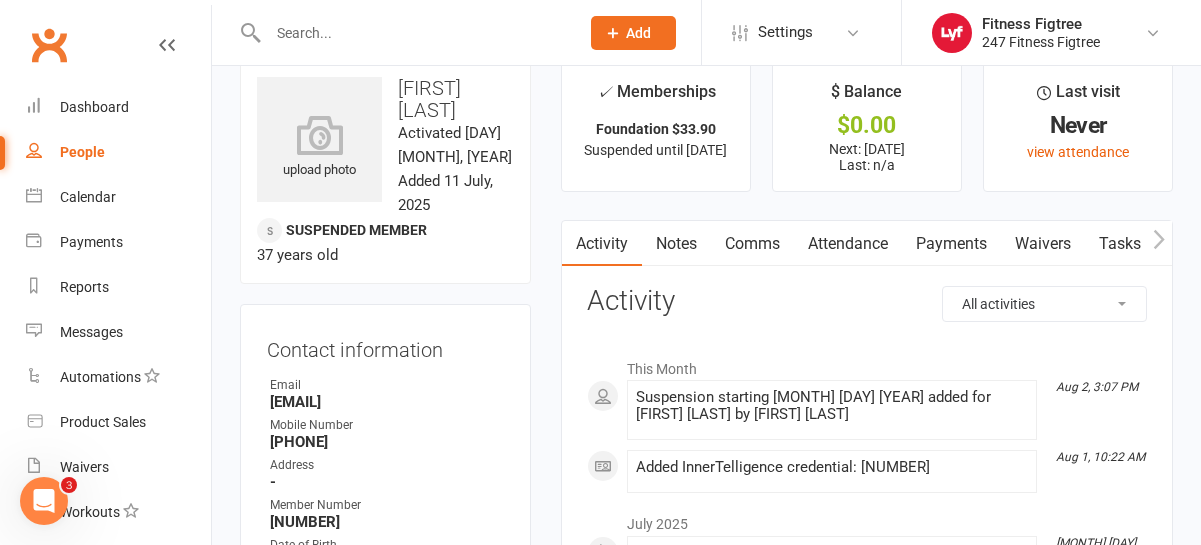 scroll, scrollTop: 0, scrollLeft: 0, axis: both 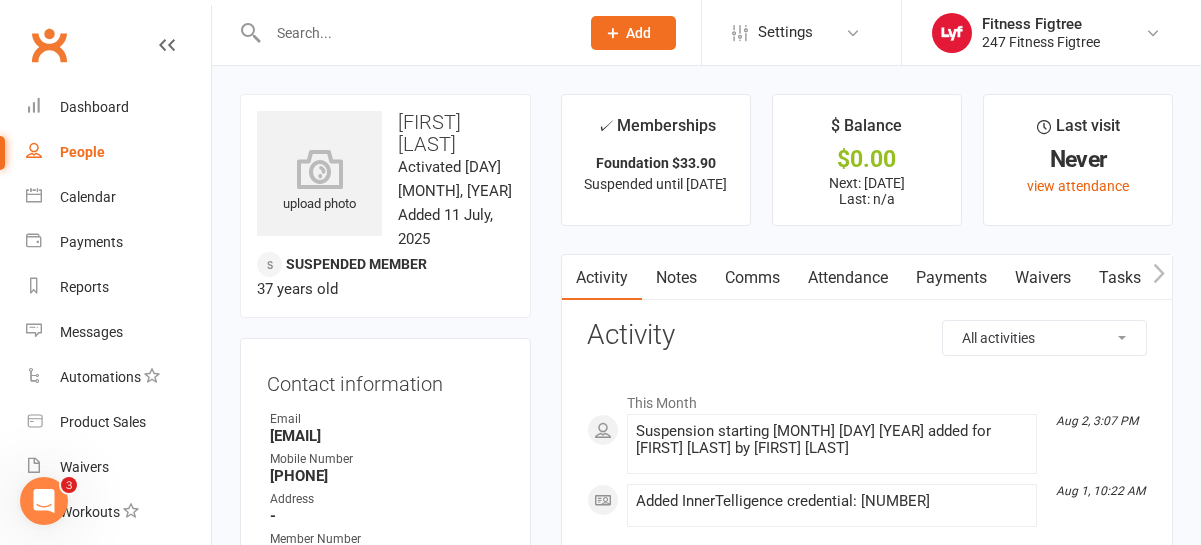 click at bounding box center (402, 32) 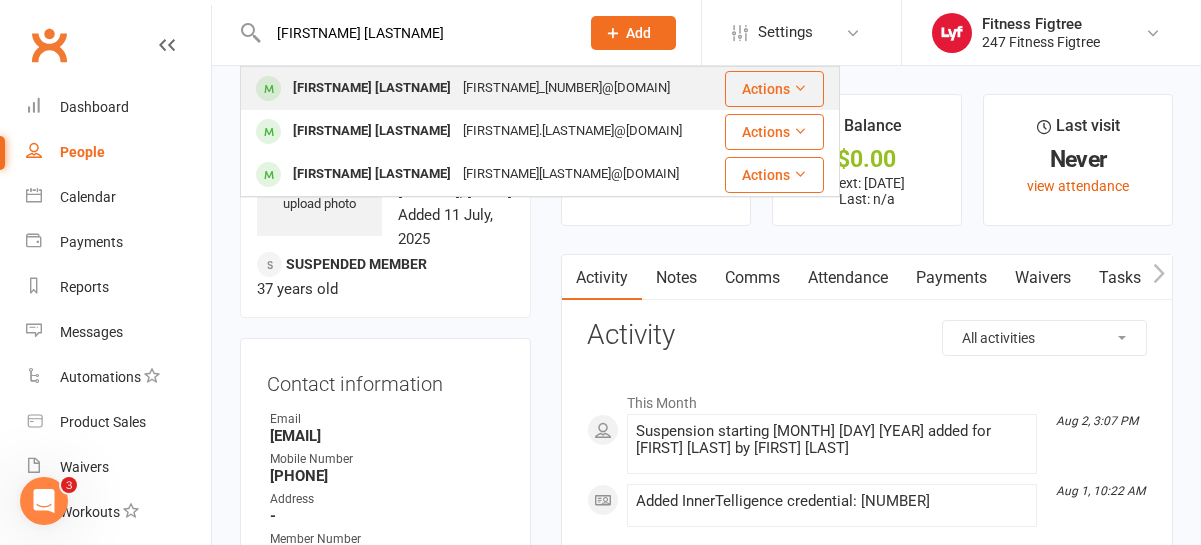 type on "[FIRSTNAME] [LASTNAME]" 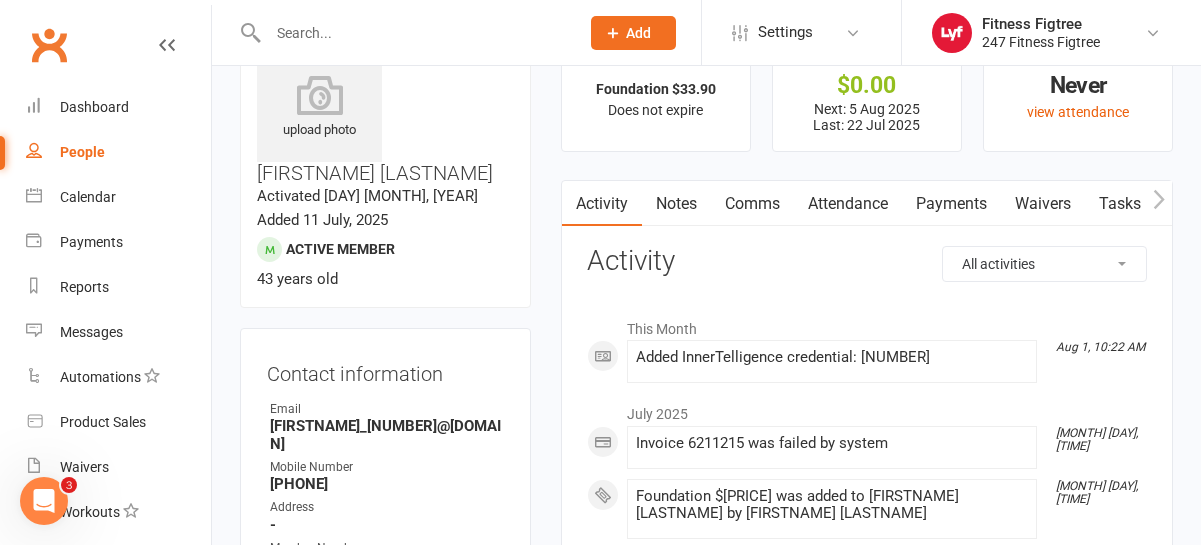 scroll, scrollTop: 0, scrollLeft: 0, axis: both 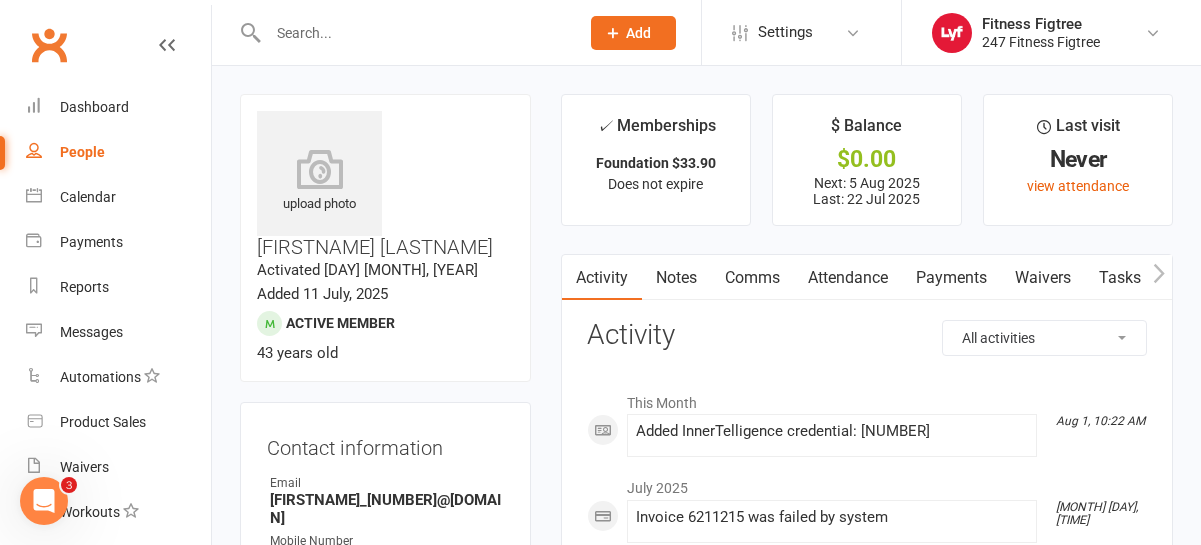 click on "Payments" at bounding box center [951, 278] 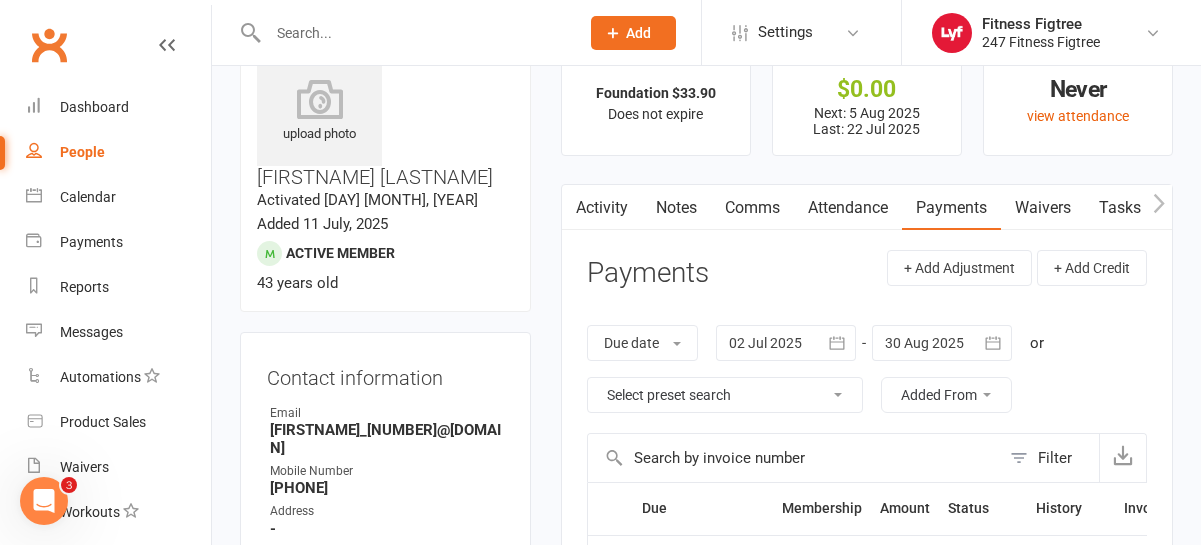 scroll, scrollTop: 0, scrollLeft: 0, axis: both 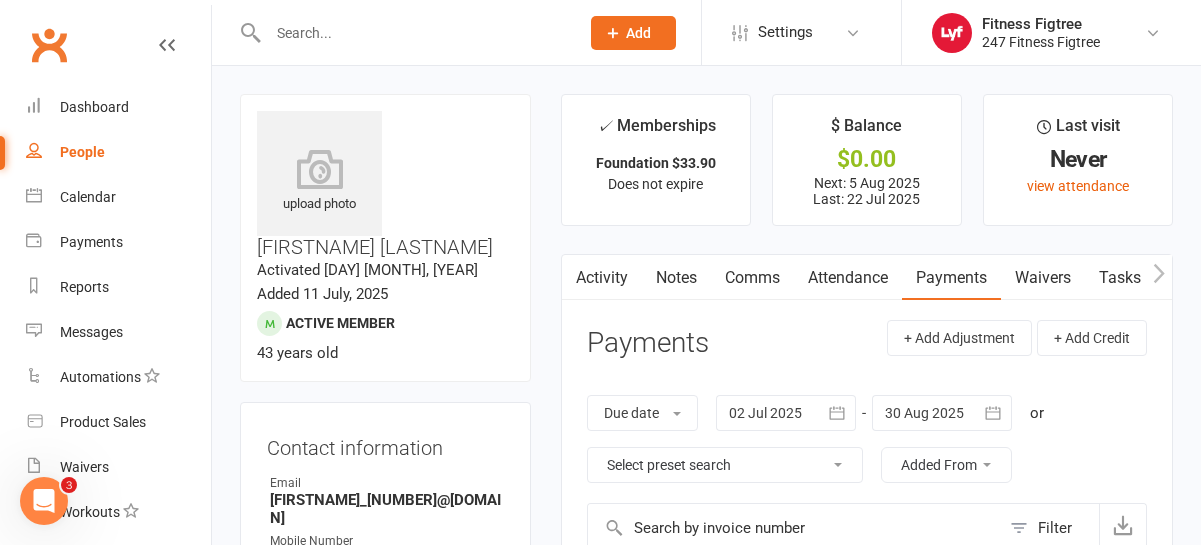 click at bounding box center [402, 32] 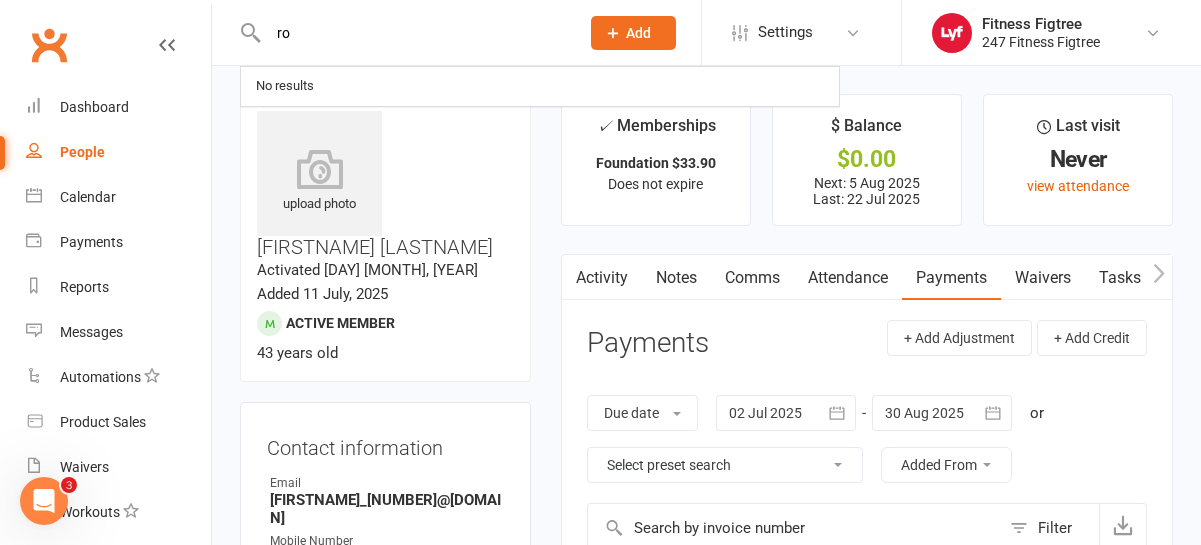 type on "r" 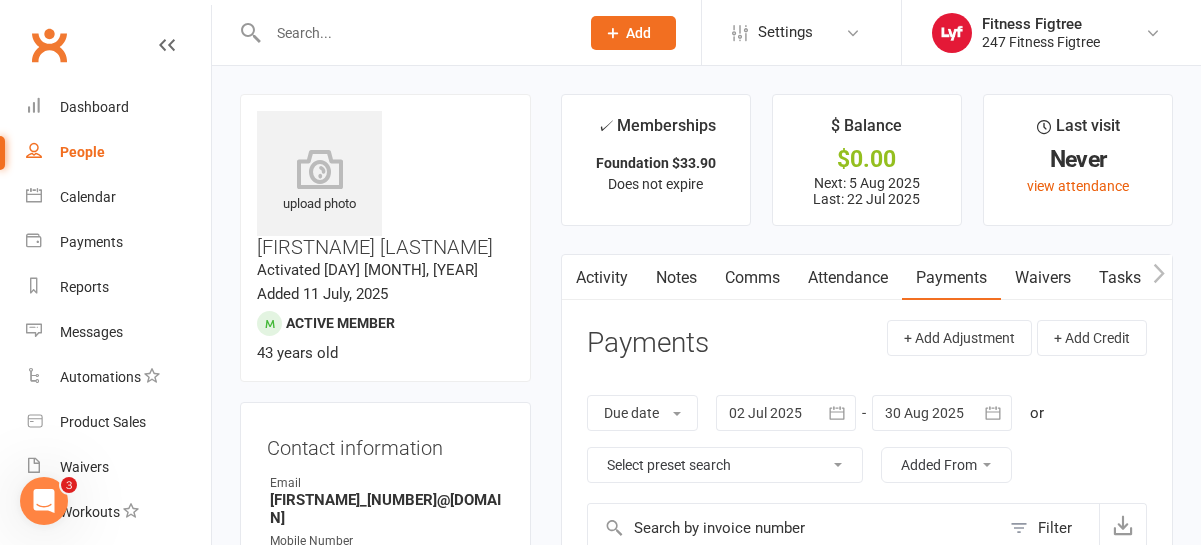 click at bounding box center (413, 33) 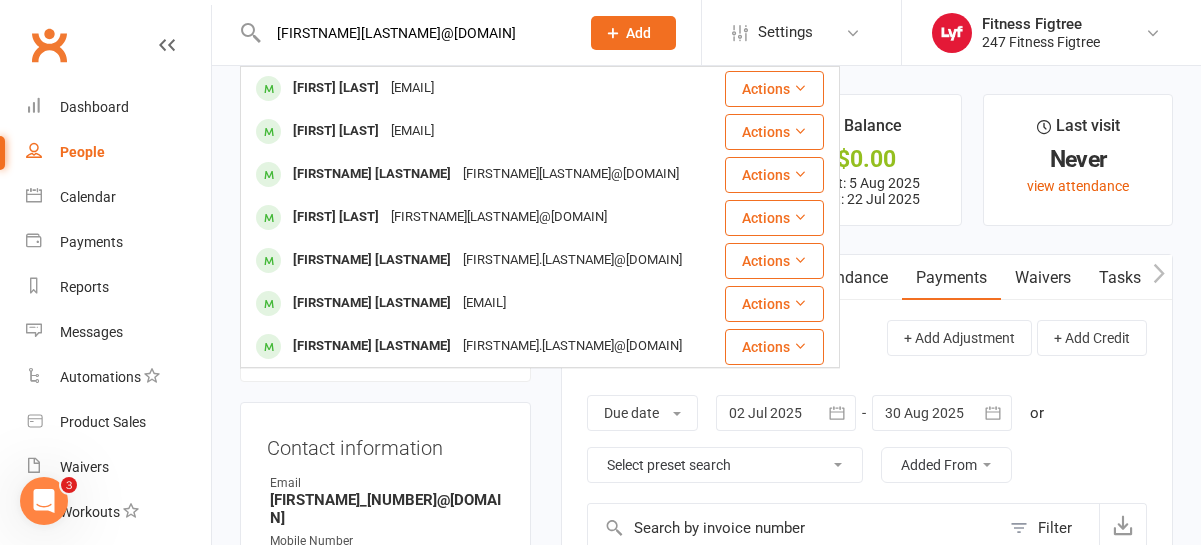 type on "[FIRSTNAME][LASTNAME]@[DOMAIN]" 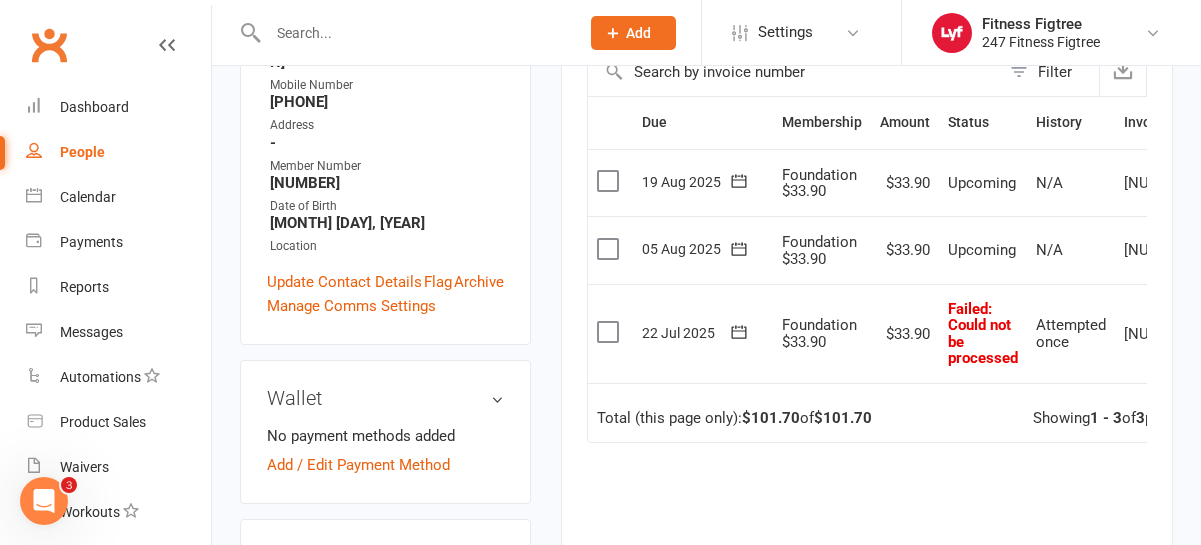 scroll, scrollTop: 518, scrollLeft: 0, axis: vertical 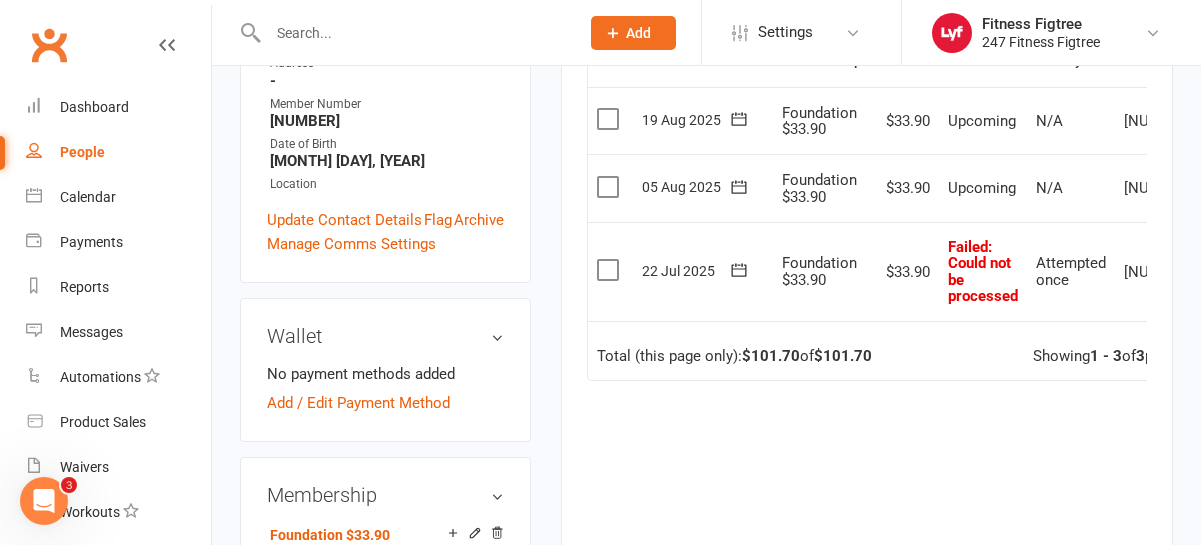 click at bounding box center [610, 270] 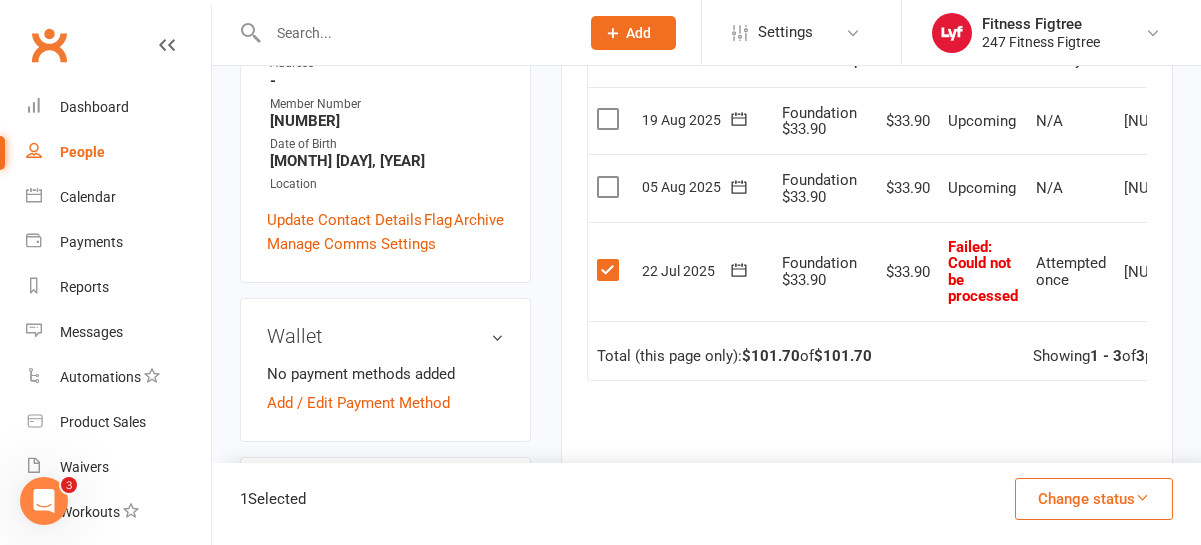 scroll, scrollTop: 0, scrollLeft: 86, axis: horizontal 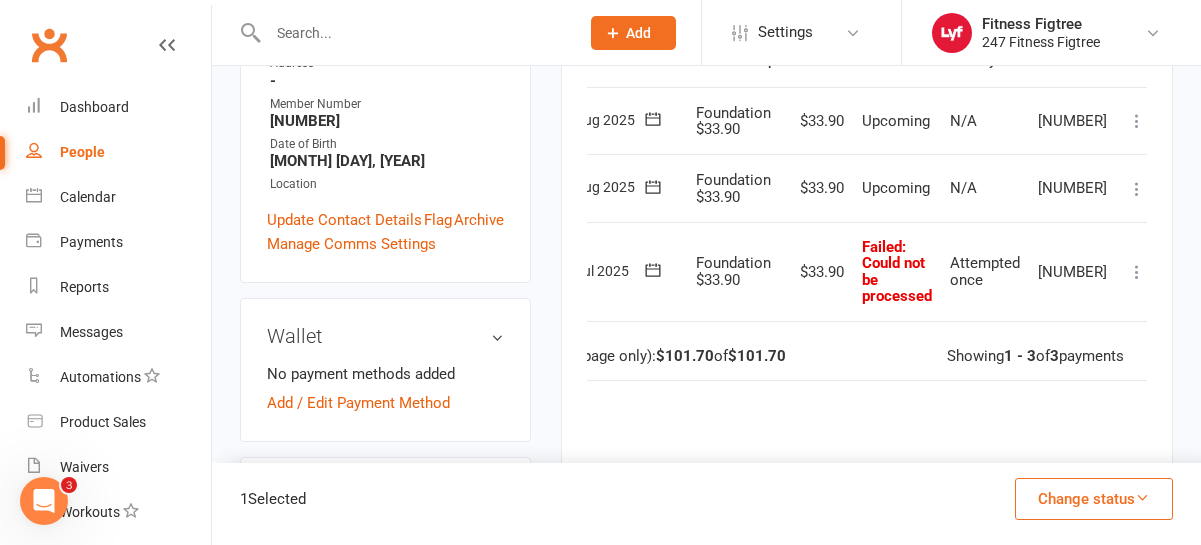 click at bounding box center [1137, 272] 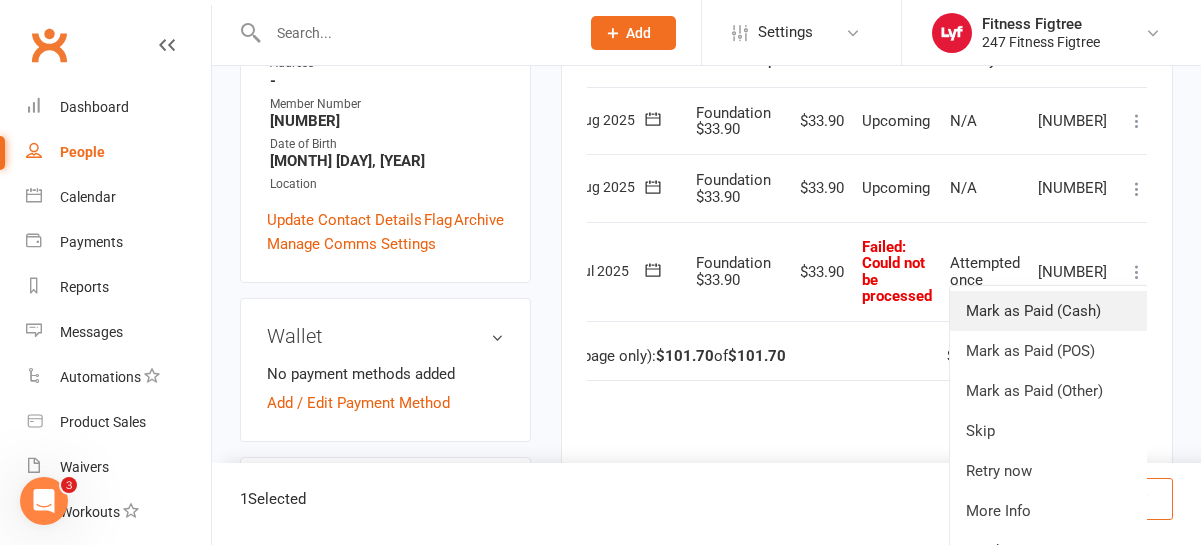 click on "Mark as Paid (Cash)" at bounding box center [1049, 311] 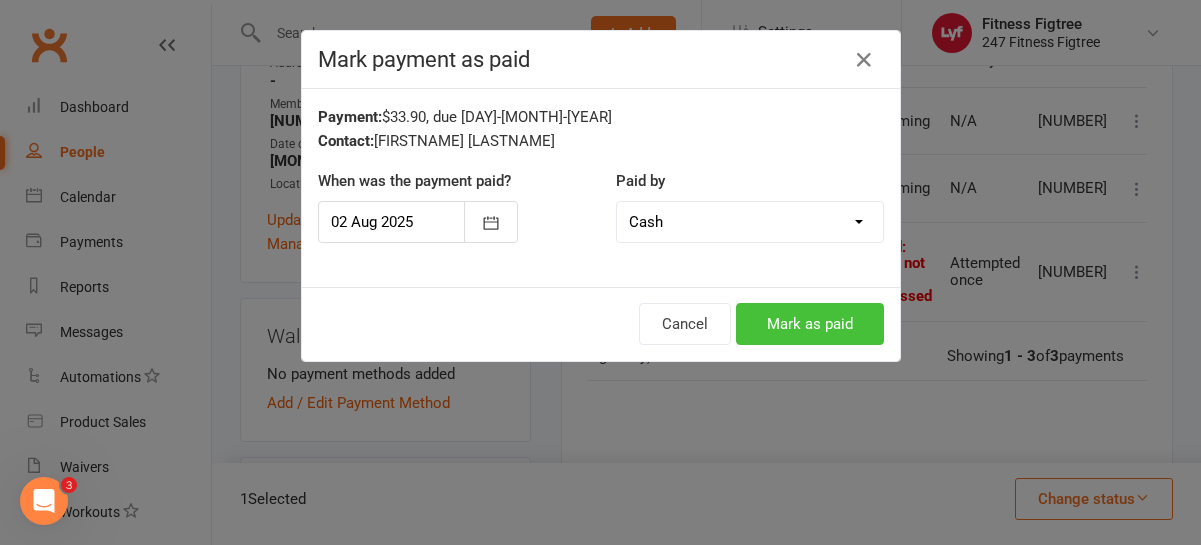 click on "Mark as paid" at bounding box center [810, 324] 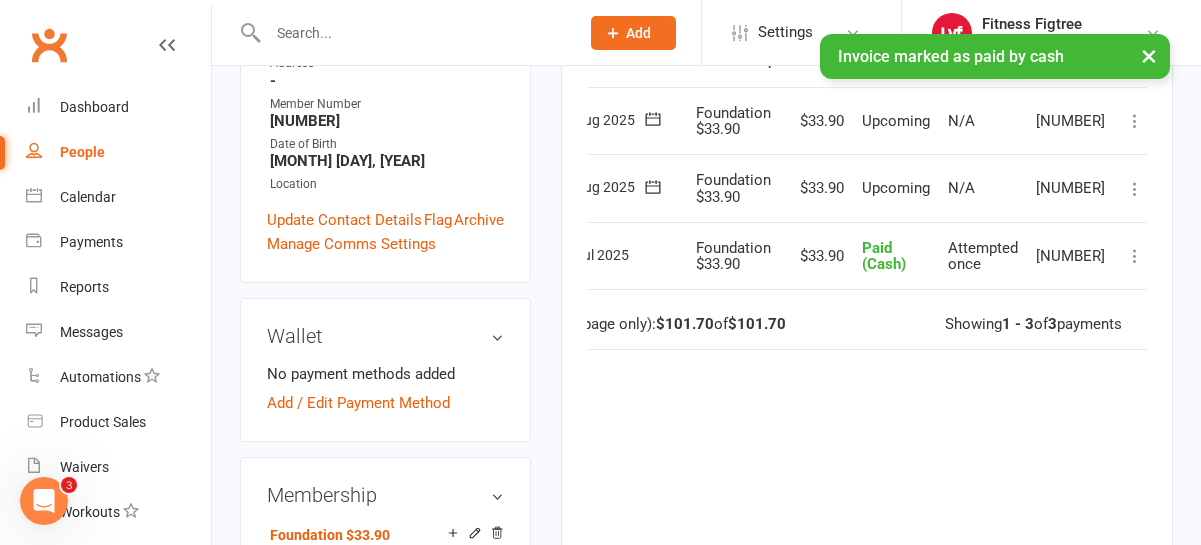scroll, scrollTop: 0, scrollLeft: 84, axis: horizontal 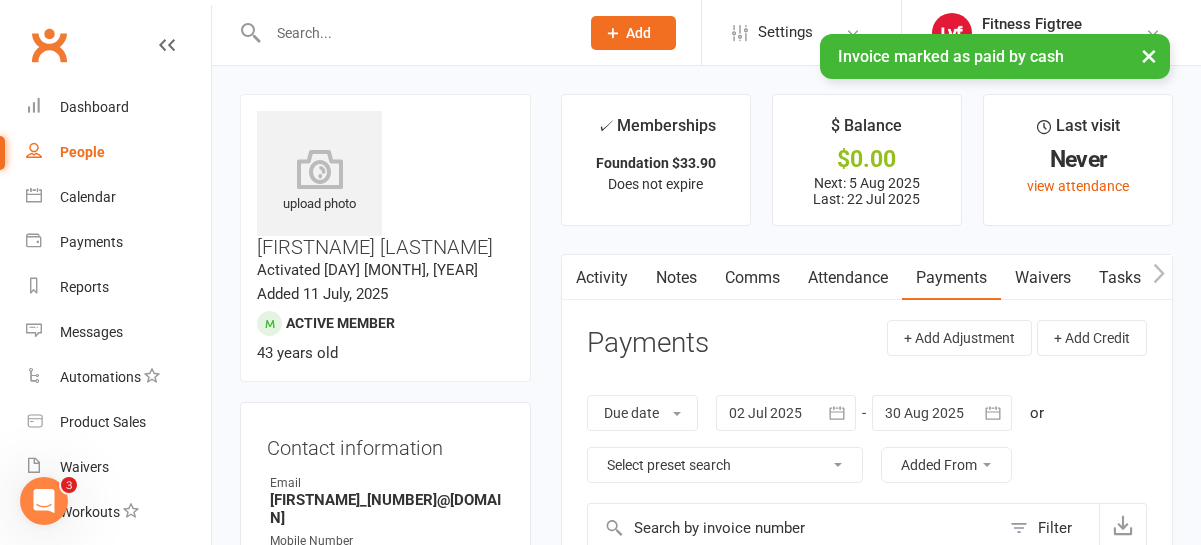 click on "× Invoice marked as paid by cash" at bounding box center [587, 34] 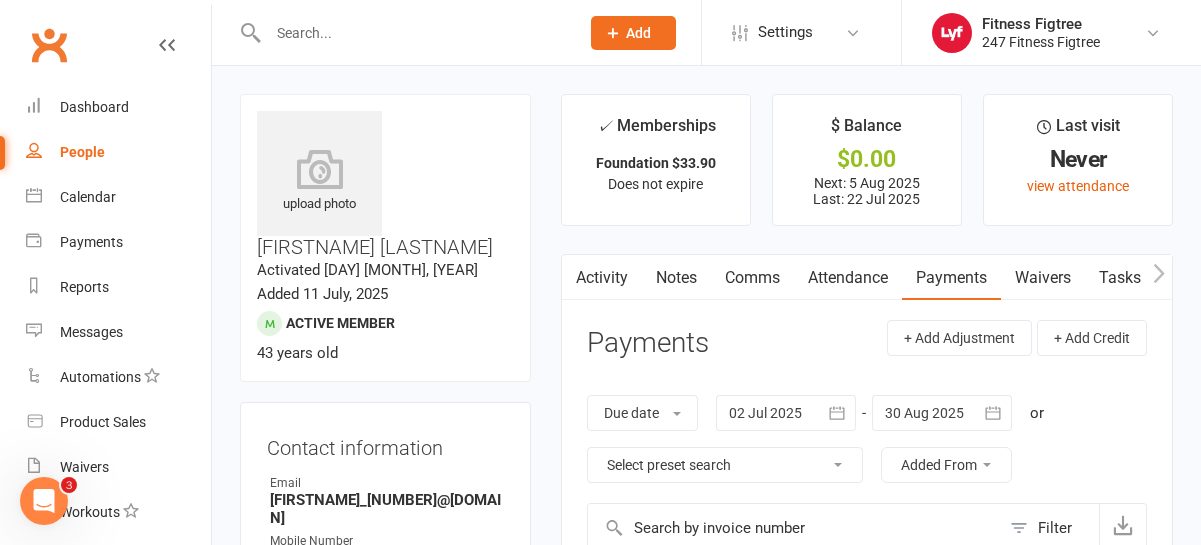 click at bounding box center (402, 32) 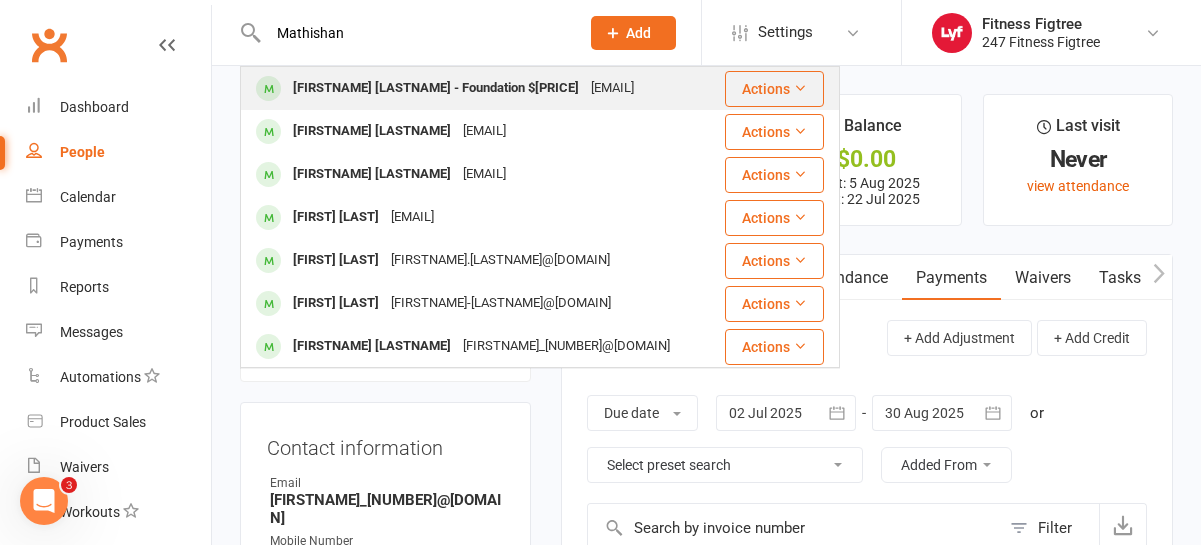type on "Mathishan" 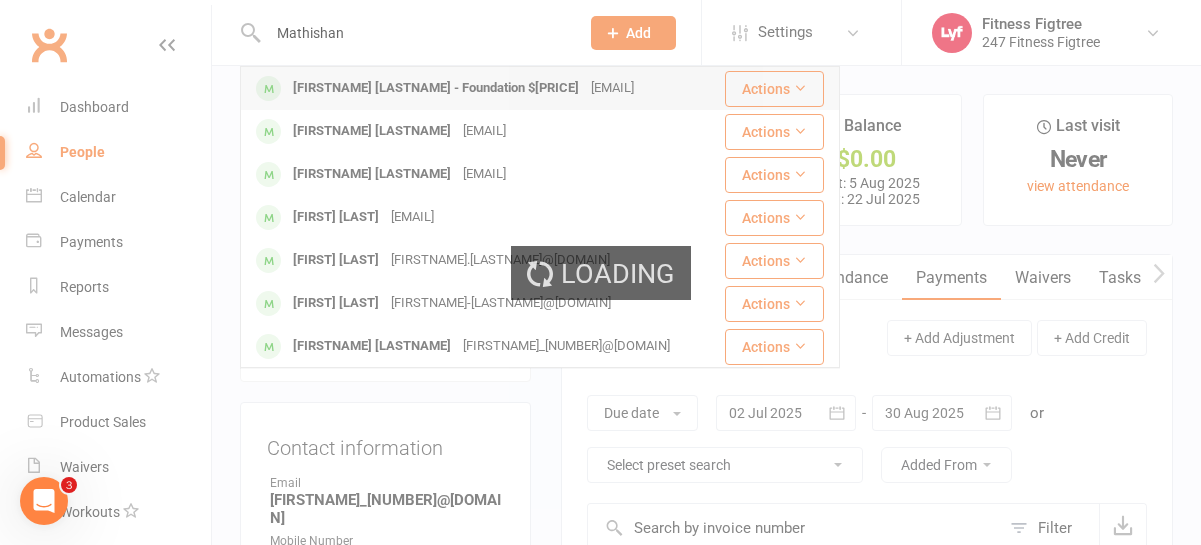 type 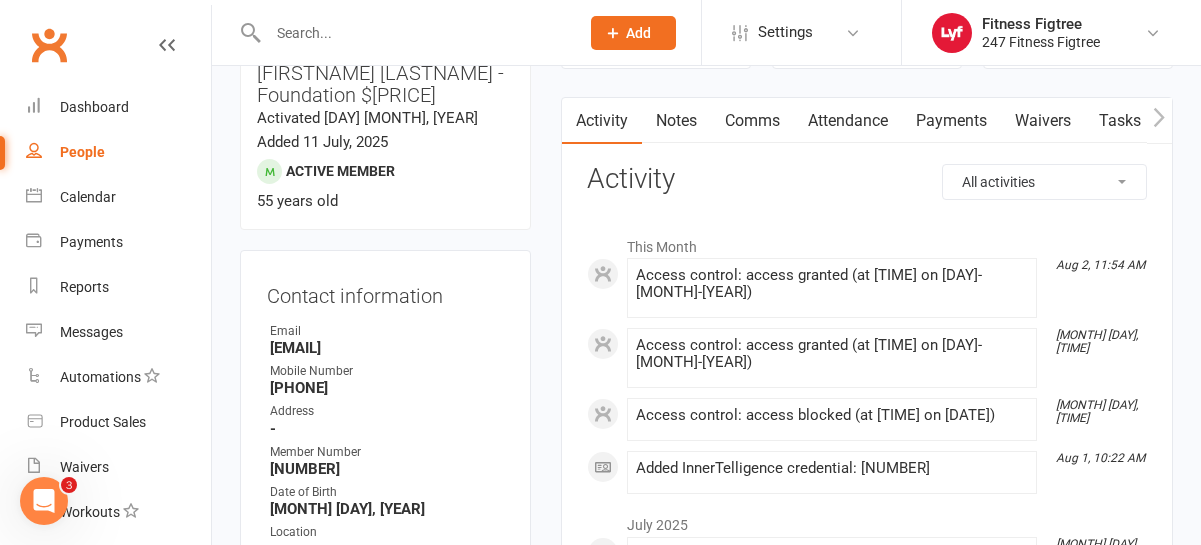 scroll, scrollTop: 0, scrollLeft: 0, axis: both 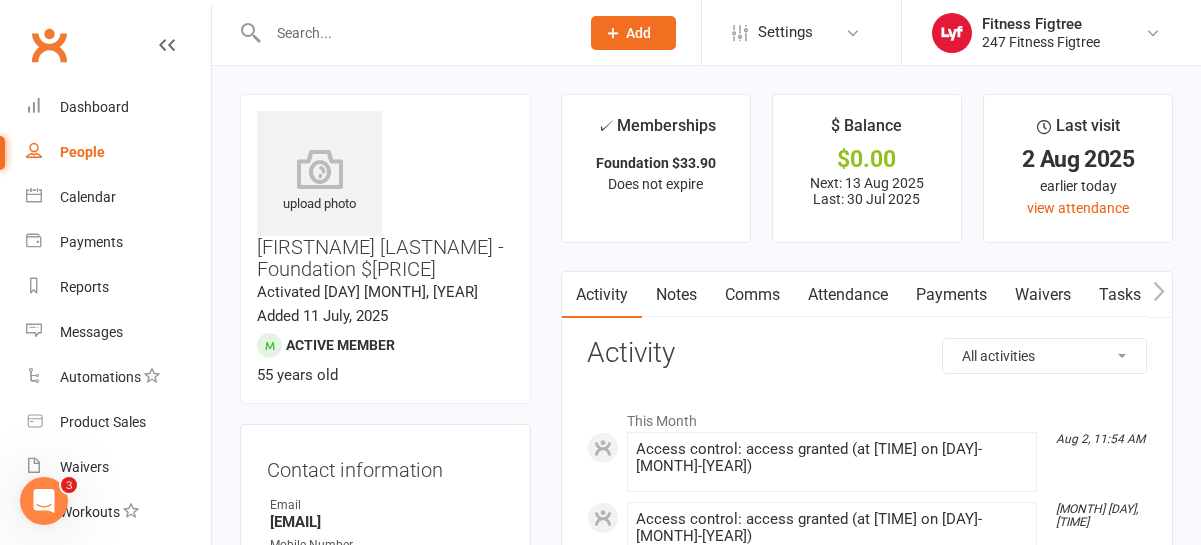 click on "✓ Memberships Foundation $33.90 Does not expire $ Balance $0.00 Next: [DAY] [MONTH] [YEAR] Last: [DAY] [MONTH] [YEAR] Last visit [MONTH] [DAY] [YEAR] earlier today view attendance
Activity Notes Comms Attendance Payments Waivers Tasks Access Control Credit balance
All activities Bookings / Attendances Communications Notes Failed SMSes Gradings Members Memberships POS Sales Payments Credit Vouchers Prospects Reports Automations Tasks Waivers Workouts Kiosk Mode Consent Assessments Contact Flags Family Relationships Activity This Month [MONTH] [DAY], [TIME] Access control: access granted (at [TIME] on [MONTH]-[DAY]-[YEAR])   [MONTH] [DAY], [TIME] Access control: access granted (at [TIME] on [MONTH]-[DAY]-[YEAR])   [MONTH] [DAY], [TIME] Access control: access blocked (at [TIME] on [MONTH]-[DAY]-[YEAR])   [MONTH] [DAY], [TIME] Added InnerTelligence credential: [NUMBER]   [MONTH] [YEAR] [MONTH] [DAY], [TIME] Invoice 2678365 was failed by system   [MONTH] [DAY], [TIME] Invoice 4407434 was failed by system   [MONTH] [DAY], [TIME] Foundation $33.90 was added to [FIRST] [LAST] by [FIRST] [LAST]" at bounding box center [867, 545] 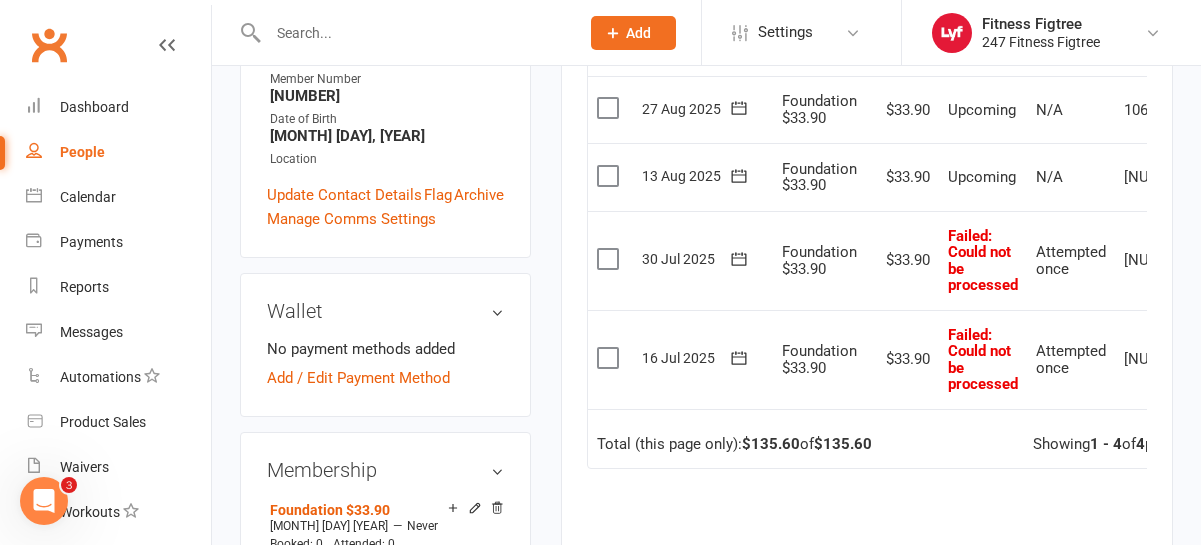 scroll, scrollTop: 550, scrollLeft: 0, axis: vertical 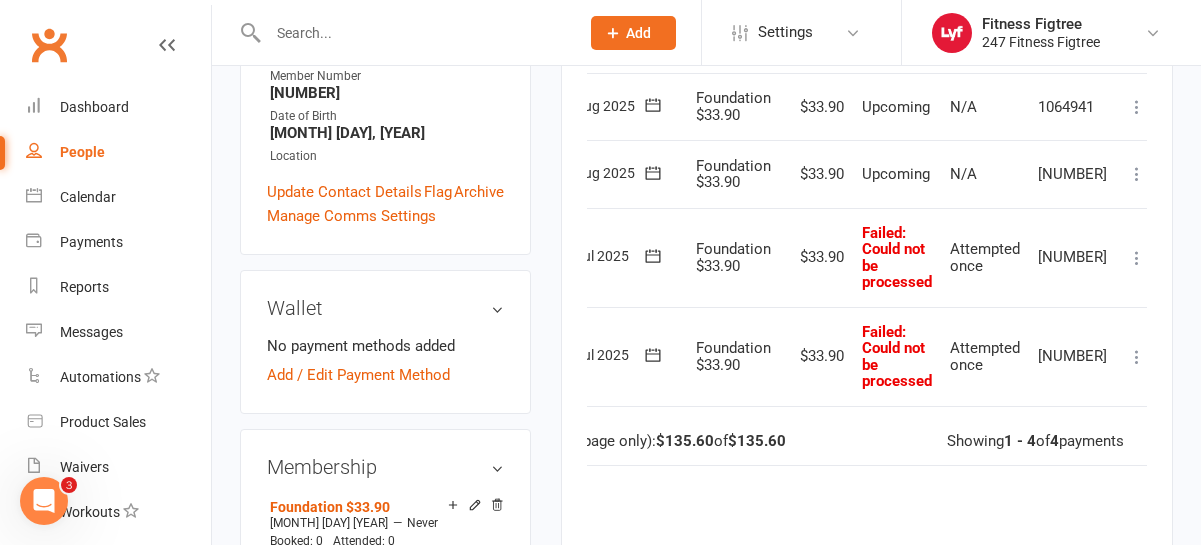 click at bounding box center [1137, 357] 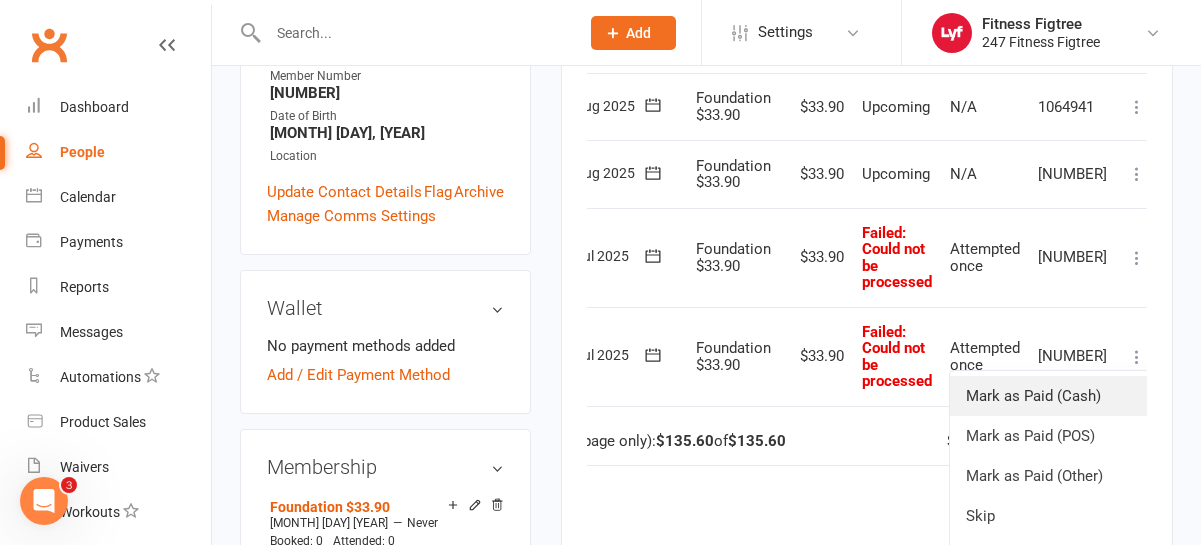 click on "Mark as Paid (Cash)" at bounding box center [1049, 396] 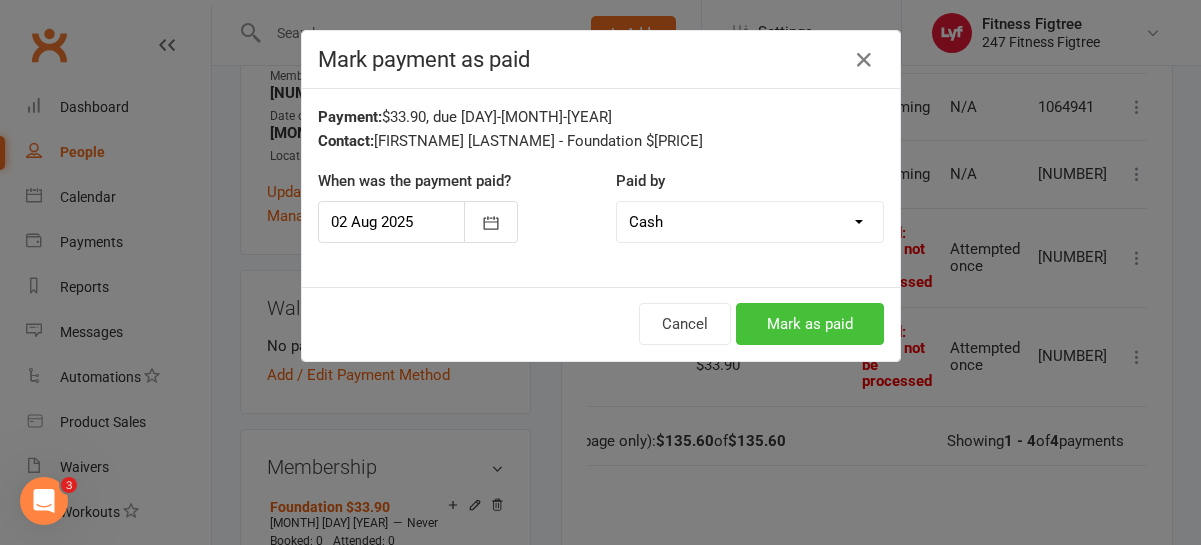 click on "Mark as paid" at bounding box center [810, 324] 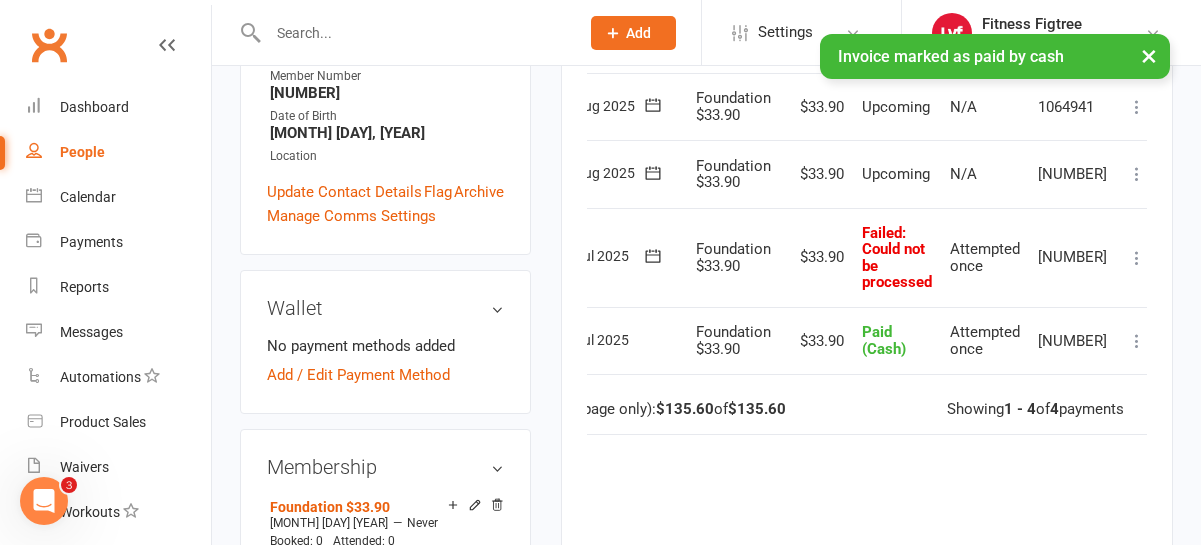 scroll, scrollTop: 0, scrollLeft: 0, axis: both 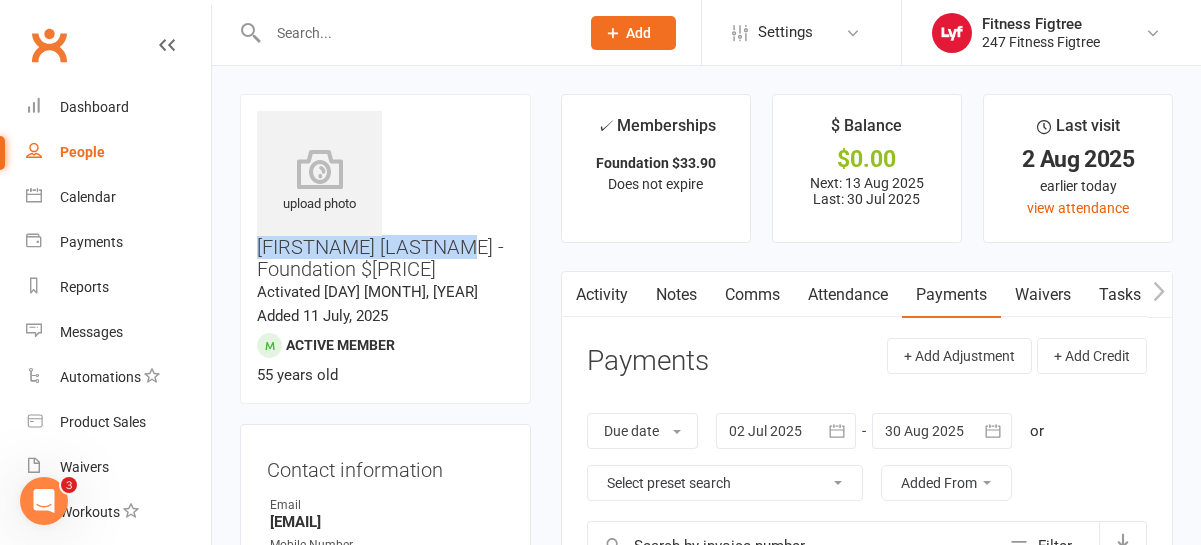 drag, startPoint x: 402, startPoint y: 116, endPoint x: 500, endPoint y: 142, distance: 101.390335 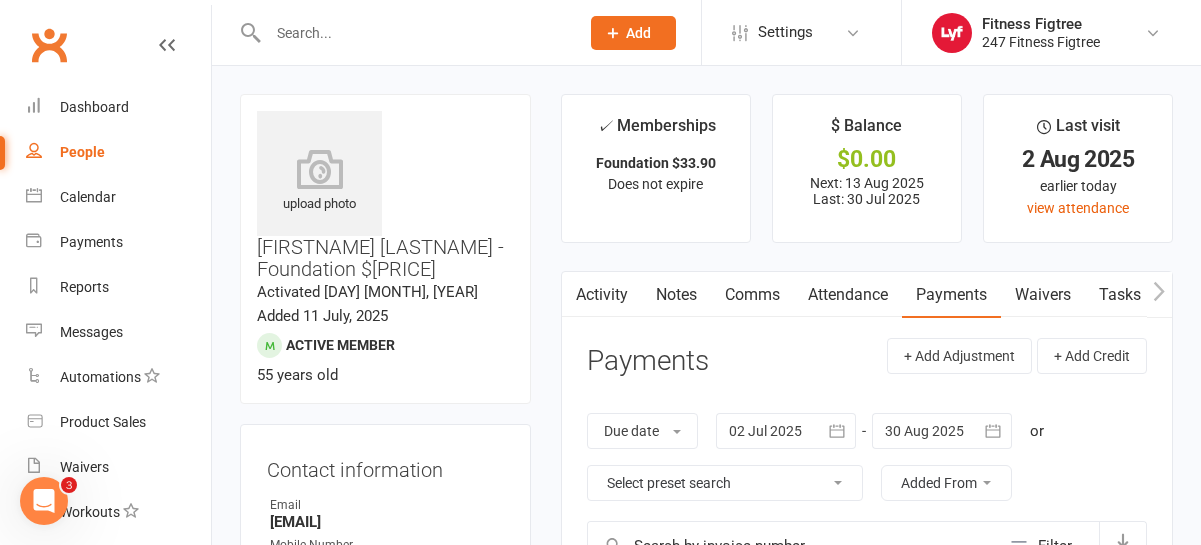click at bounding box center [413, 33] 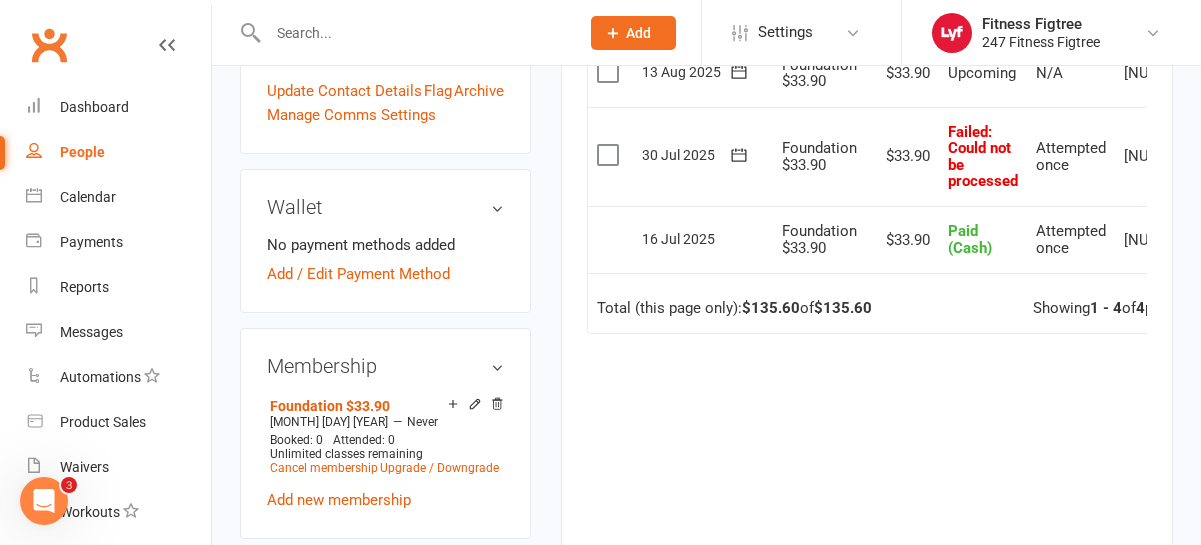 scroll, scrollTop: 705, scrollLeft: 0, axis: vertical 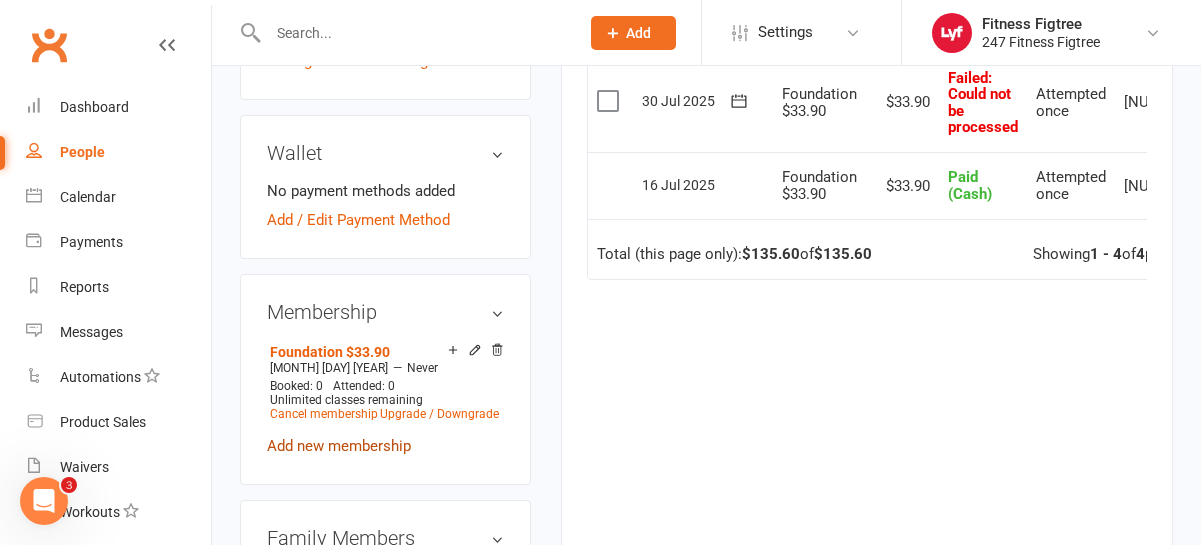 click on "Add new membership" at bounding box center (339, 446) 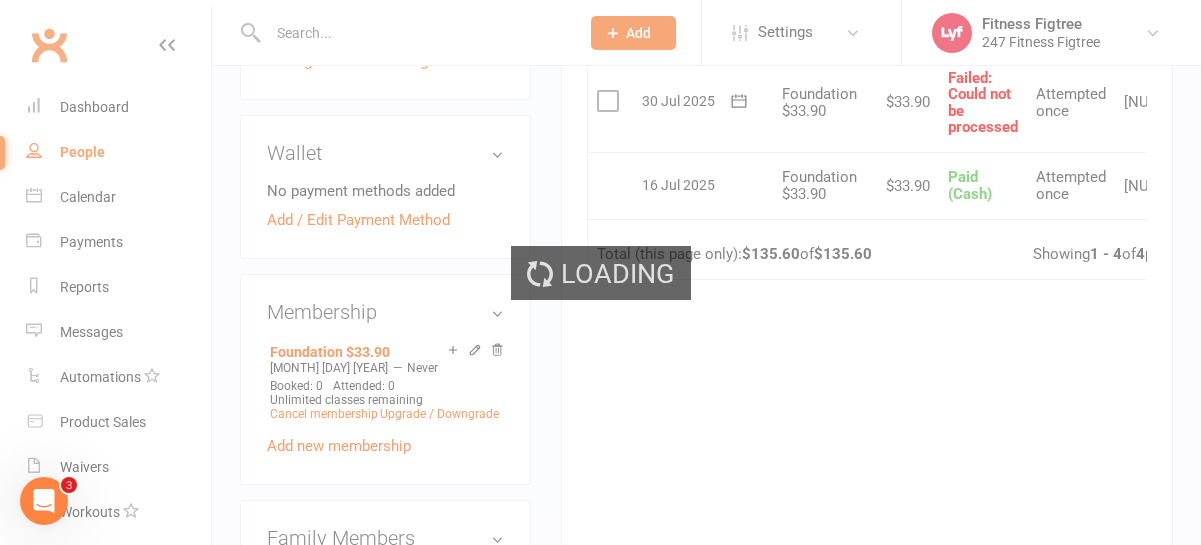 scroll, scrollTop: 0, scrollLeft: 0, axis: both 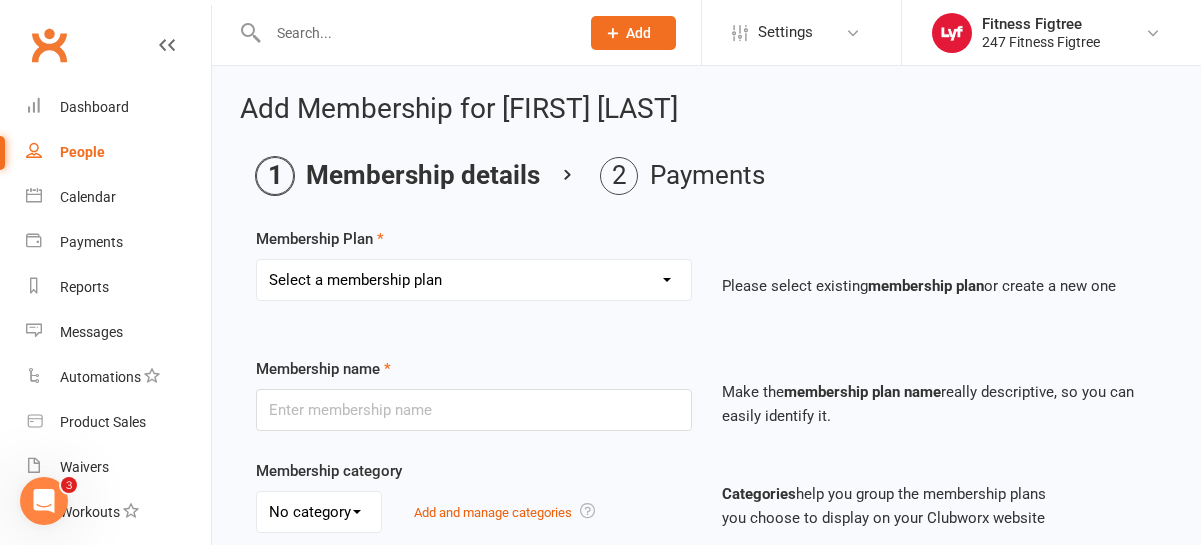 click on "Select a membership plan Create new Membership Plan Youth $33.90 Youth $29.90 Foundation $23.90 Foundation $23.45 Foundation $19.45 Foundation $33.90 Foundation $25.90 Foundation $27.90 Foundation $29.90 Foundation $31.90 Fighting Fit Only - Free plan Stripe - Foundation $36 Stripe - Foundation $33.90 Stripe - Foundation $29.90 TEAM MEMBERSHIP PIA - Foundation PIA - $849" at bounding box center (474, 280) 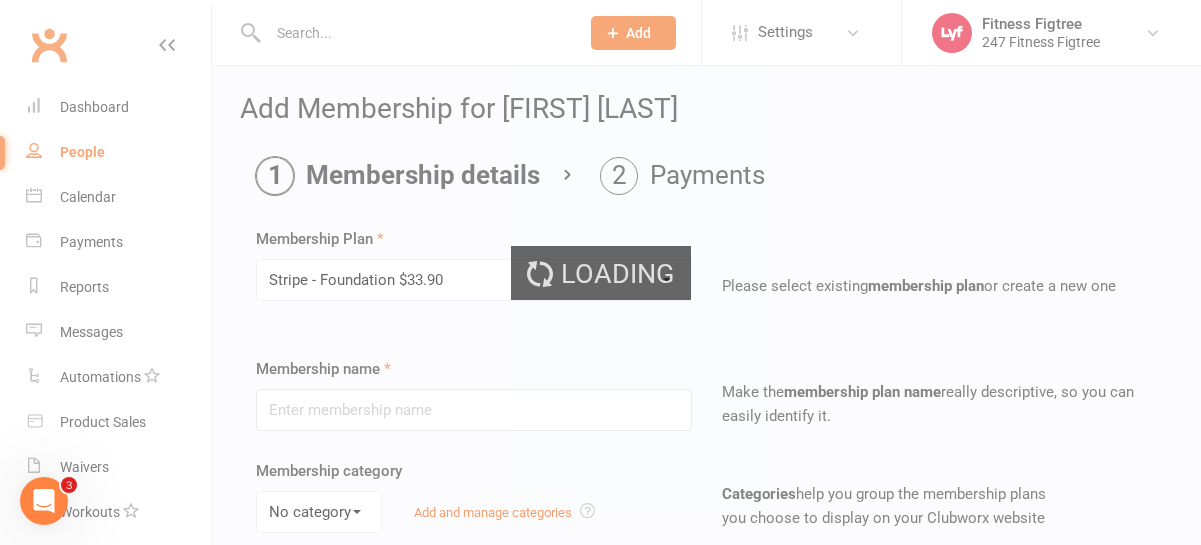 type on "Stripe - Foundation $33.90" 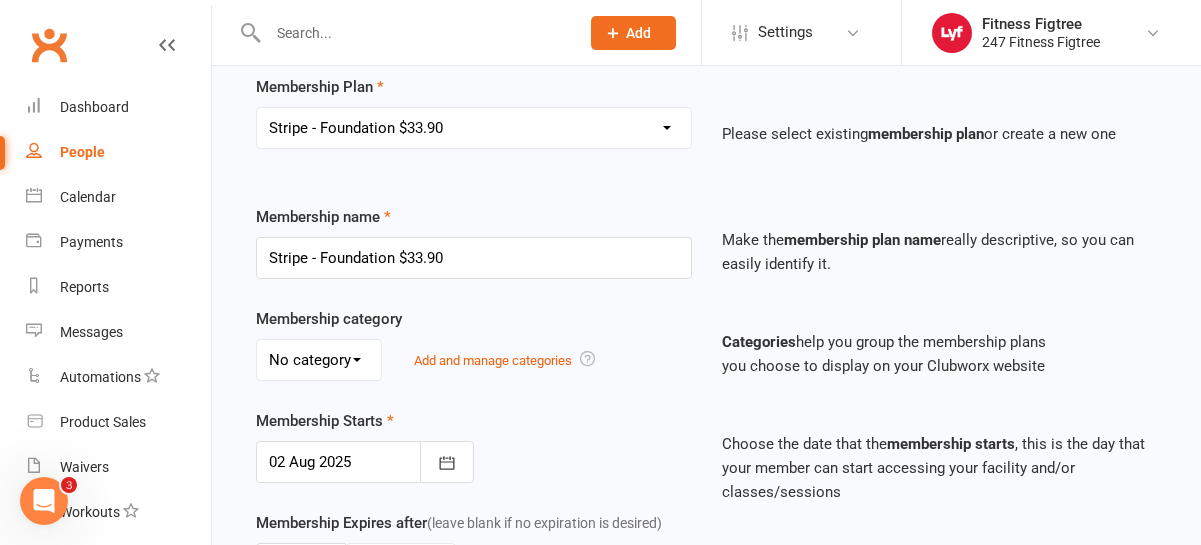 scroll, scrollTop: 168, scrollLeft: 0, axis: vertical 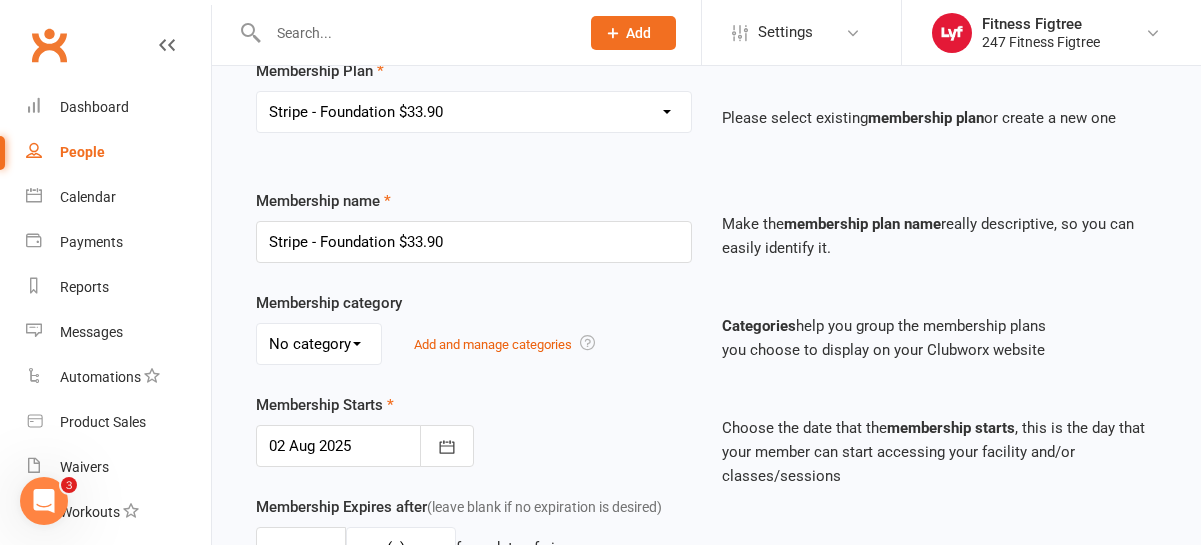 click on "No category Foundation General" at bounding box center (319, 344) 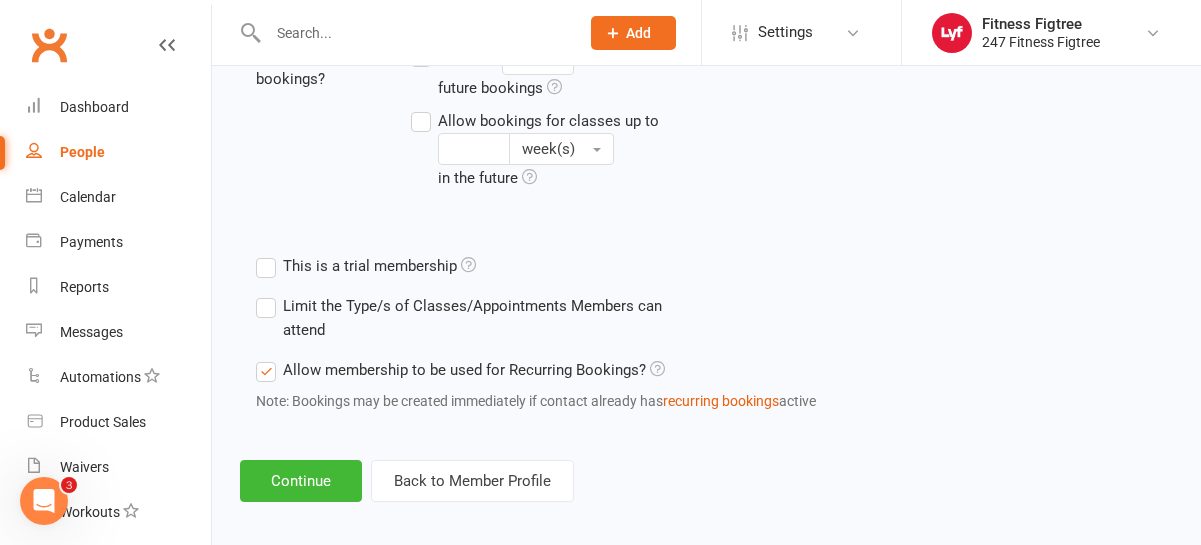 scroll, scrollTop: 877, scrollLeft: 0, axis: vertical 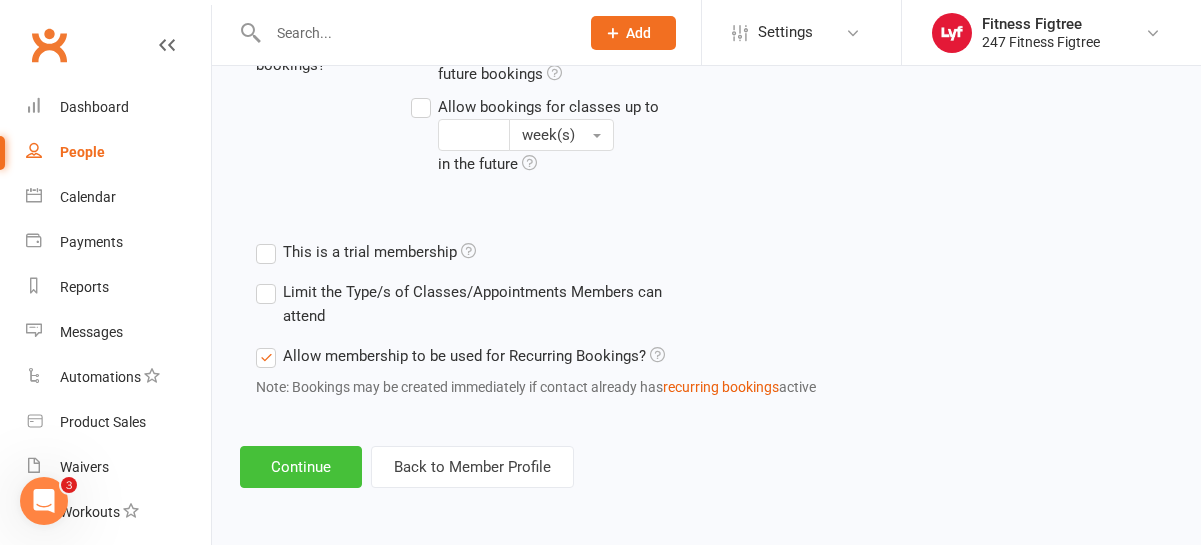 click on "Continue" at bounding box center [301, 467] 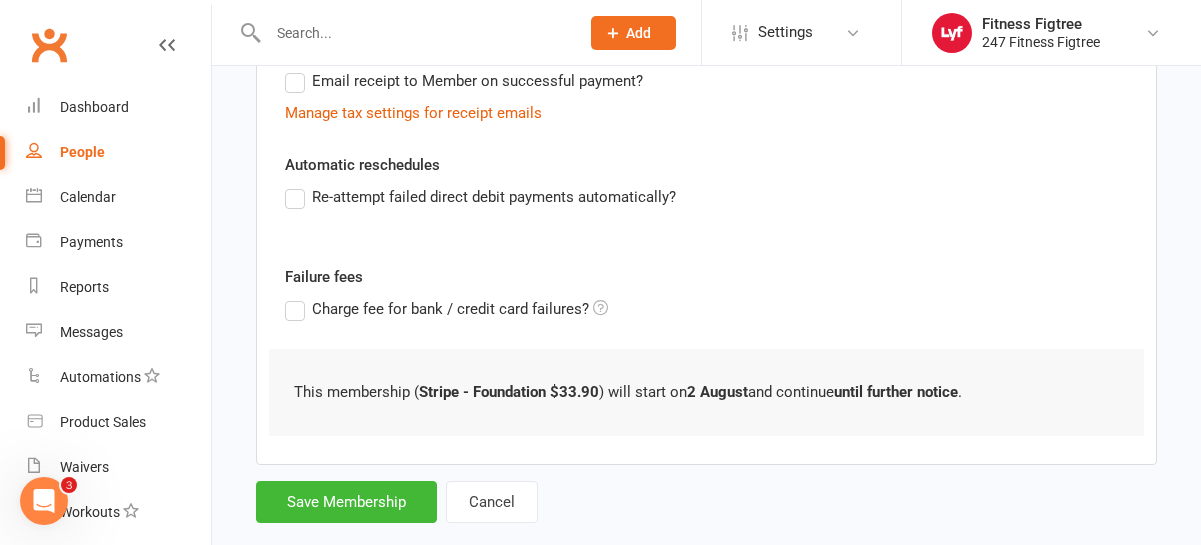 scroll, scrollTop: 669, scrollLeft: 0, axis: vertical 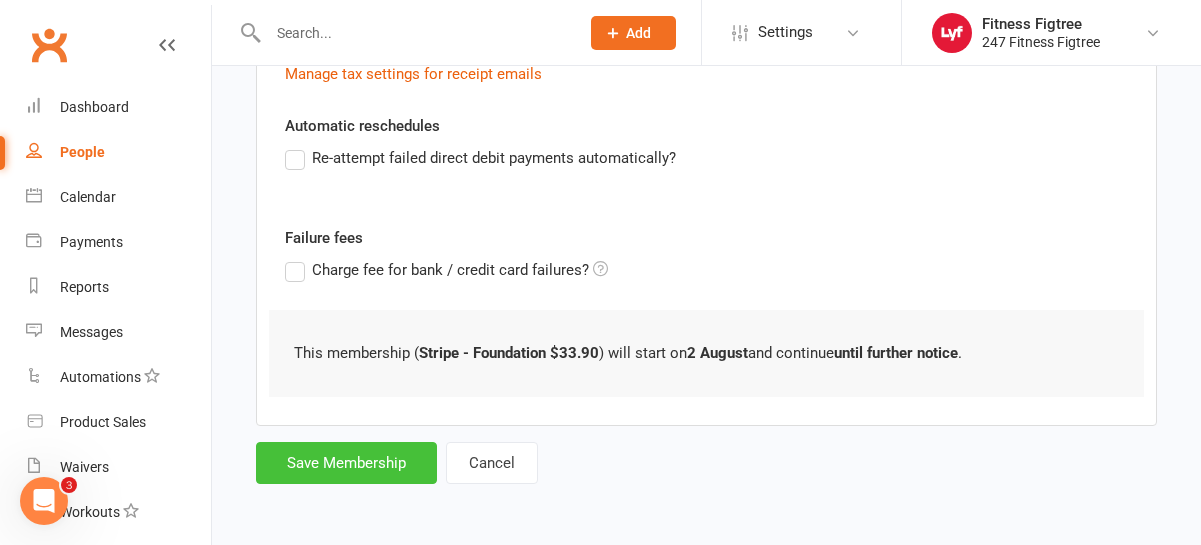 click on "Save Membership" at bounding box center (346, 463) 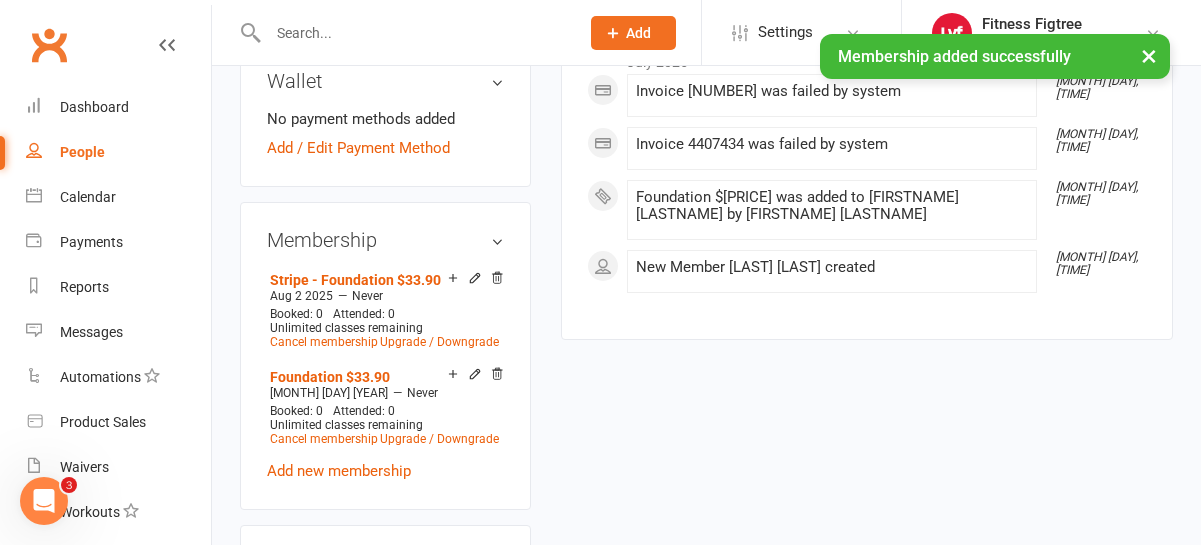 scroll, scrollTop: 703, scrollLeft: 0, axis: vertical 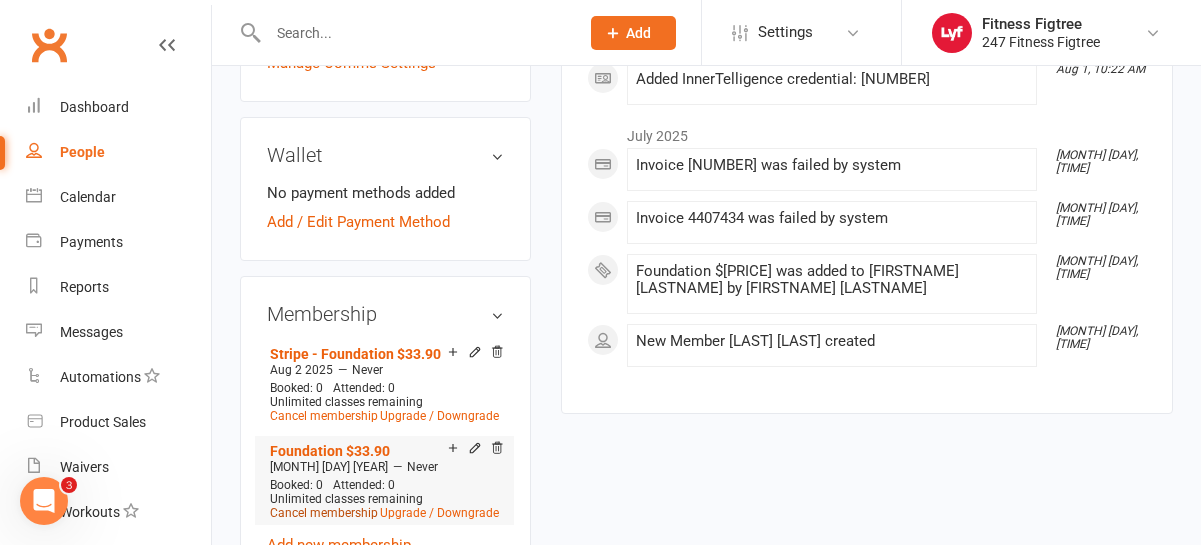 click on "Cancel membership" at bounding box center [324, 513] 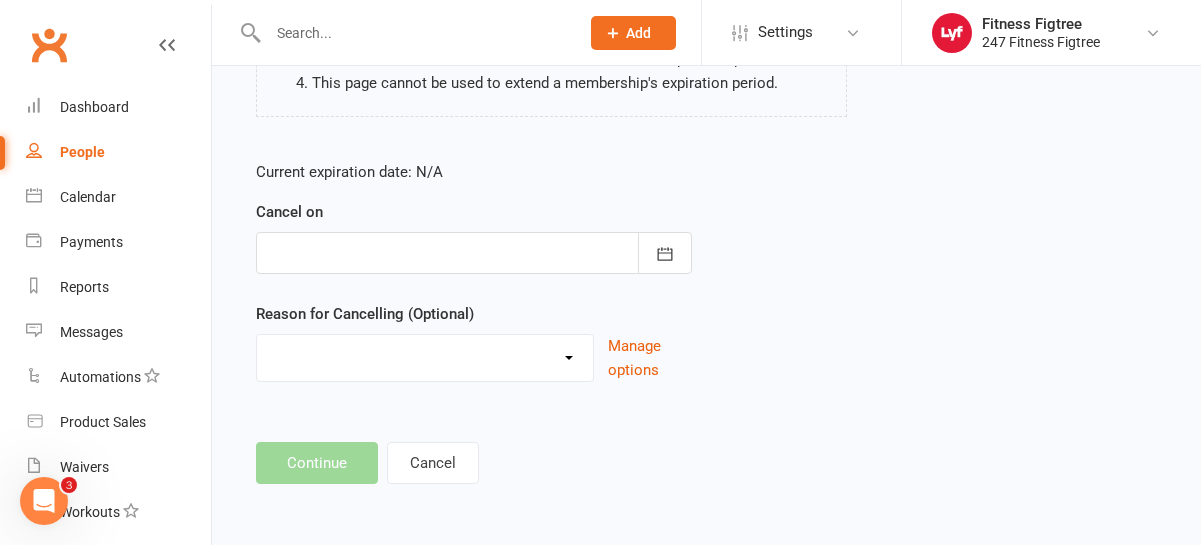 scroll, scrollTop: 0, scrollLeft: 0, axis: both 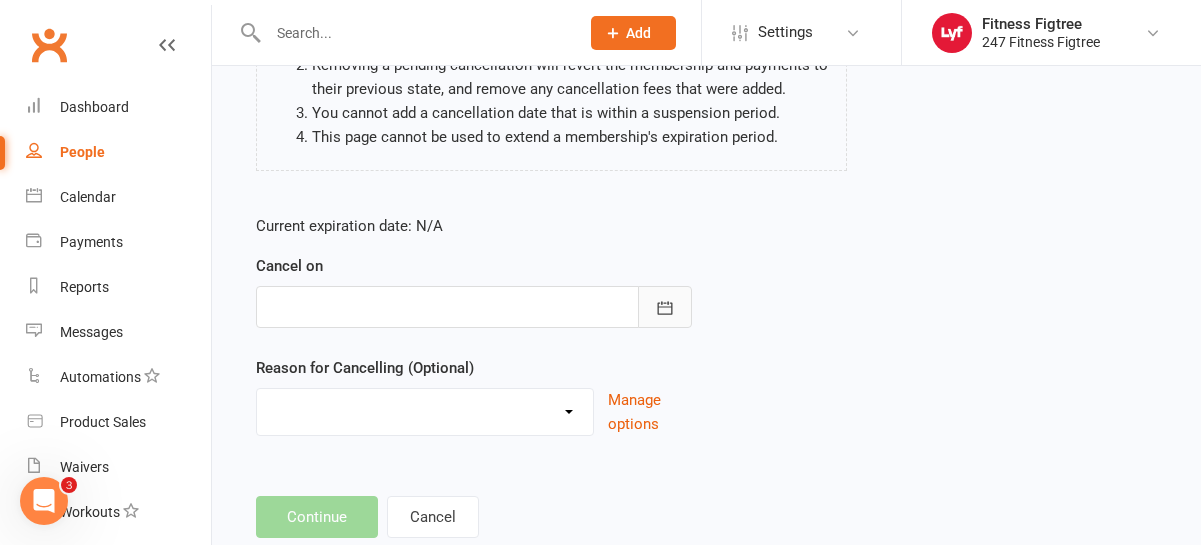 click at bounding box center [665, 307] 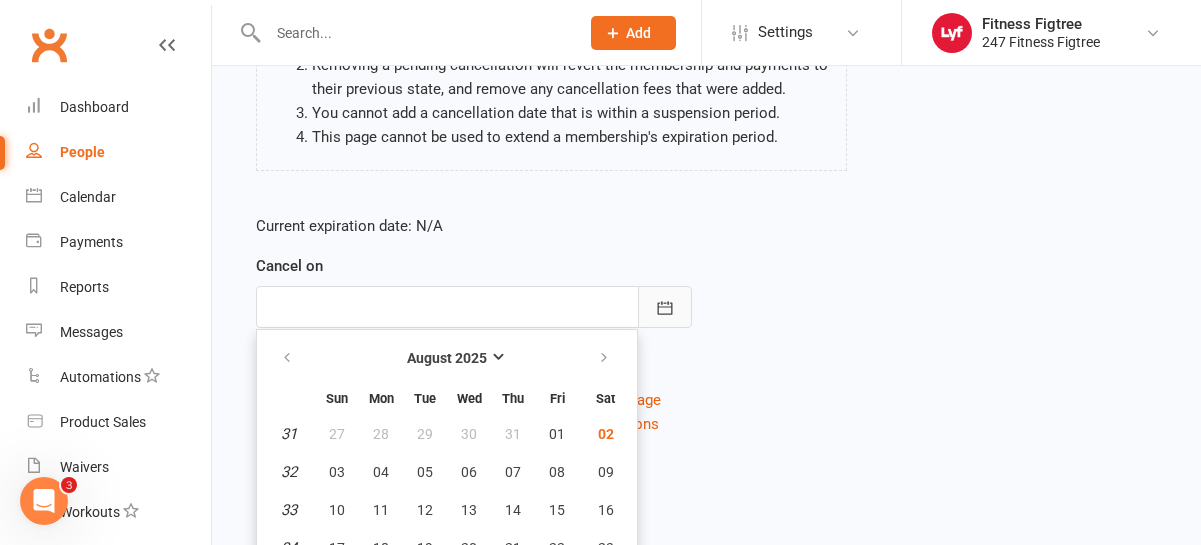 scroll, scrollTop: 388, scrollLeft: 0, axis: vertical 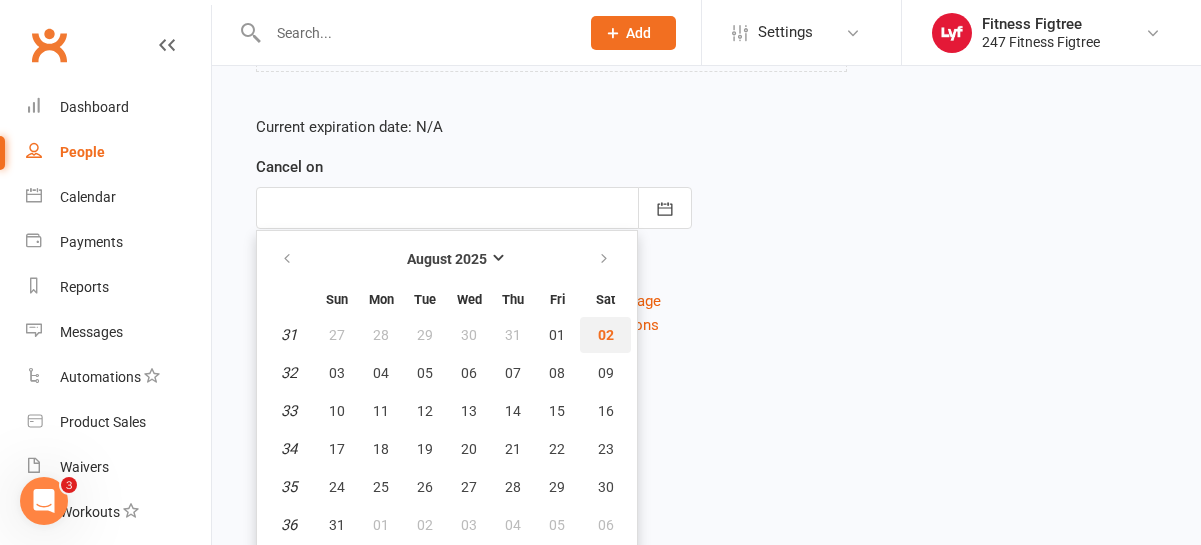 click on "02" at bounding box center [605, 335] 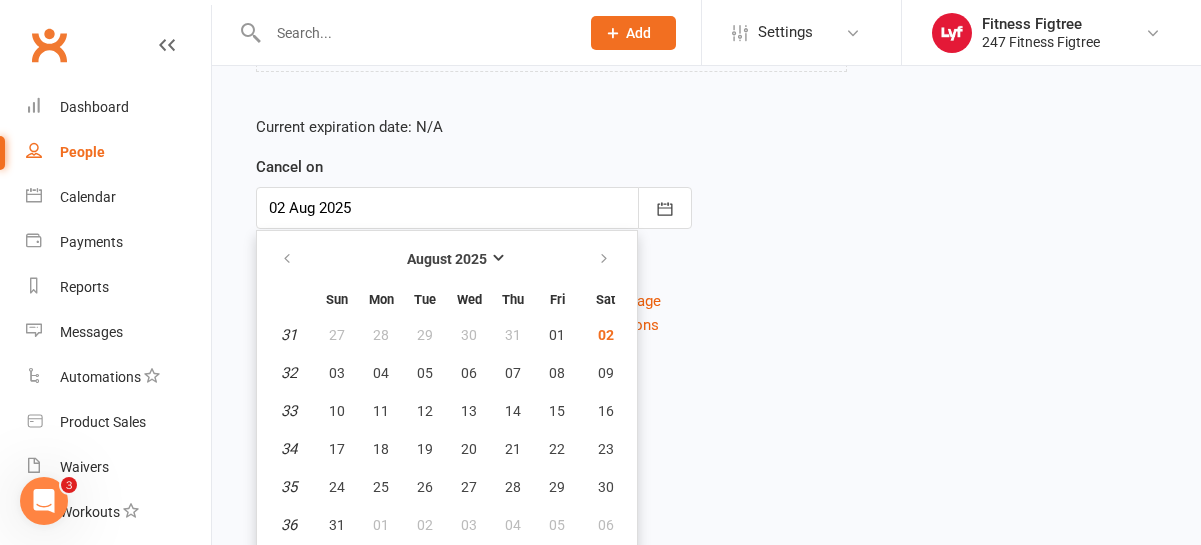 scroll, scrollTop: 343, scrollLeft: 0, axis: vertical 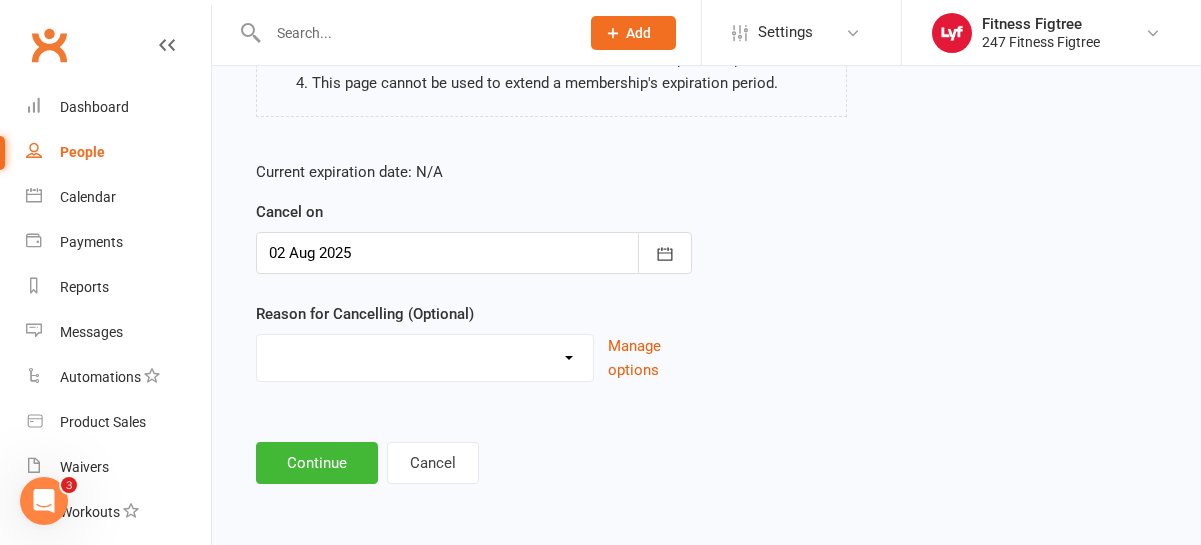click on "Holiday Injury Stripe Migration The Great Migration  Other reason" at bounding box center [425, 355] 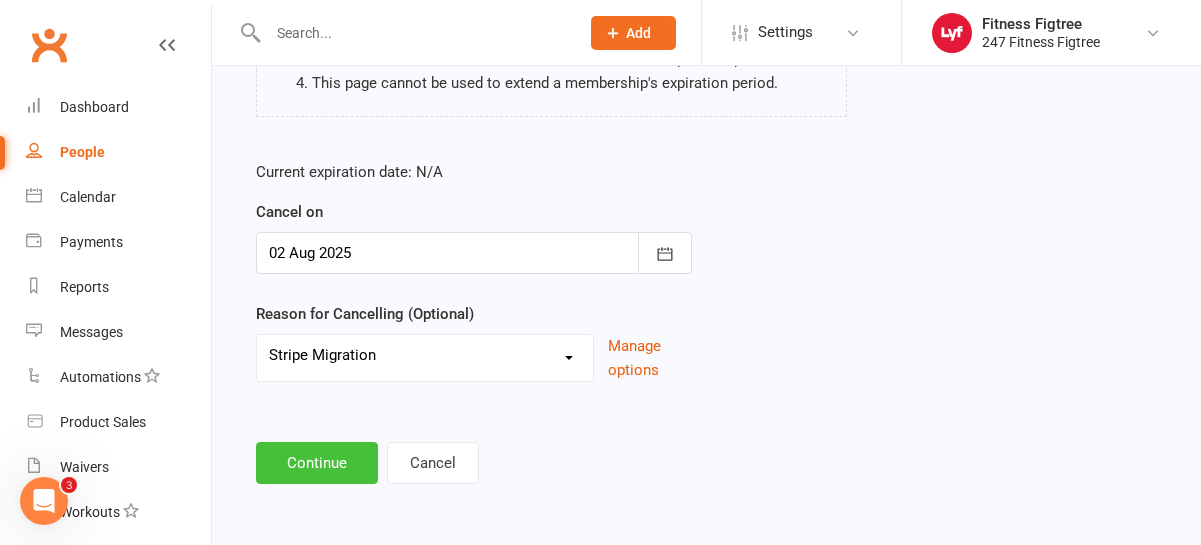 click on "Continue" at bounding box center [317, 463] 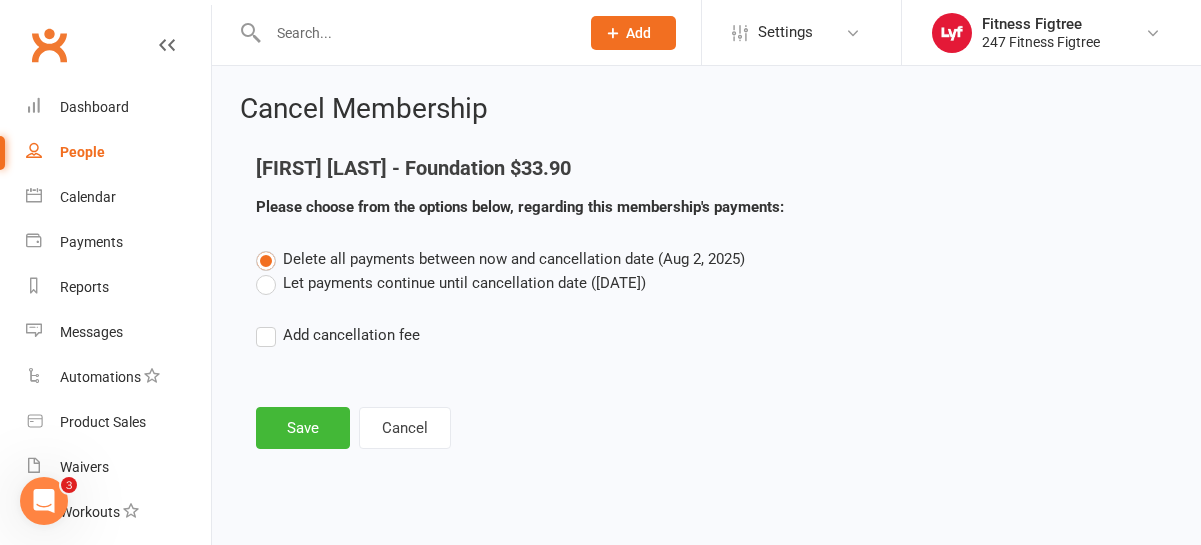 scroll, scrollTop: 0, scrollLeft: 0, axis: both 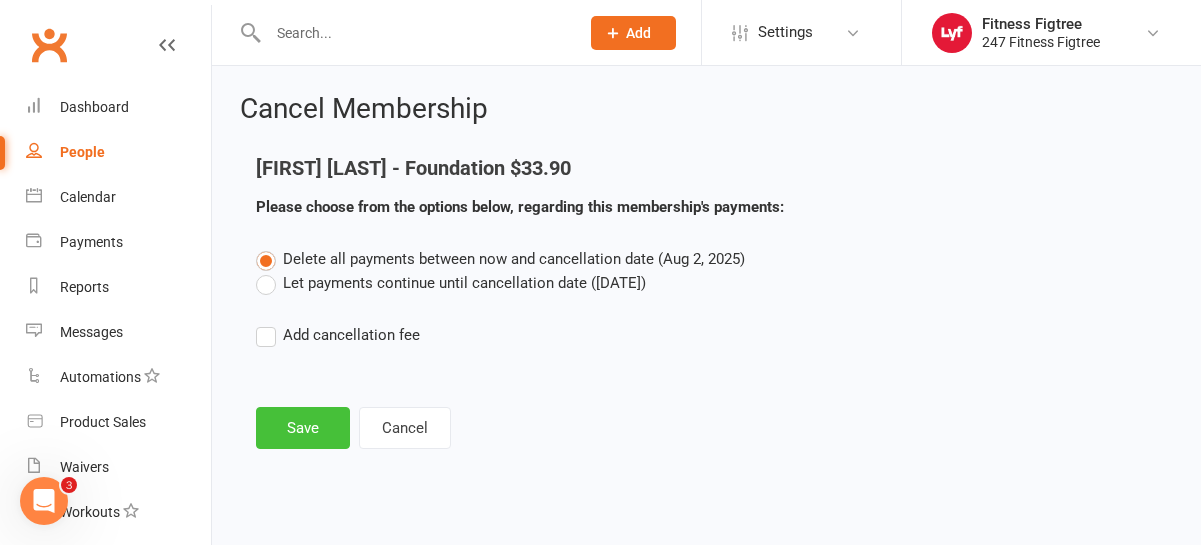 click on "Save" at bounding box center [303, 428] 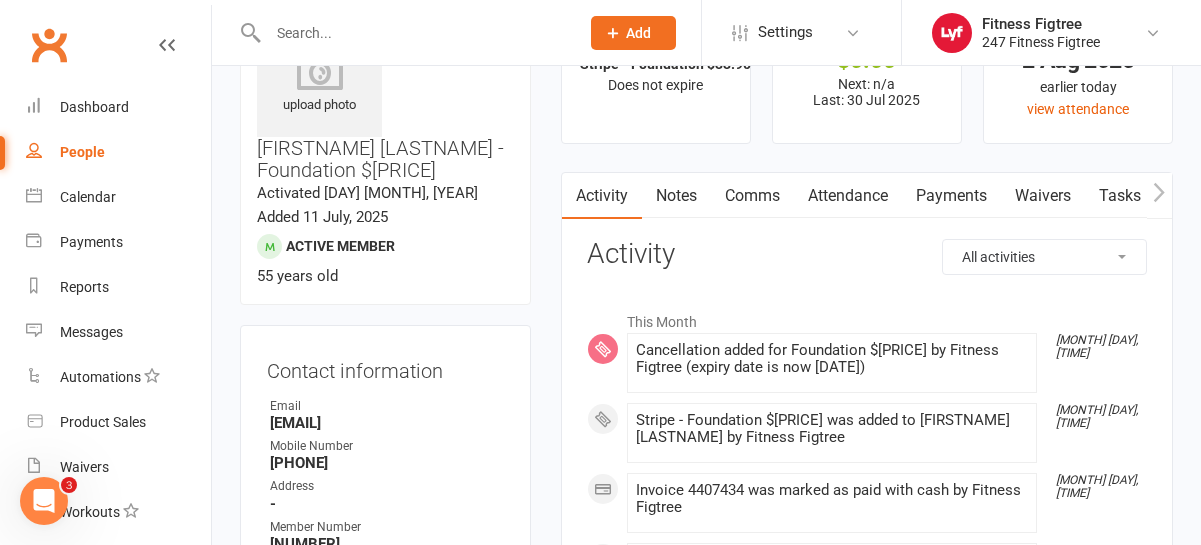 scroll, scrollTop: 0, scrollLeft: 0, axis: both 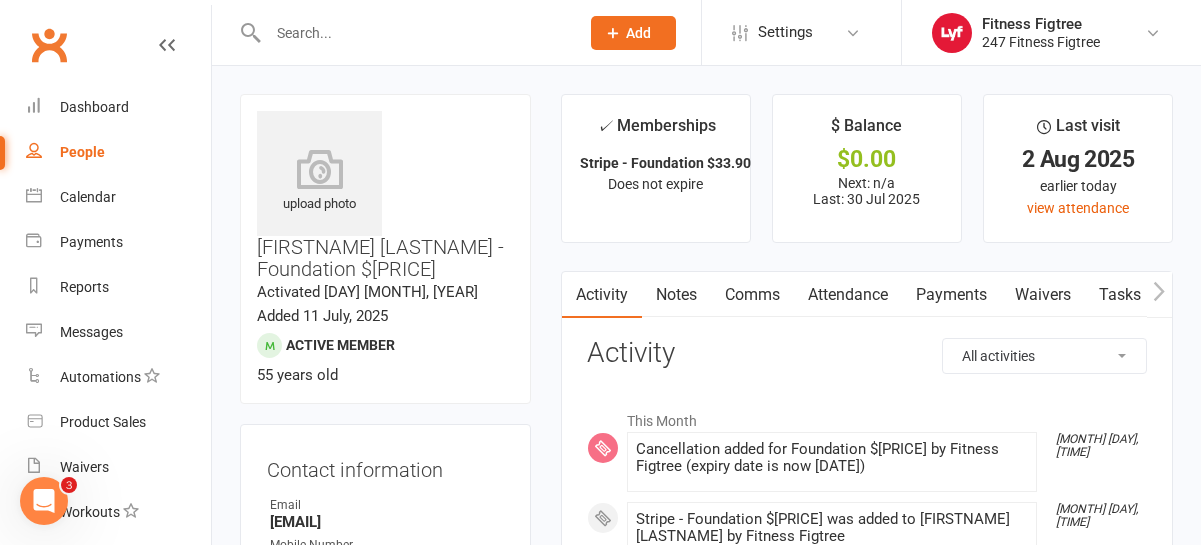 click at bounding box center [413, 33] 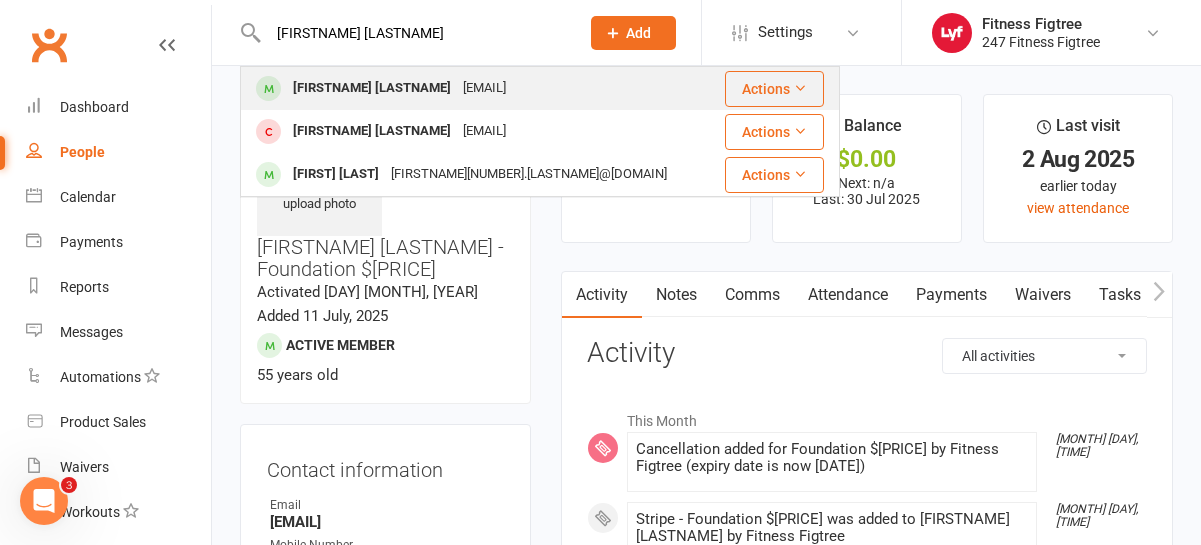 type on "[FIRSTNAME] [LASTNAME]" 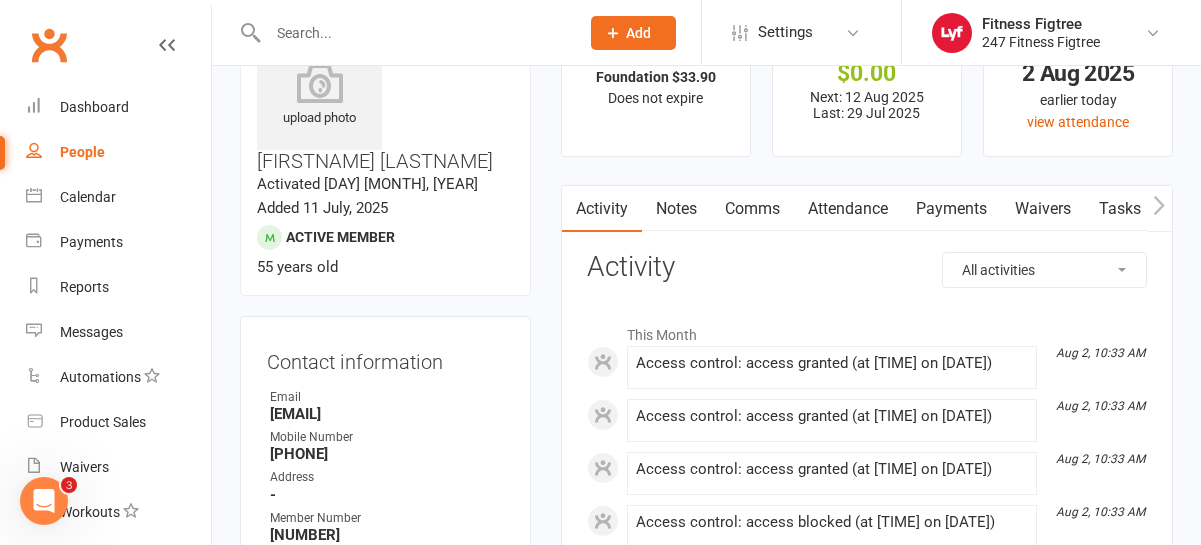 scroll, scrollTop: 36, scrollLeft: 0, axis: vertical 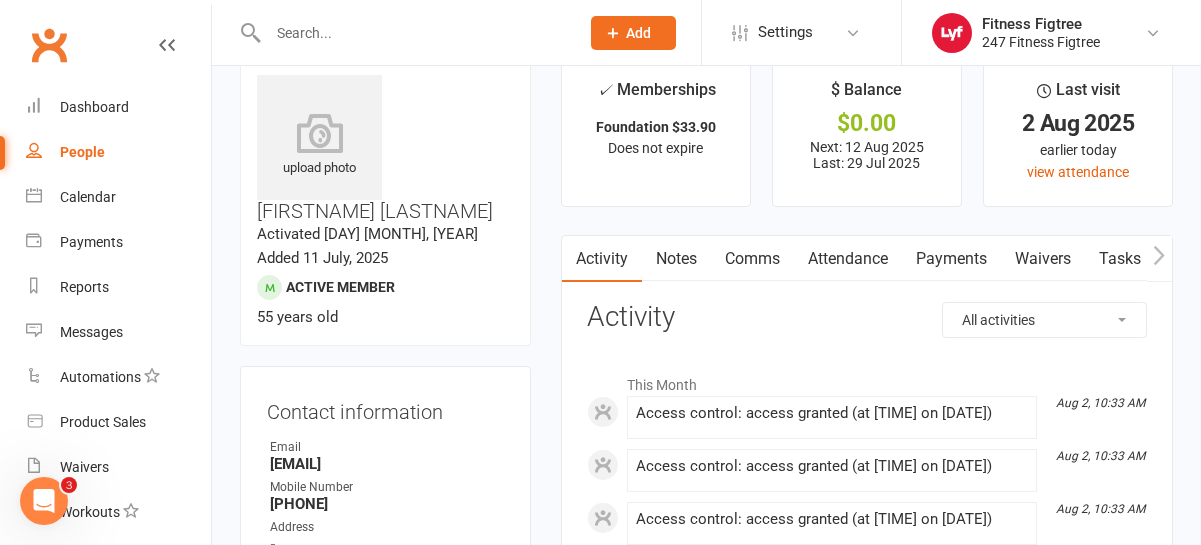 click on "Attendance" at bounding box center (848, 259) 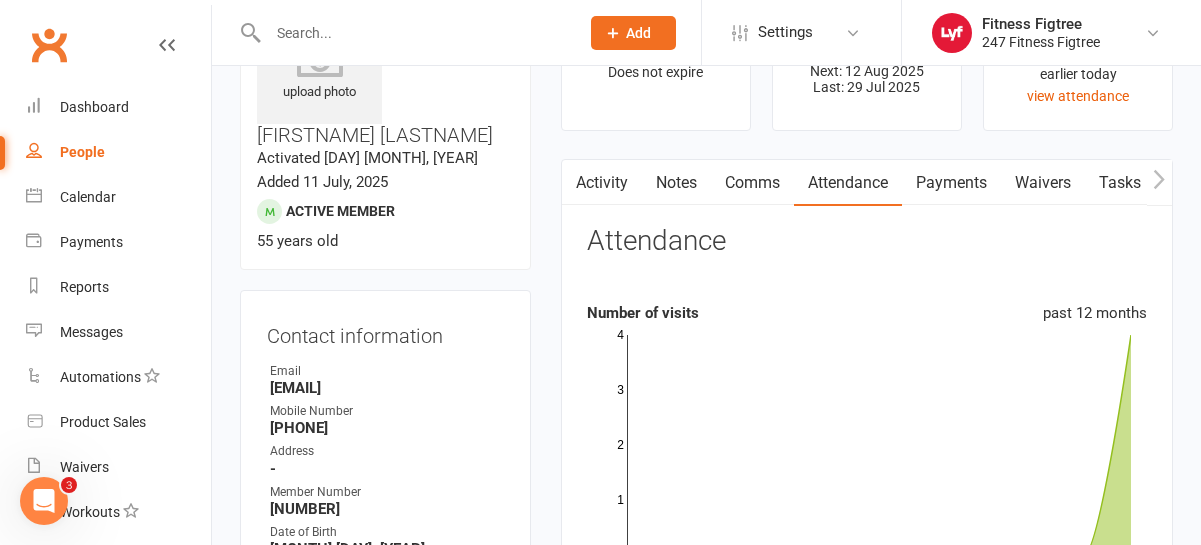 scroll, scrollTop: 0, scrollLeft: 0, axis: both 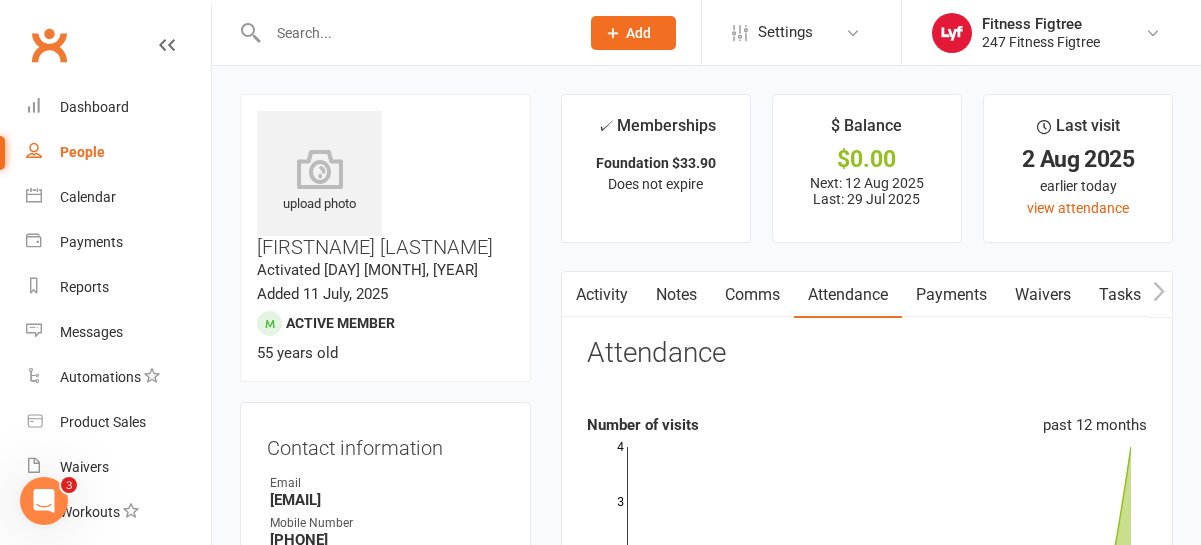 click on "Comms" at bounding box center (752, 295) 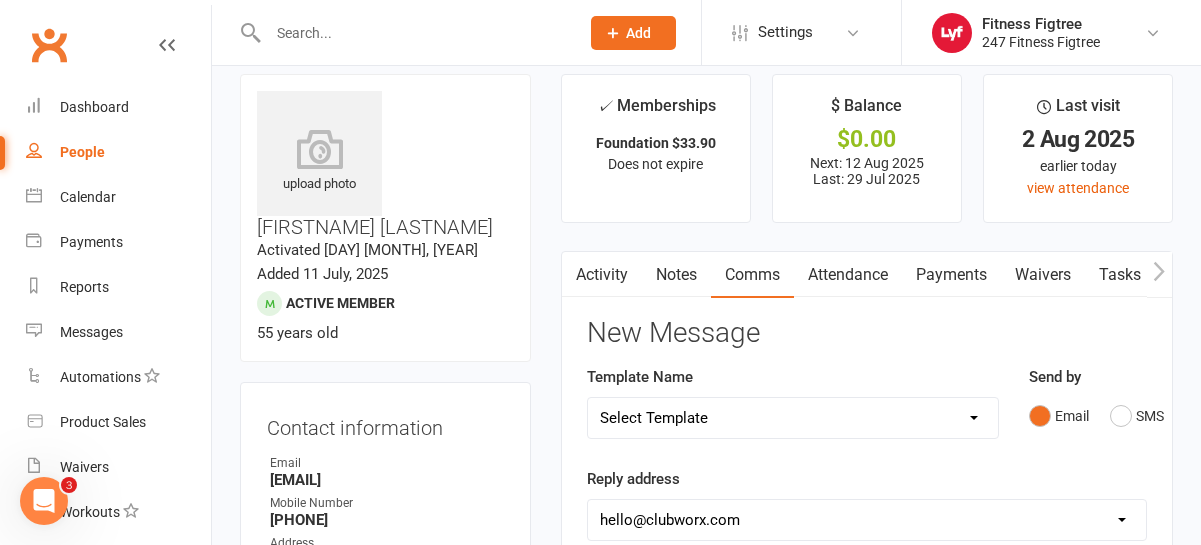 scroll, scrollTop: 0, scrollLeft: 0, axis: both 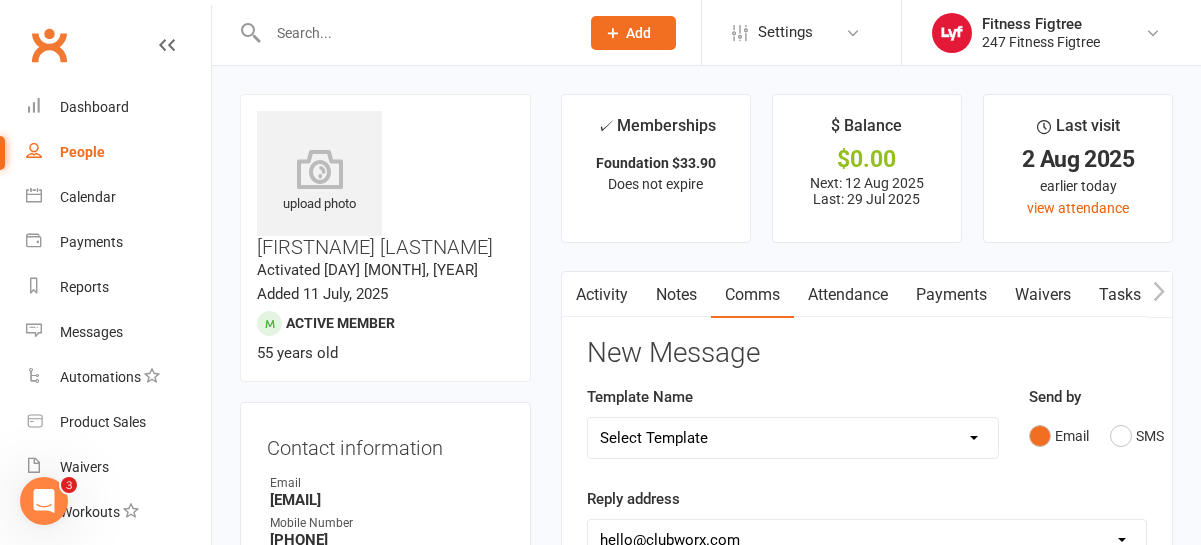 click on "Payments" at bounding box center (951, 295) 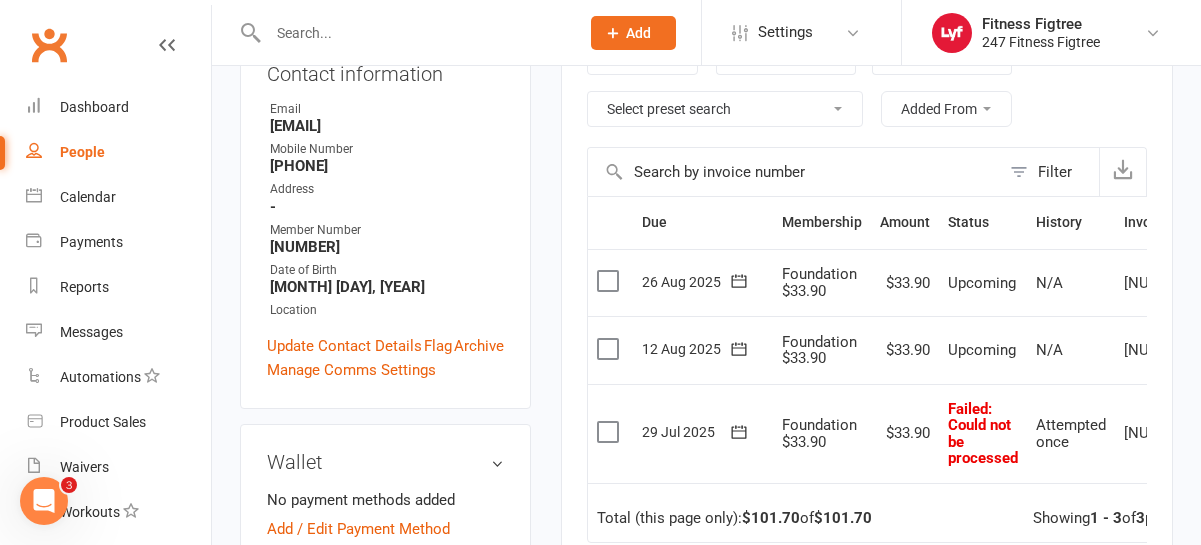 scroll, scrollTop: 370, scrollLeft: 0, axis: vertical 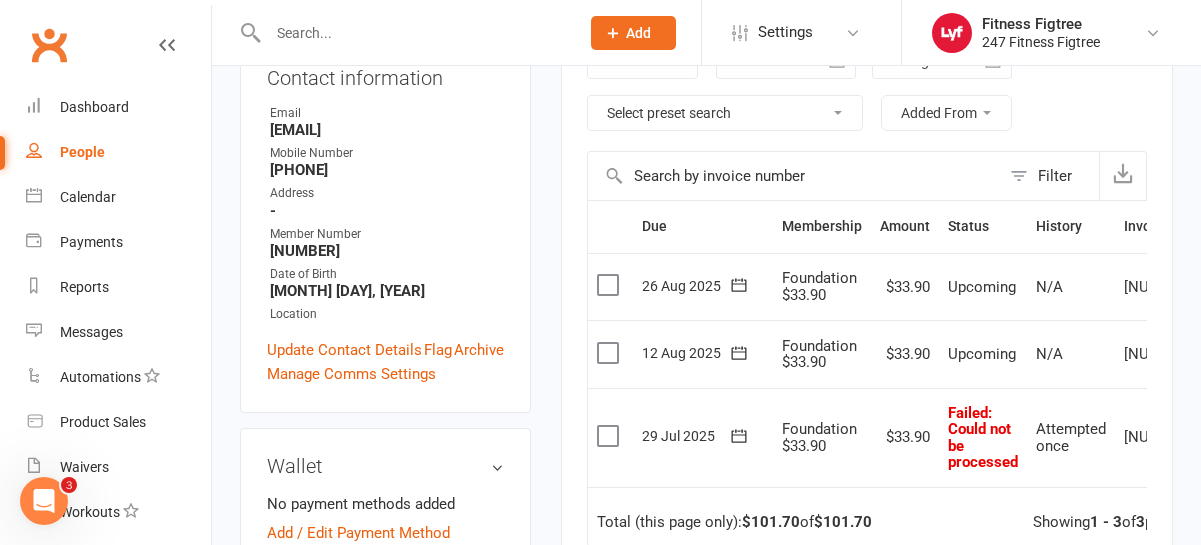 click at bounding box center (413, 33) 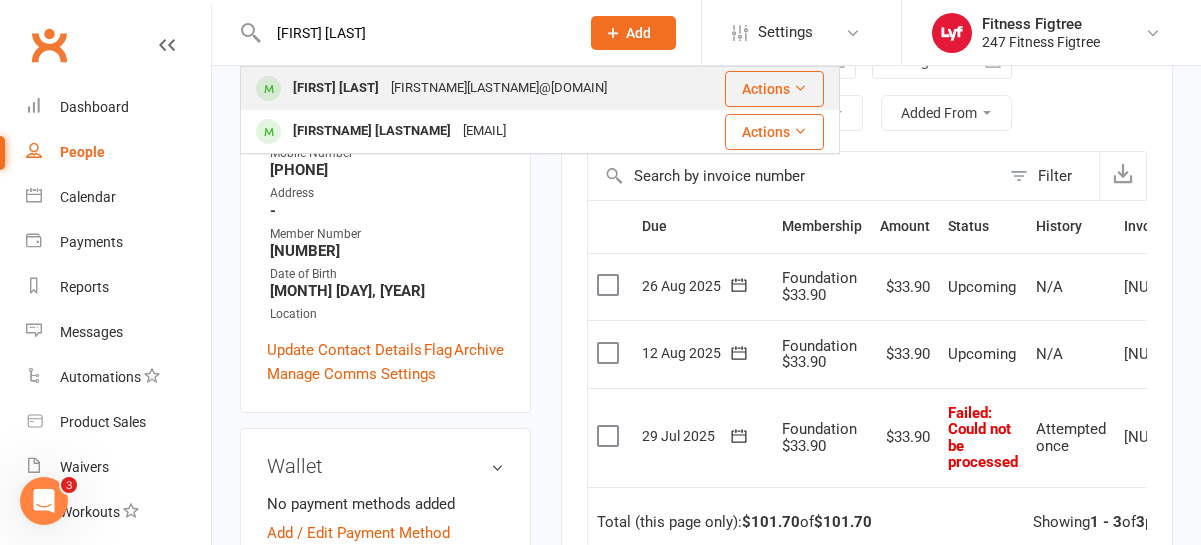 type on "[FIRST] [LAST]" 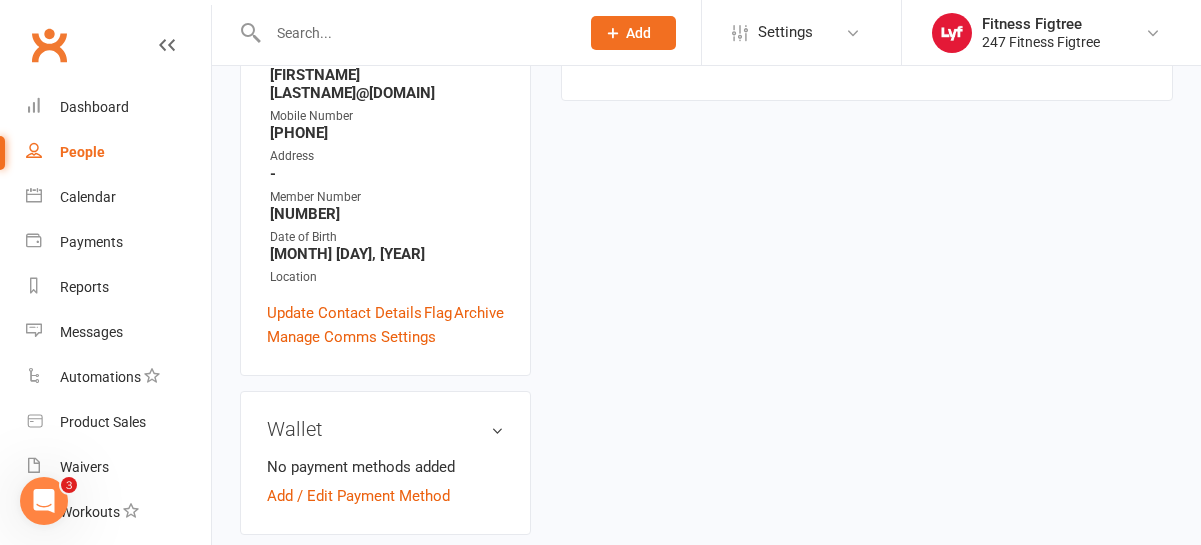 scroll, scrollTop: 0, scrollLeft: 0, axis: both 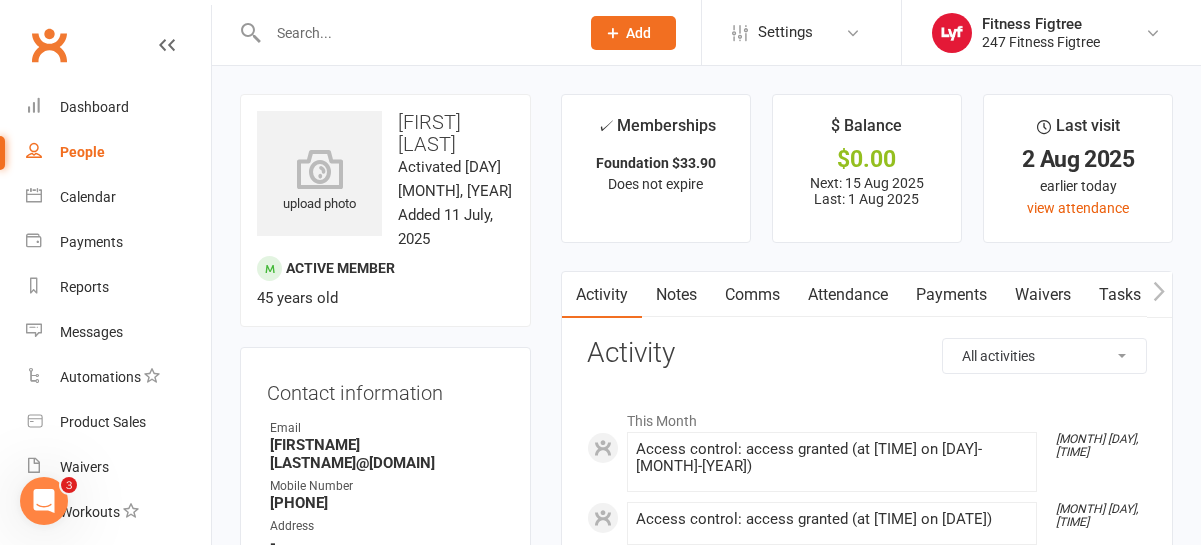 click on "Attendance" at bounding box center (848, 295) 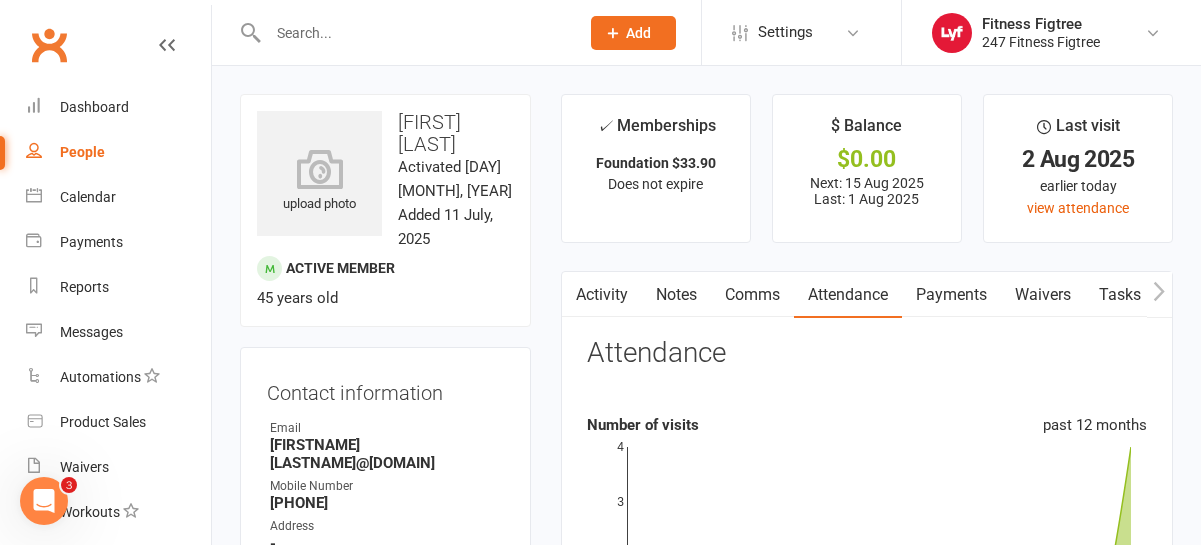 click on "Payments" at bounding box center (951, 295) 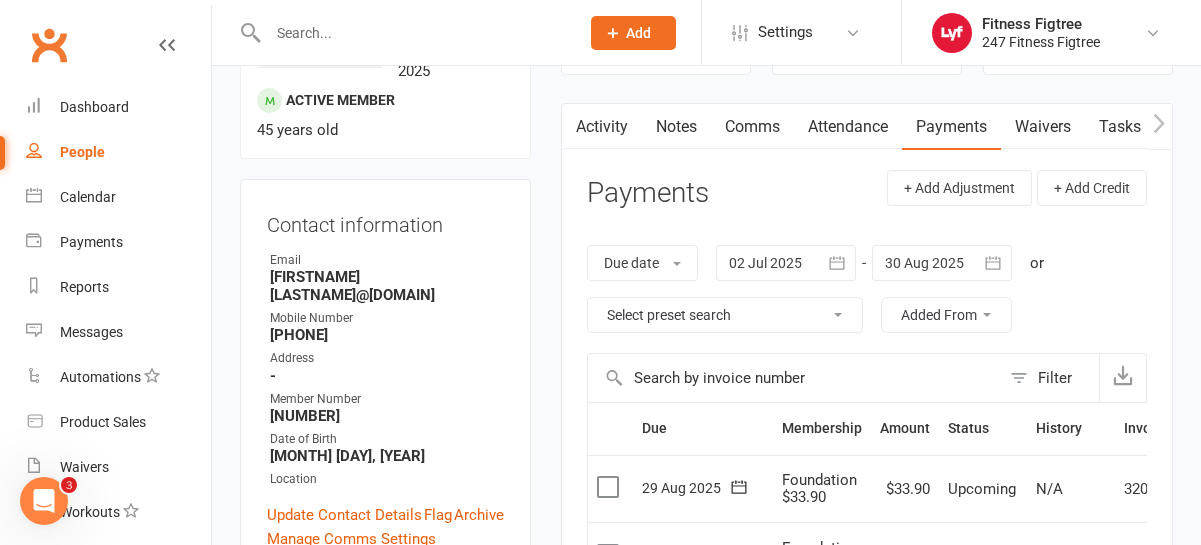 scroll, scrollTop: 0, scrollLeft: 0, axis: both 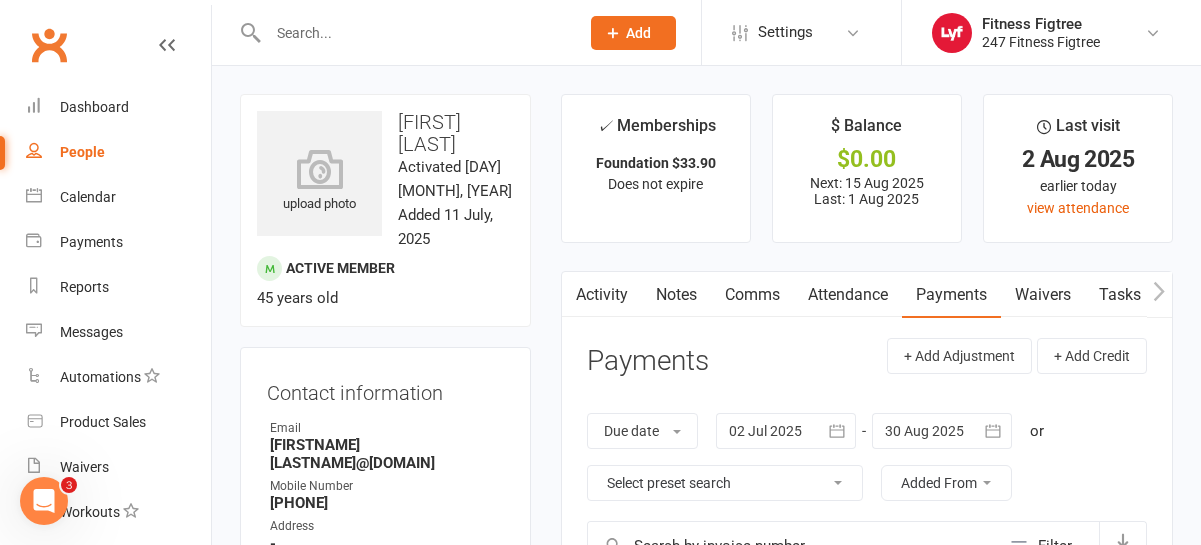 click at bounding box center [413, 33] 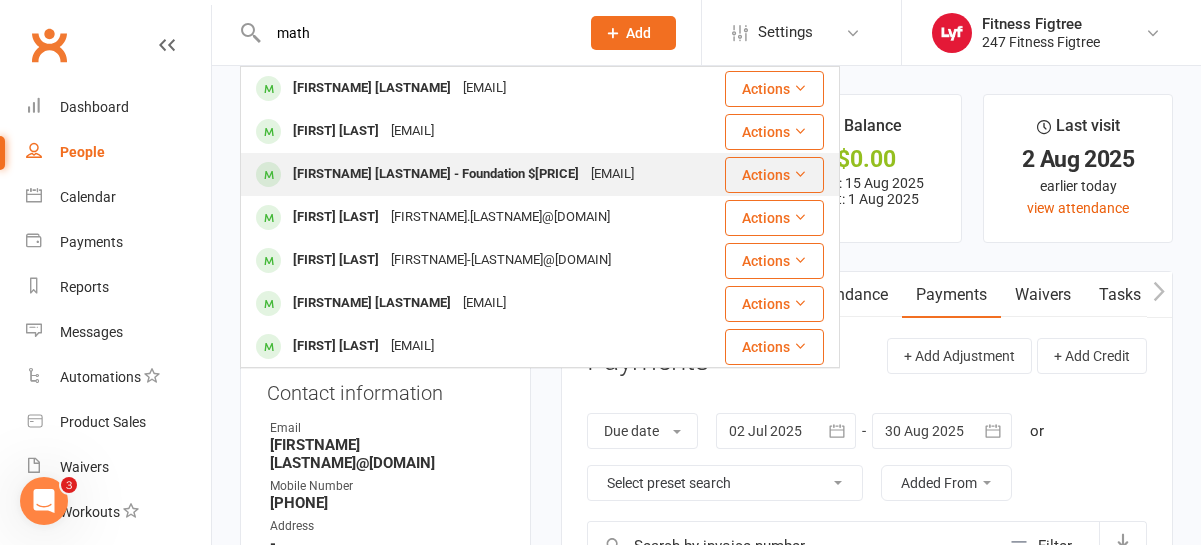 type on "math" 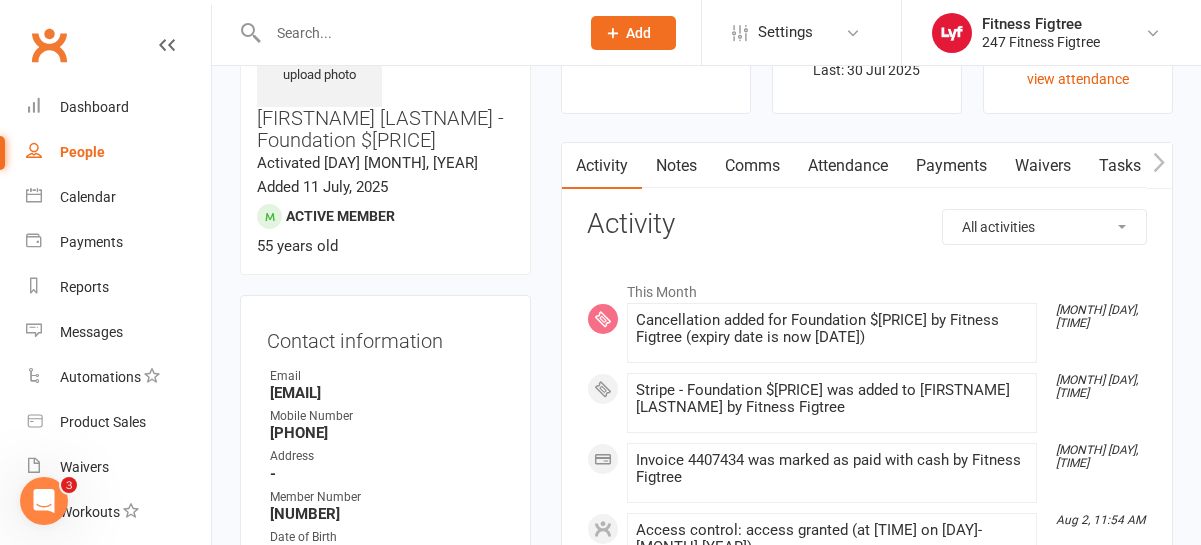 scroll, scrollTop: 0, scrollLeft: 0, axis: both 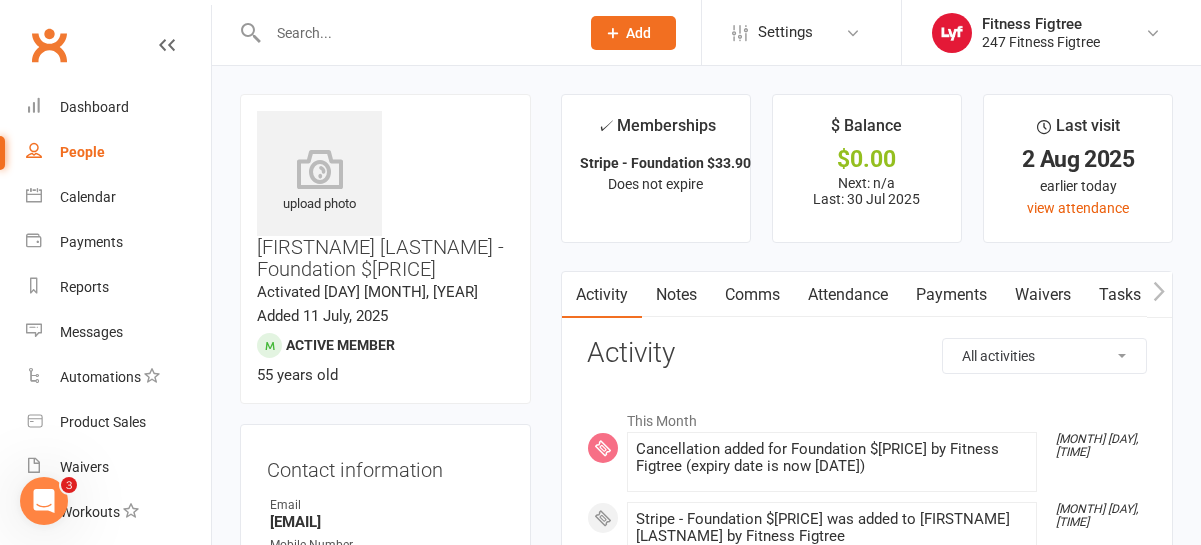 click on "Payments" at bounding box center (951, 295) 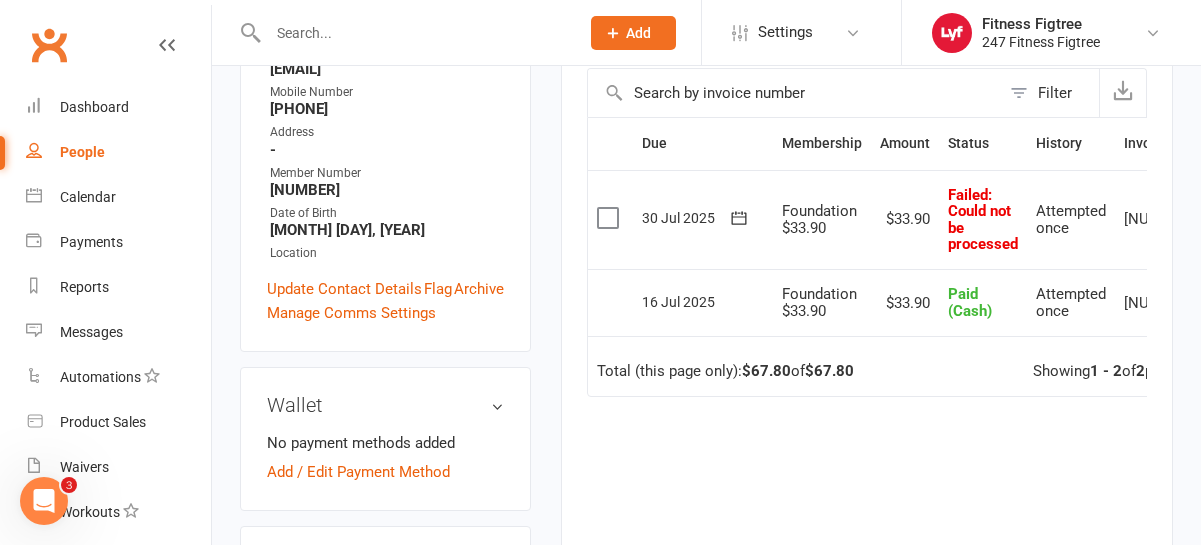 scroll, scrollTop: 454, scrollLeft: 0, axis: vertical 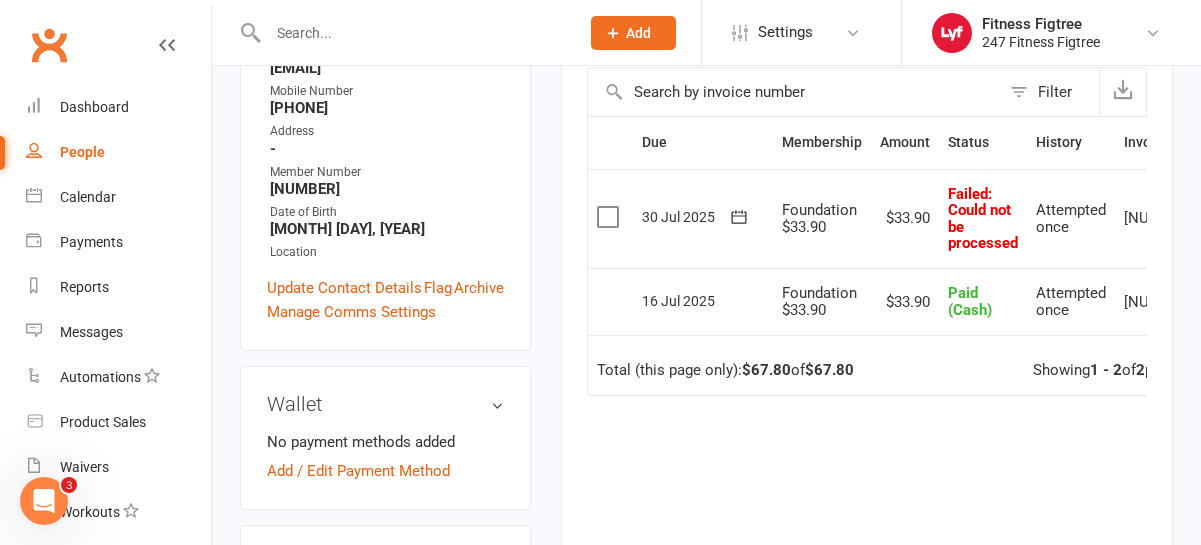 click on "- ^********* $##.##" at bounding box center [867, 384] 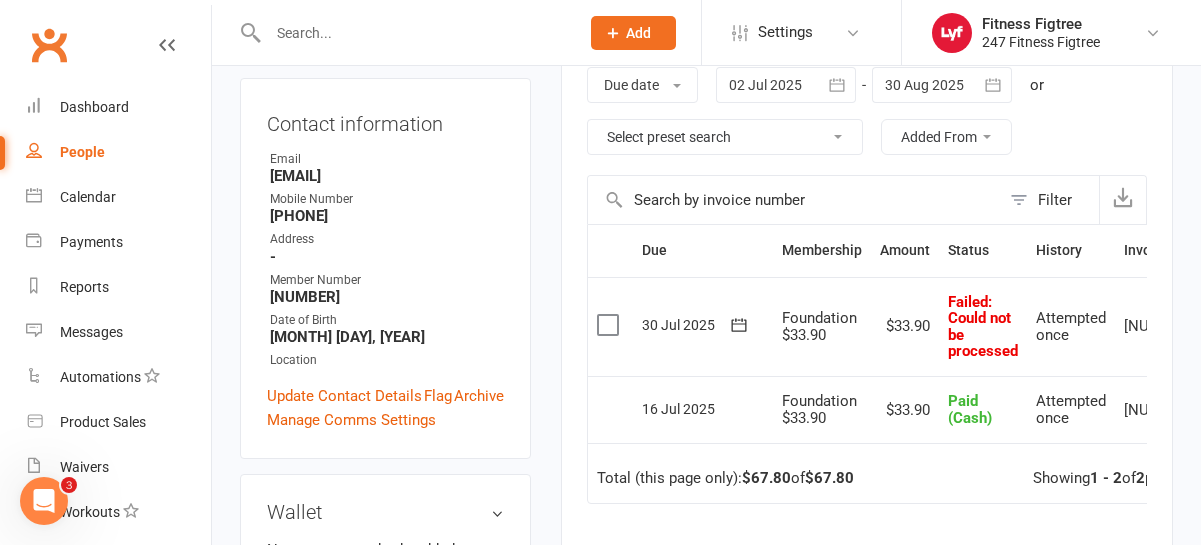 scroll, scrollTop: 473, scrollLeft: 0, axis: vertical 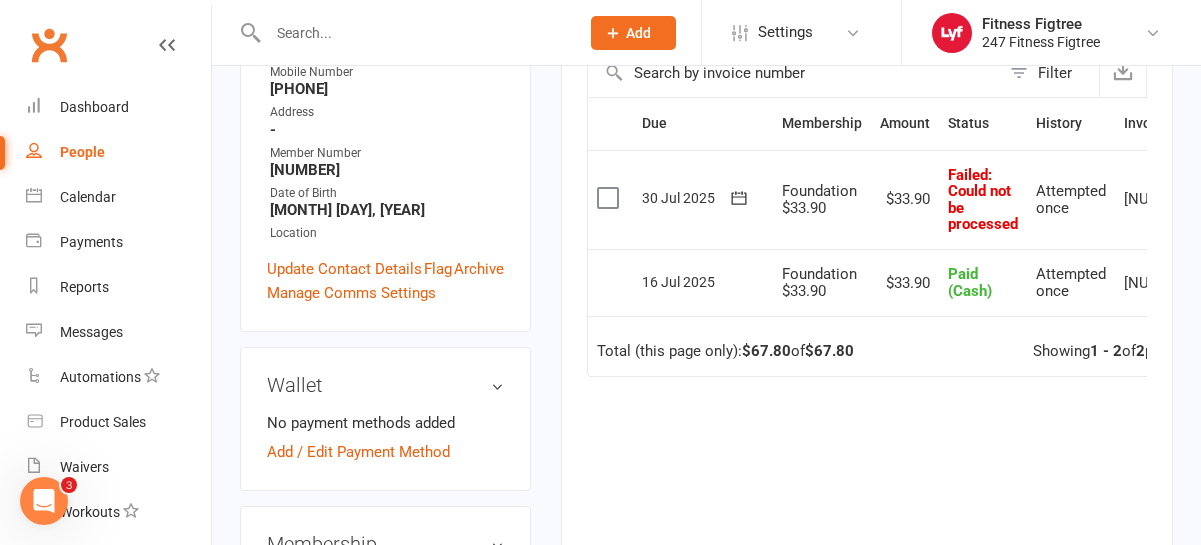 click on "16 Jul 2025" at bounding box center (703, 283) 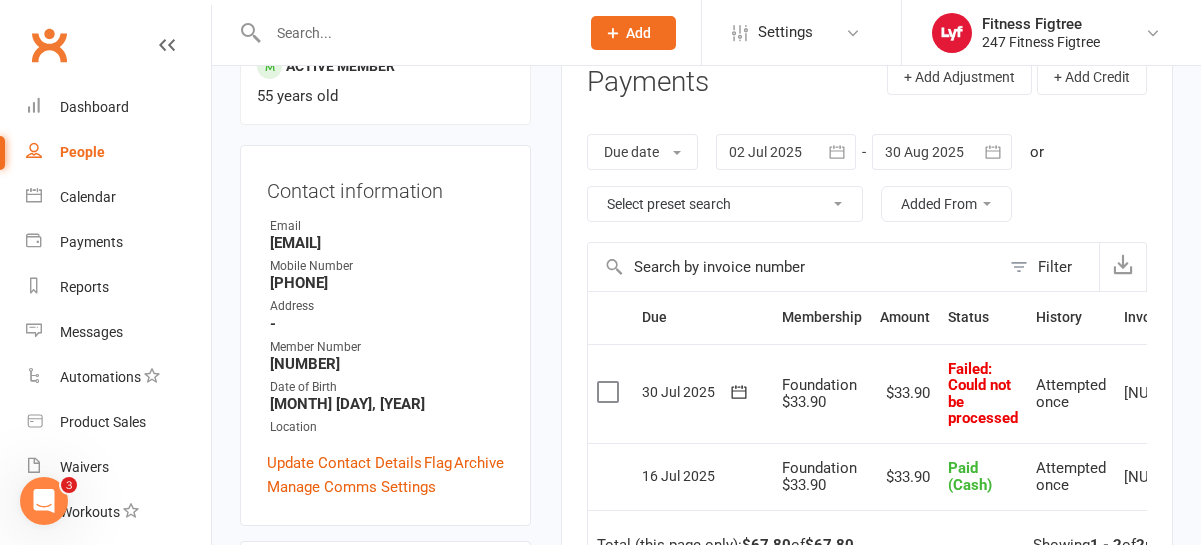 scroll, scrollTop: 0, scrollLeft: 0, axis: both 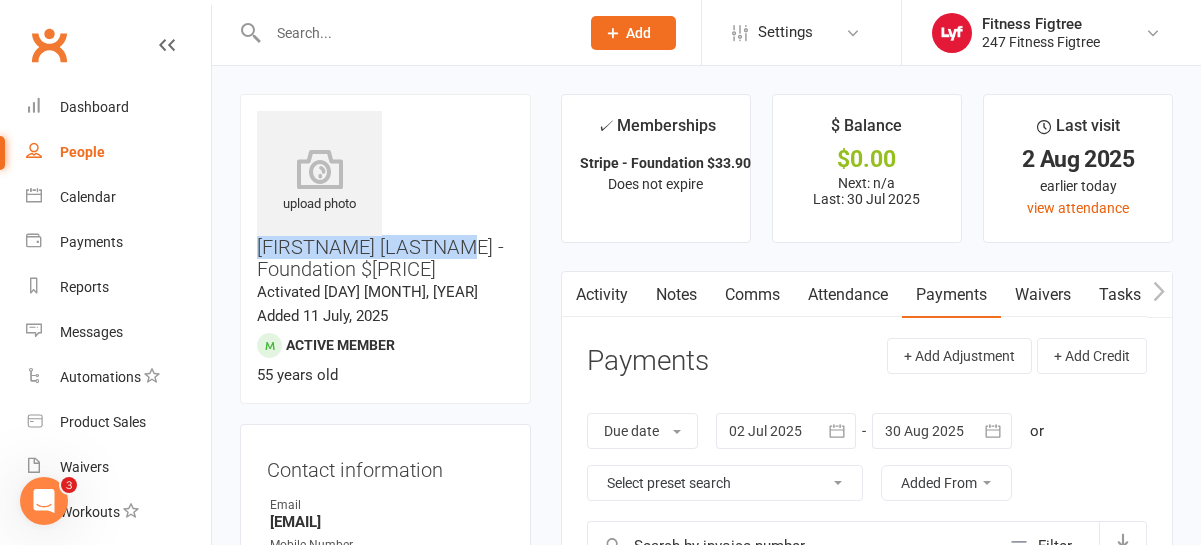 drag, startPoint x: 497, startPoint y: 137, endPoint x: 385, endPoint y: 129, distance: 112.28535 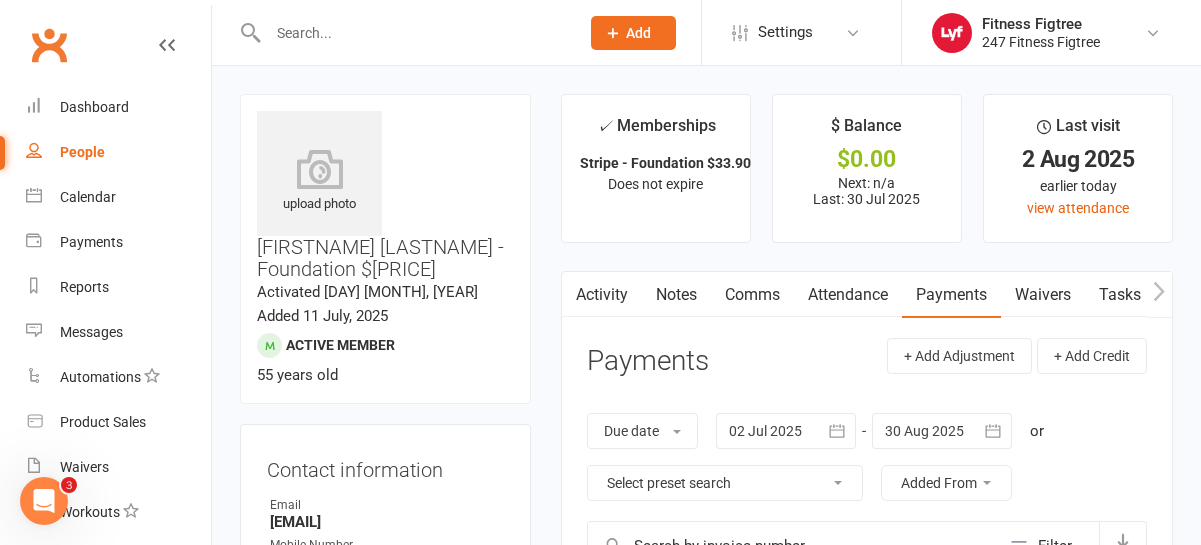 click at bounding box center [413, 33] 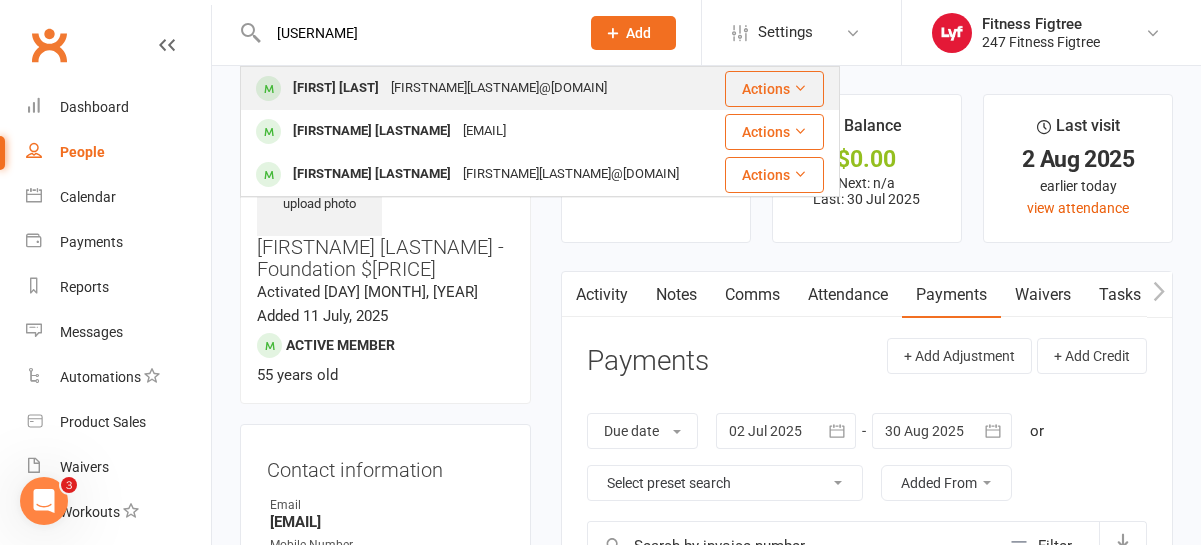 type on "[USERNAME]" 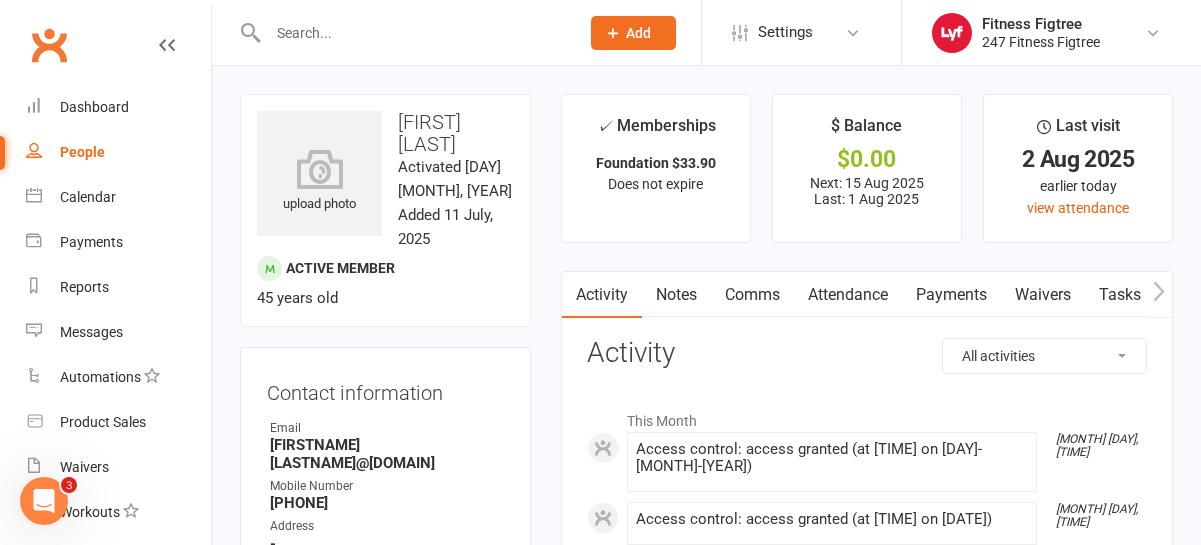 click on "Attendance" at bounding box center (848, 295) 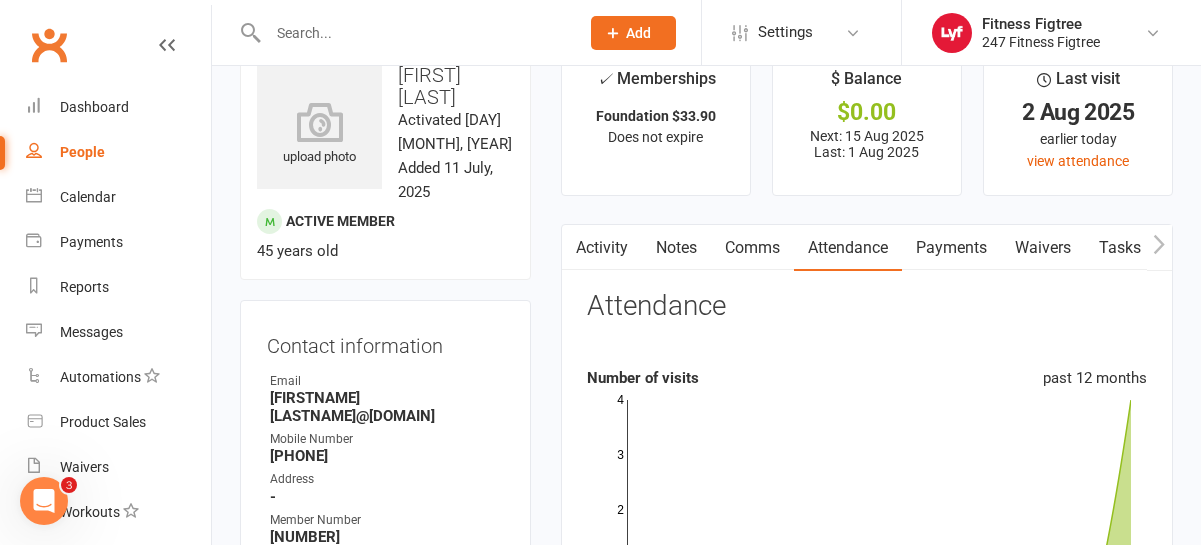 scroll, scrollTop: 44, scrollLeft: 0, axis: vertical 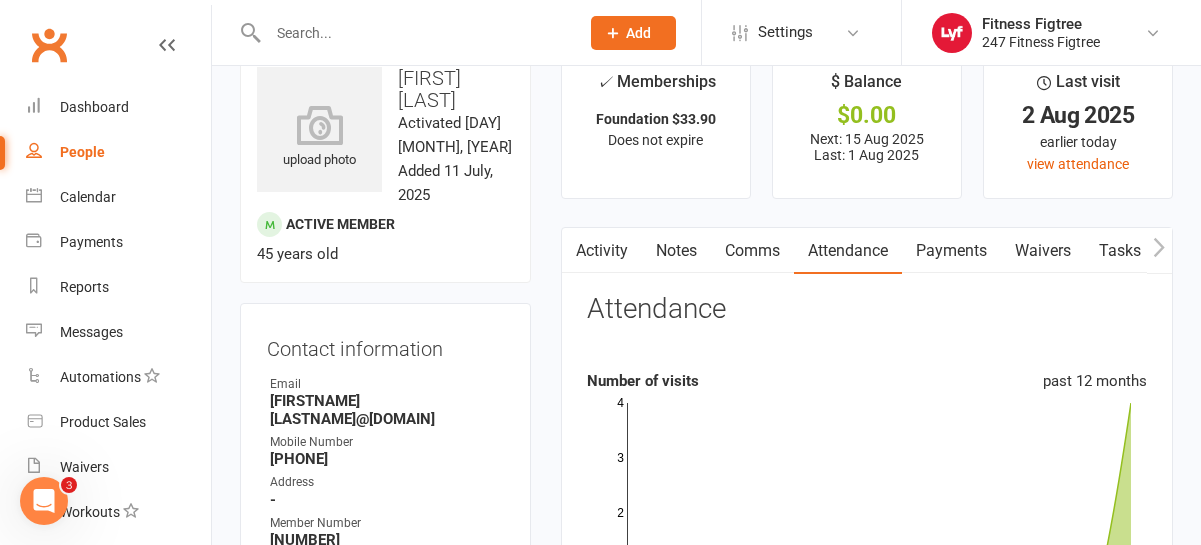 click on "Payments" at bounding box center [951, 251] 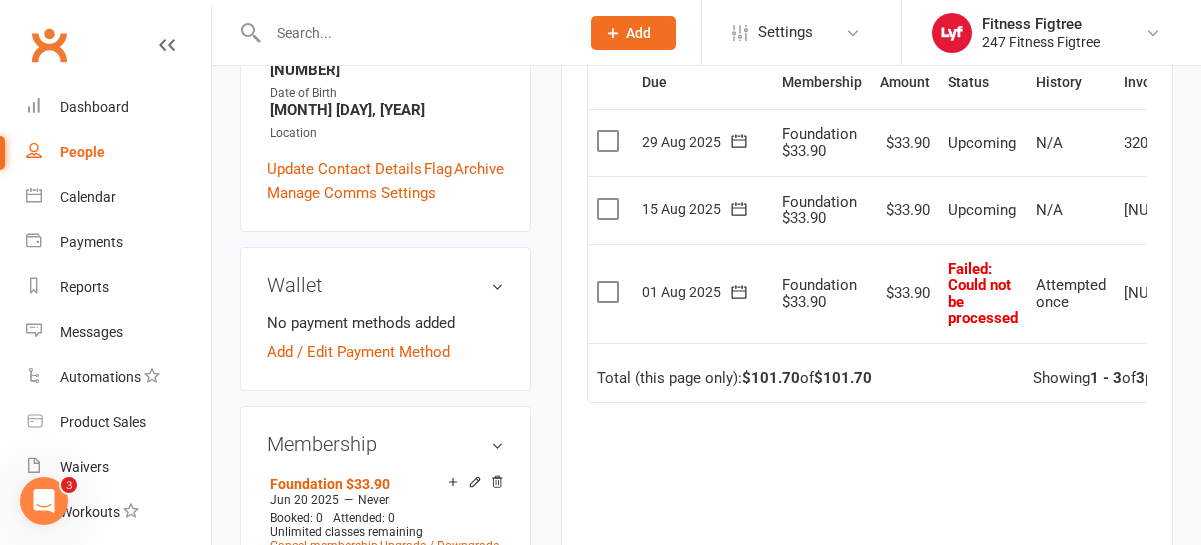 scroll, scrollTop: 567, scrollLeft: 0, axis: vertical 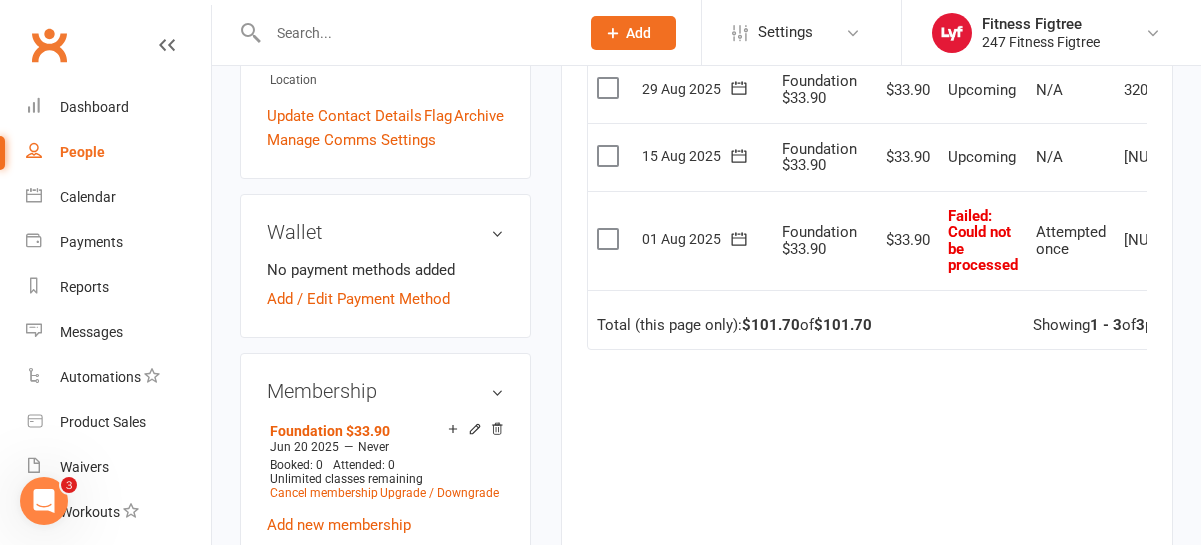 drag, startPoint x: 343, startPoint y: 165, endPoint x: 343, endPoint y: 195, distance: 30 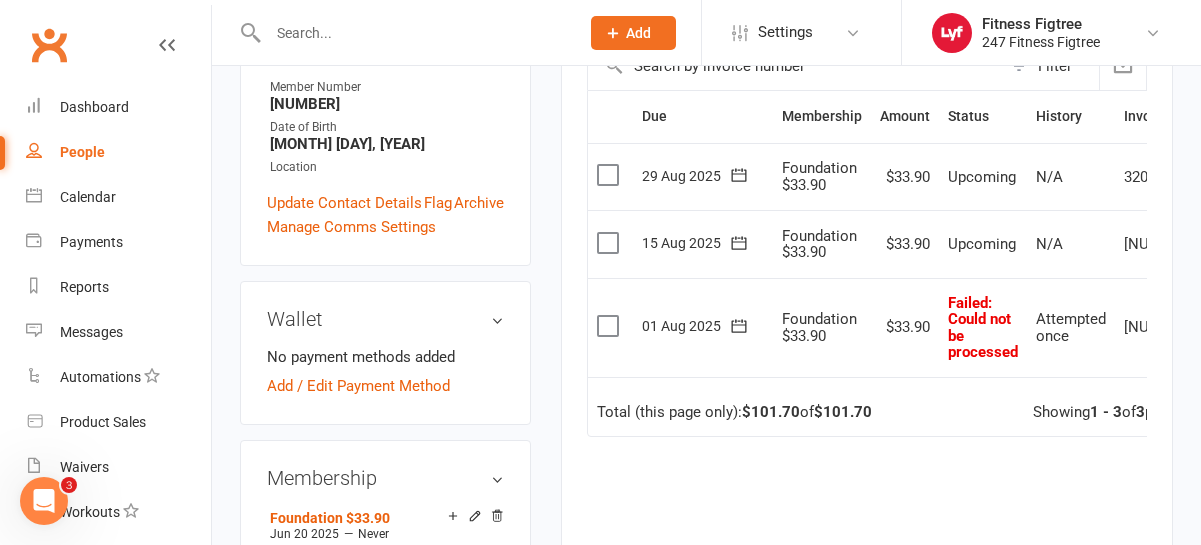 scroll, scrollTop: 456, scrollLeft: 0, axis: vertical 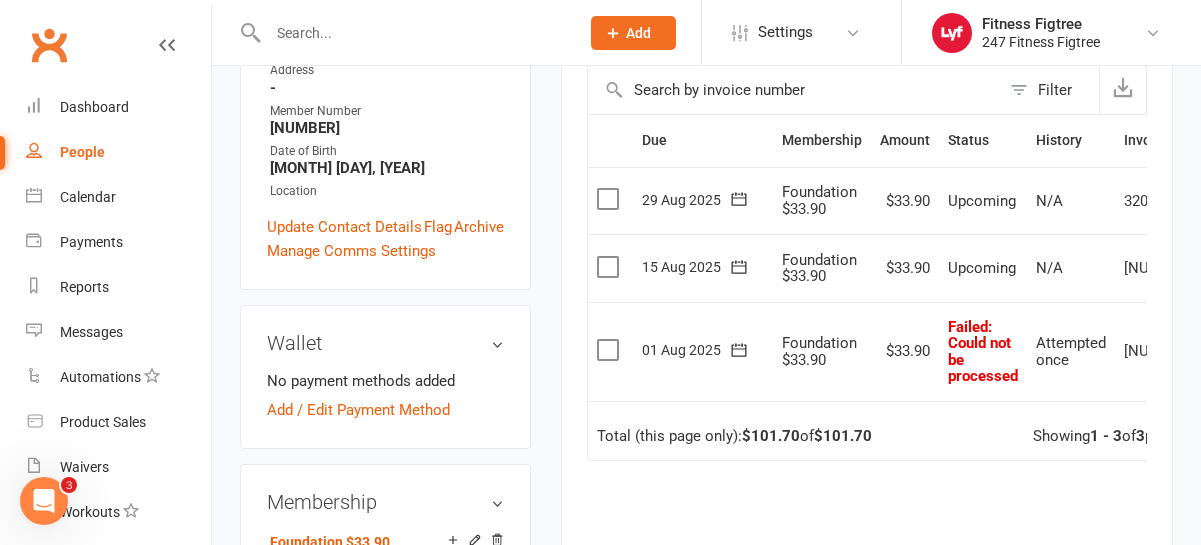 click at bounding box center [610, 350] 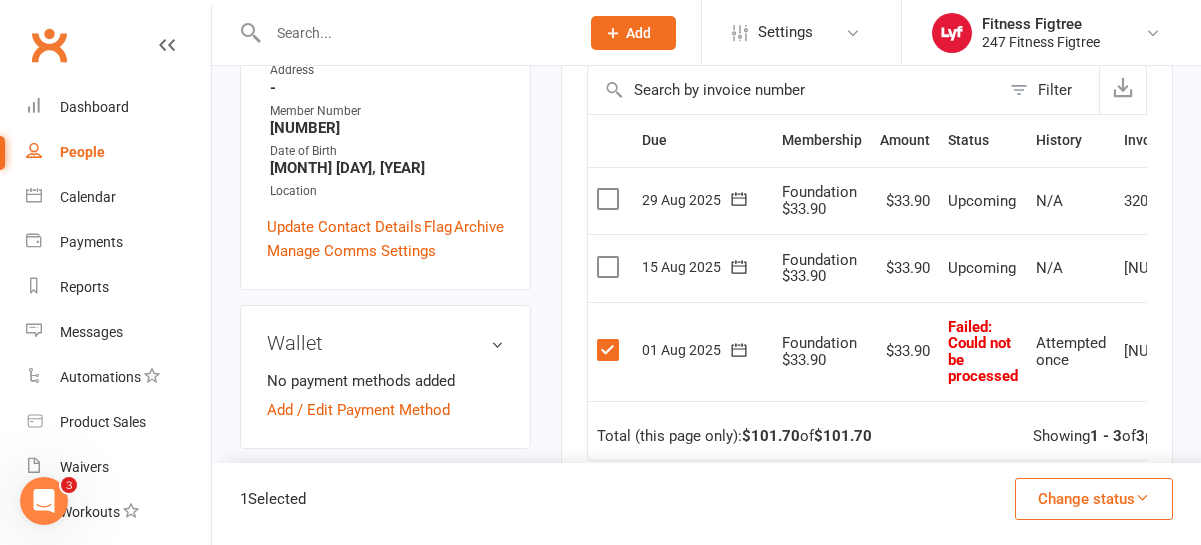 drag, startPoint x: 611, startPoint y: 344, endPoint x: 859, endPoint y: 364, distance: 248.80515 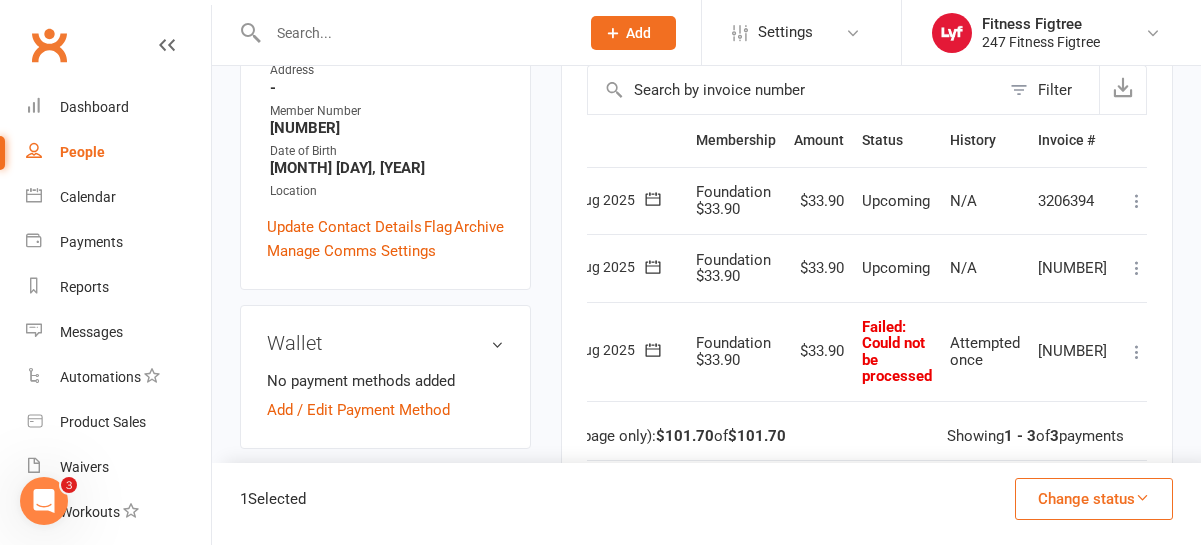 click at bounding box center [1137, 352] 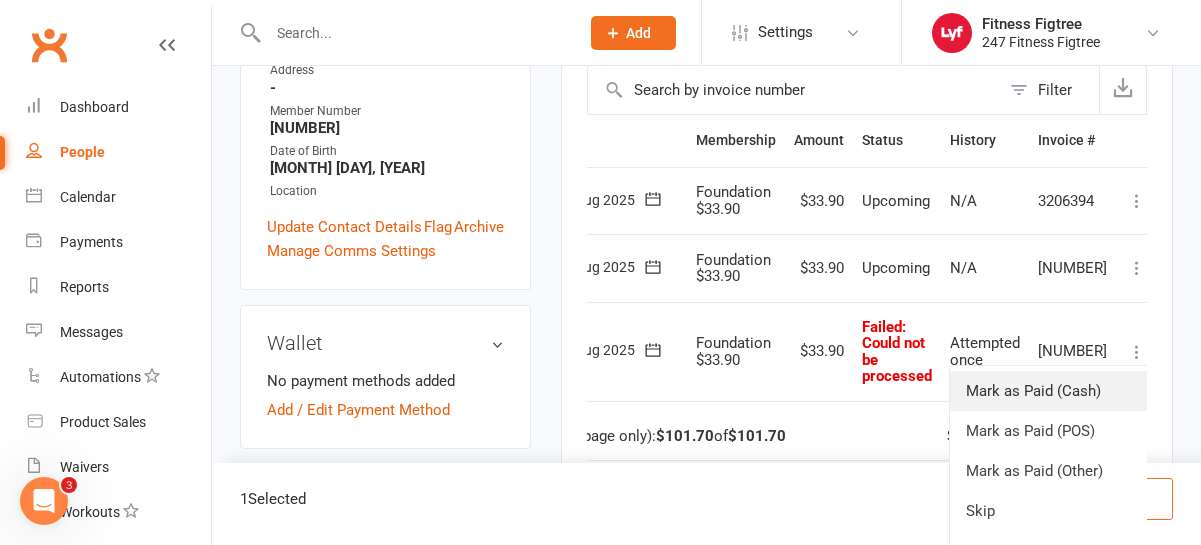 click on "Mark as Paid (Cash)" at bounding box center (1049, 391) 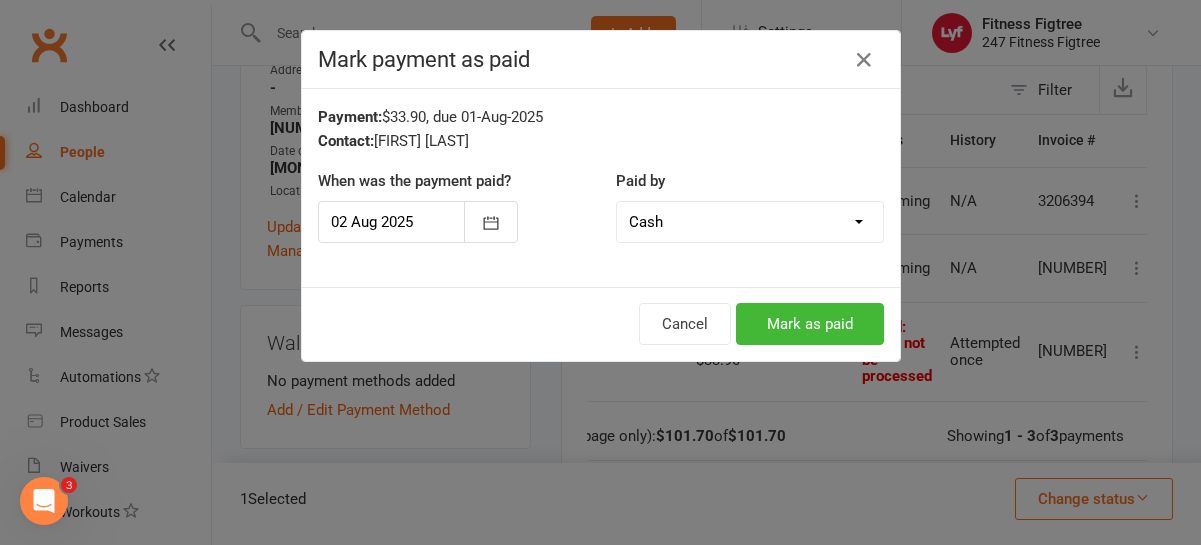 click on "Cash POS Other method" at bounding box center [750, 222] 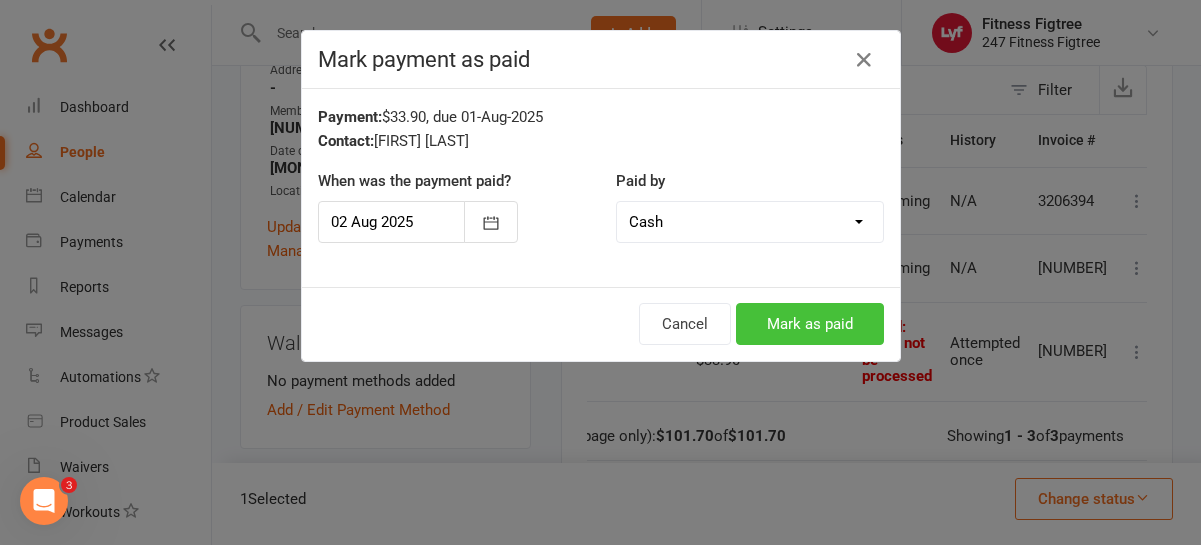 click on "Mark as paid" at bounding box center [810, 324] 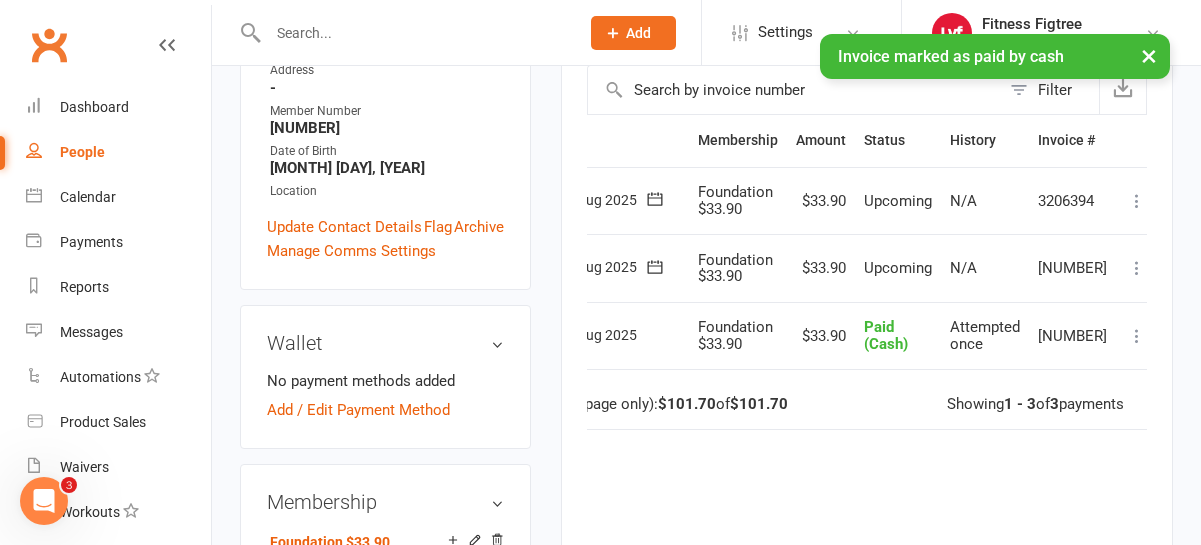 scroll, scrollTop: 0, scrollLeft: 0, axis: both 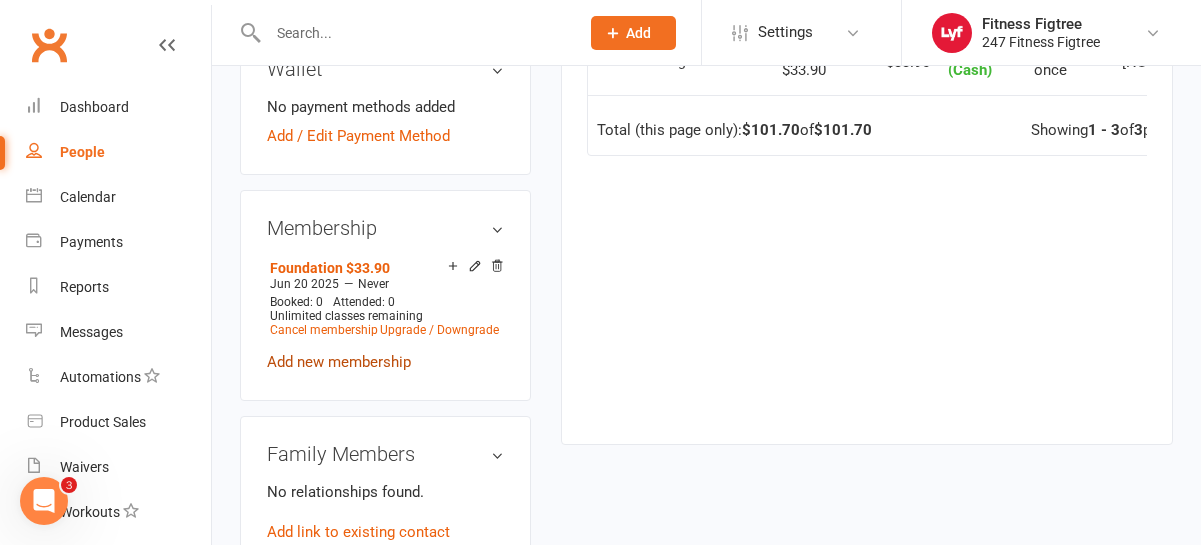 click on "Add new membership" at bounding box center [339, 362] 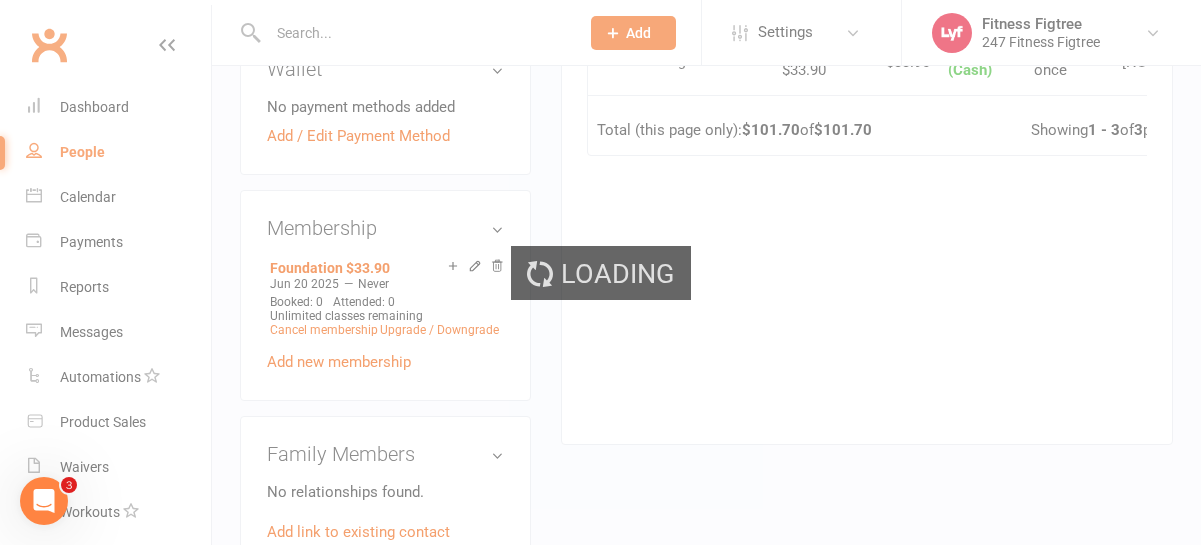 scroll, scrollTop: 0, scrollLeft: 0, axis: both 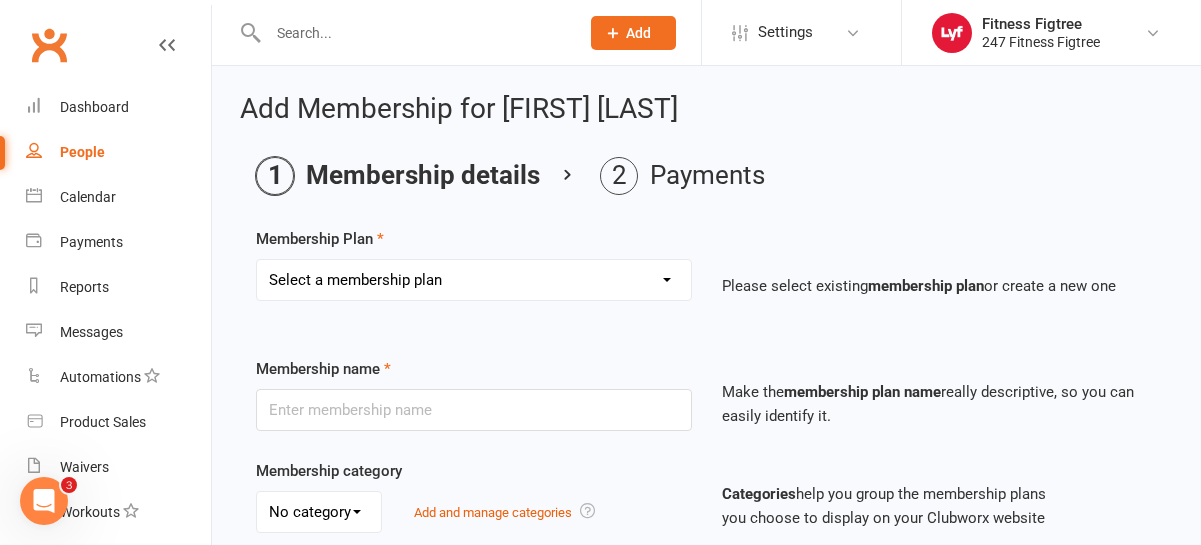 click on "Select a membership plan Create new Membership Plan Youth $33.90 Youth $29.90 Foundation $23.90 Foundation $23.45 Foundation $19.45 Foundation $33.90 Foundation $25.90 Foundation $27.90 Foundation $29.90 Foundation $31.90 Fighting Fit Only - Free plan Stripe - Foundation $36 Stripe - Foundation $33.90 Stripe - Foundation $29.90 TEAM MEMBERSHIP PIA - Foundation PIA - $849" at bounding box center (474, 280) 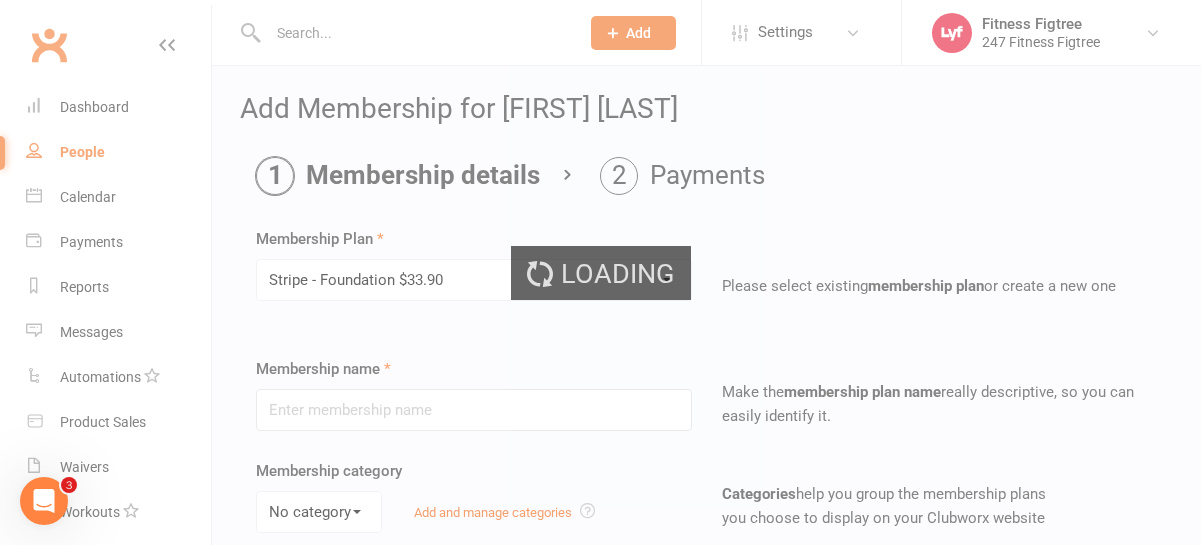 type on "Stripe - Foundation $33.90" 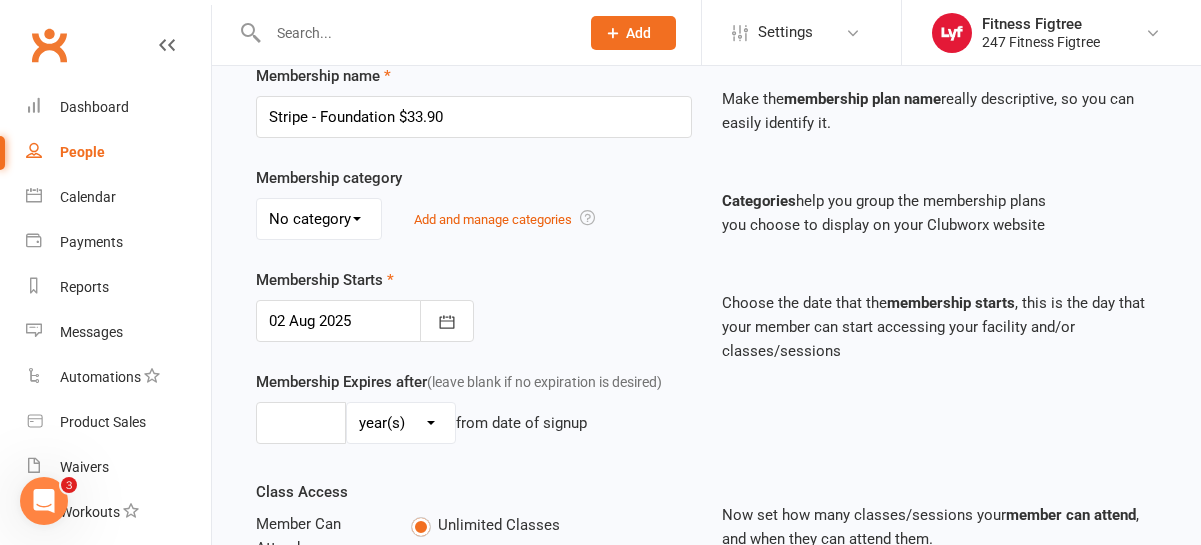 scroll, scrollTop: 324, scrollLeft: 0, axis: vertical 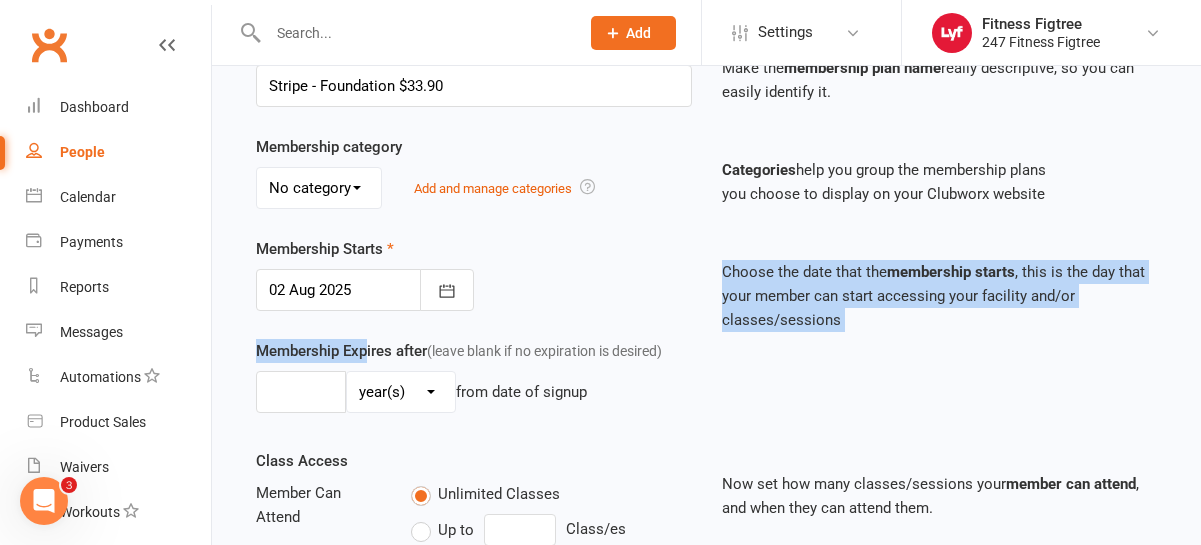 drag, startPoint x: 366, startPoint y: 311, endPoint x: 366, endPoint y: 354, distance: 43 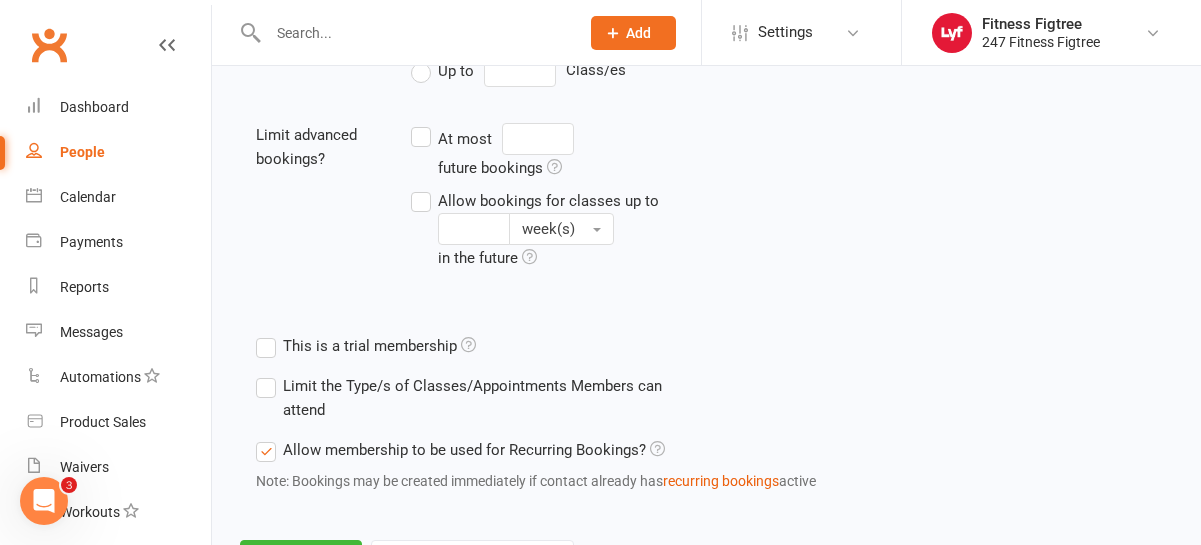 scroll, scrollTop: 877, scrollLeft: 0, axis: vertical 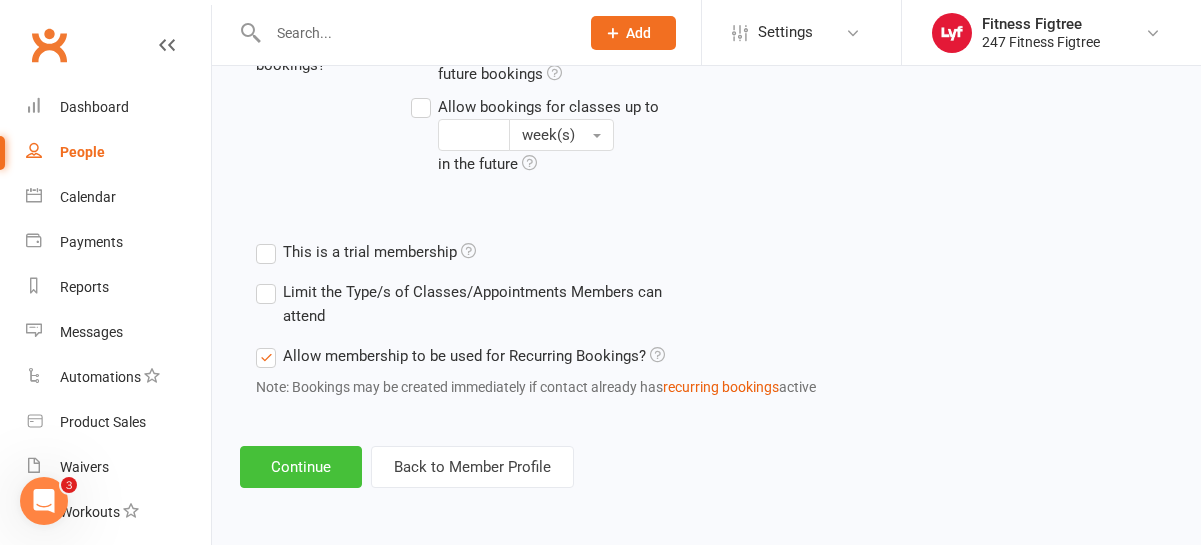 click on "Continue" at bounding box center [301, 467] 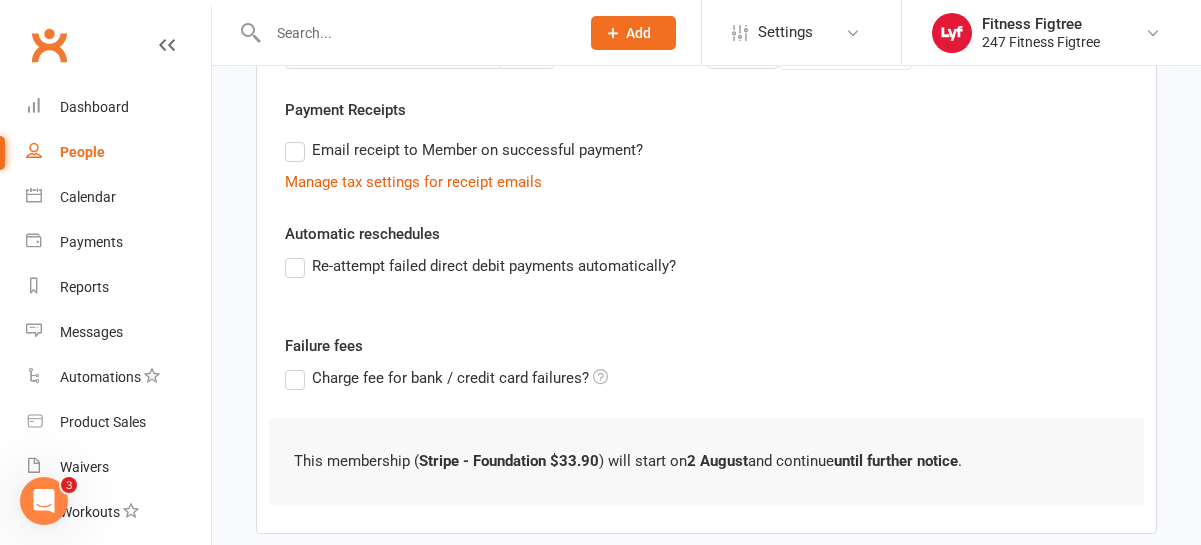 scroll, scrollTop: 669, scrollLeft: 0, axis: vertical 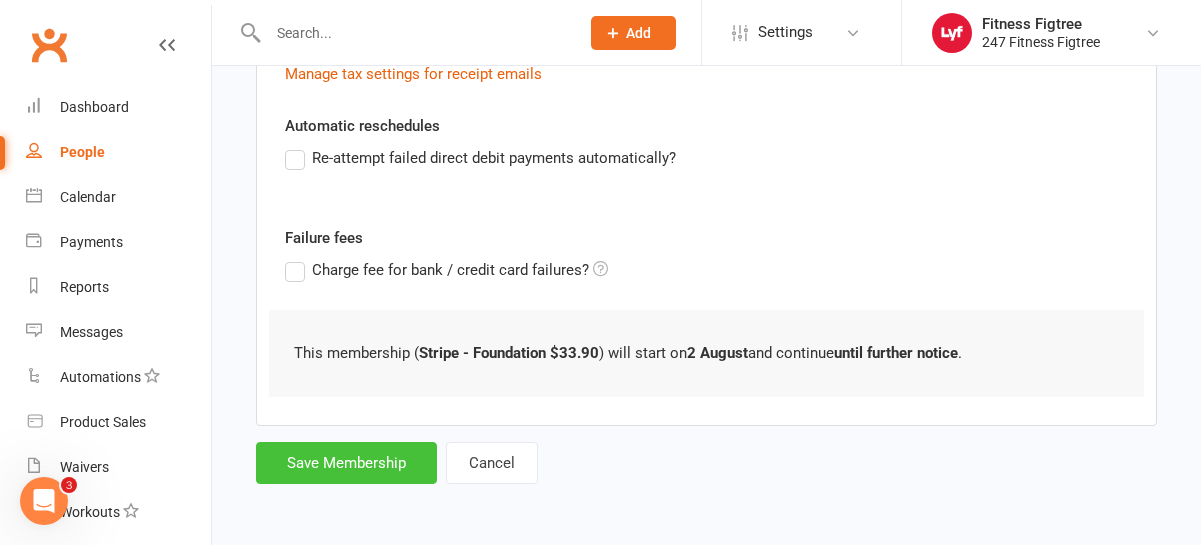 click on "Save Membership" at bounding box center [346, 463] 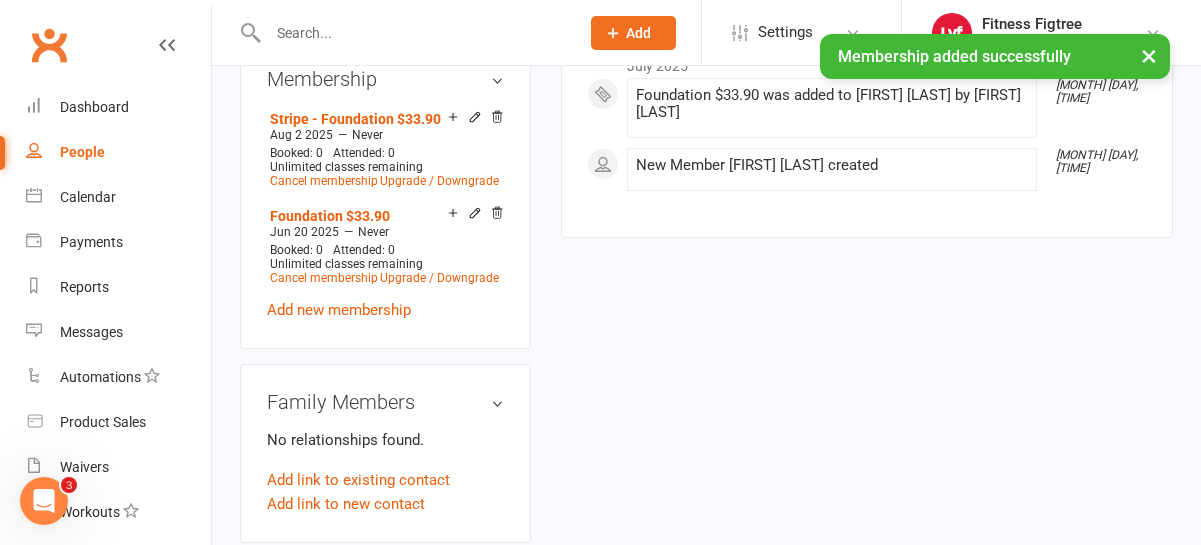scroll, scrollTop: 878, scrollLeft: 0, axis: vertical 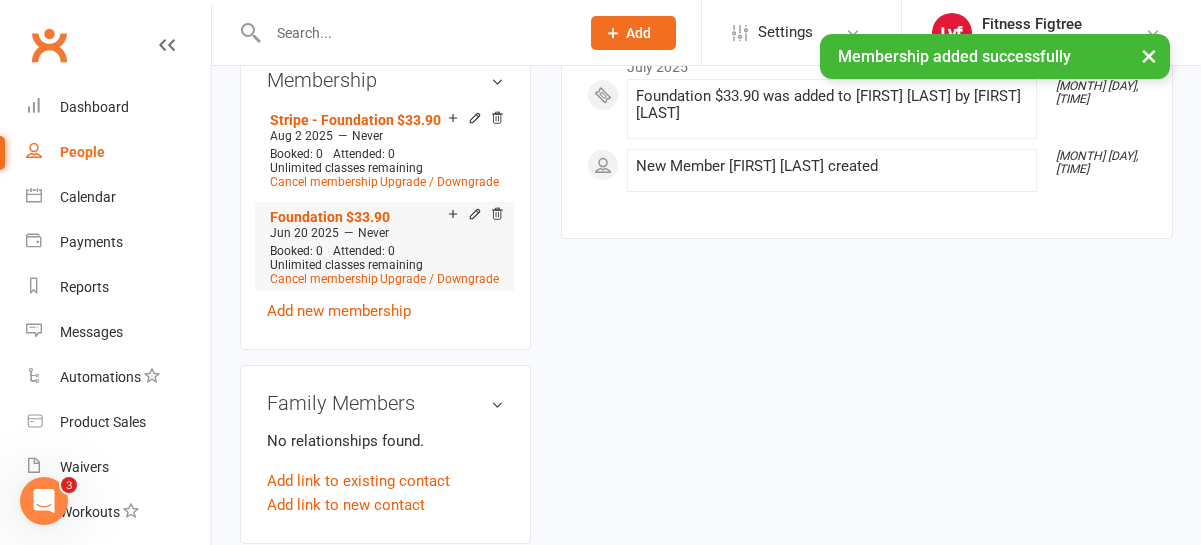 drag, startPoint x: 326, startPoint y: 271, endPoint x: 377, endPoint y: 255, distance: 53.450912 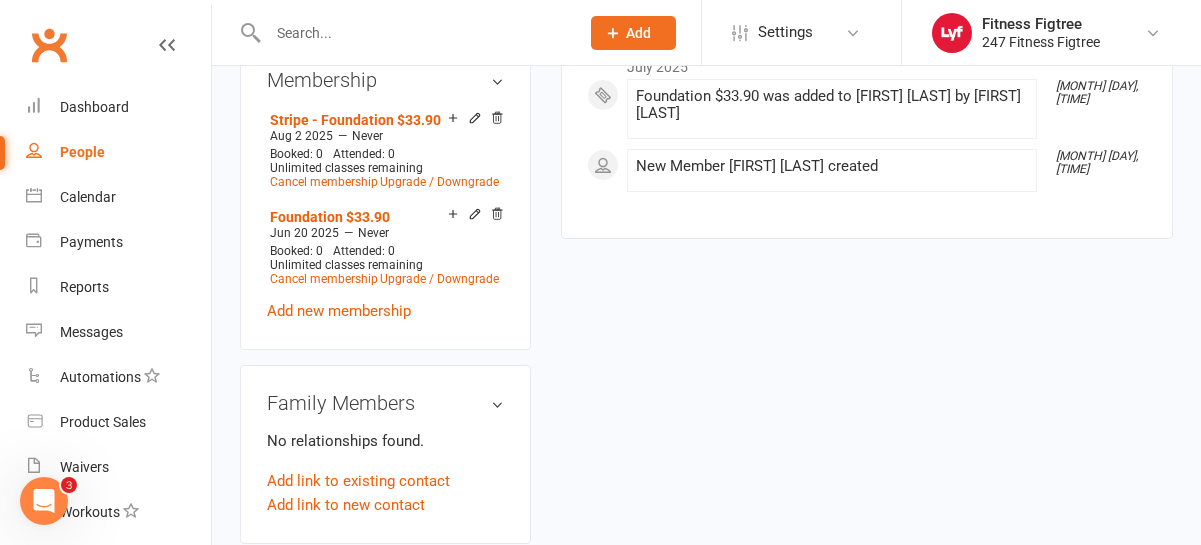 click on "Stripe - Foundation $33.90 [MONTH] [DAY] [YEAR] — Never Booked: 0 Attended: 0 Unlimited classes remaining   Cancel membership Upgrade / Downgrade     Foundation $33.90 [MONTH] [DAY] [YEAR] — Never Booked: 0 Attended: 0 Unlimited classes remaining   Cancel membership Upgrade / Downgrade Add new membership" at bounding box center [385, 214] 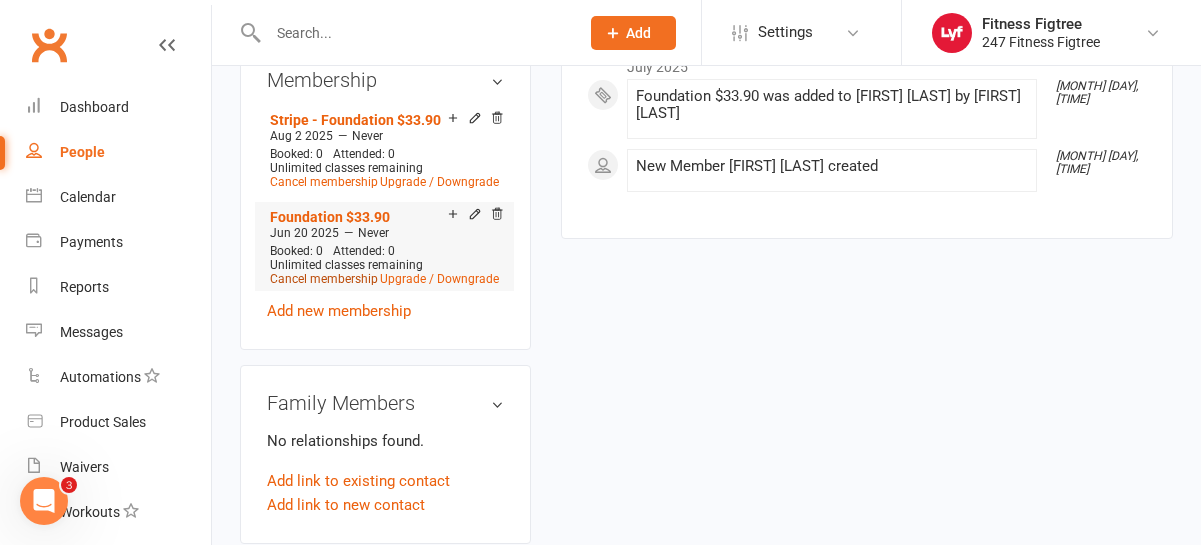 click on "Cancel membership" at bounding box center [324, 279] 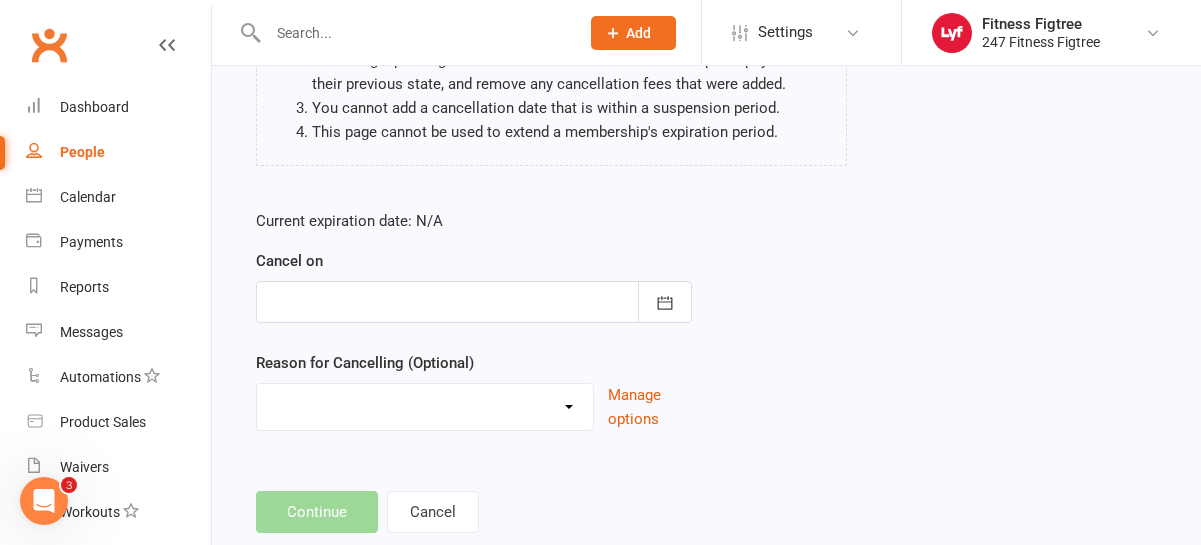 scroll, scrollTop: 343, scrollLeft: 0, axis: vertical 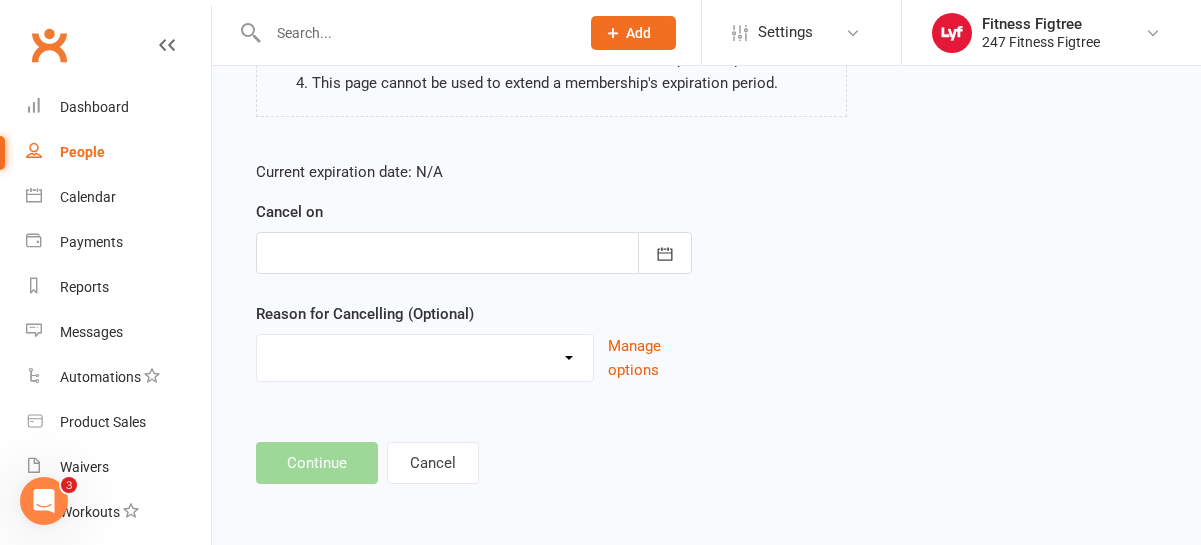 click on "Current expiration date: N/A Cancel on
August 2025
Sun Mon Tue Wed Thu Fri Sat
31
27
28
29
30
31
01
02
32
03
04
05
06
07
08
09
33
10
11
12
13
14
15
16
34
17
18
19
20
21
22
23
35
24
25
26
27
28
29
30
36" at bounding box center (474, 271) 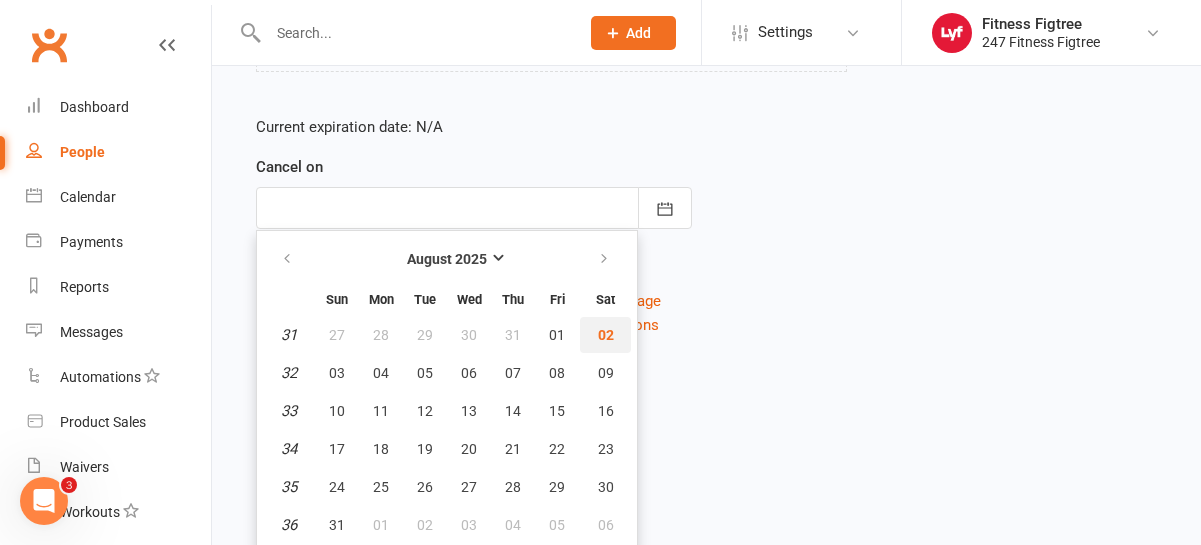click on "02" at bounding box center (605, 335) 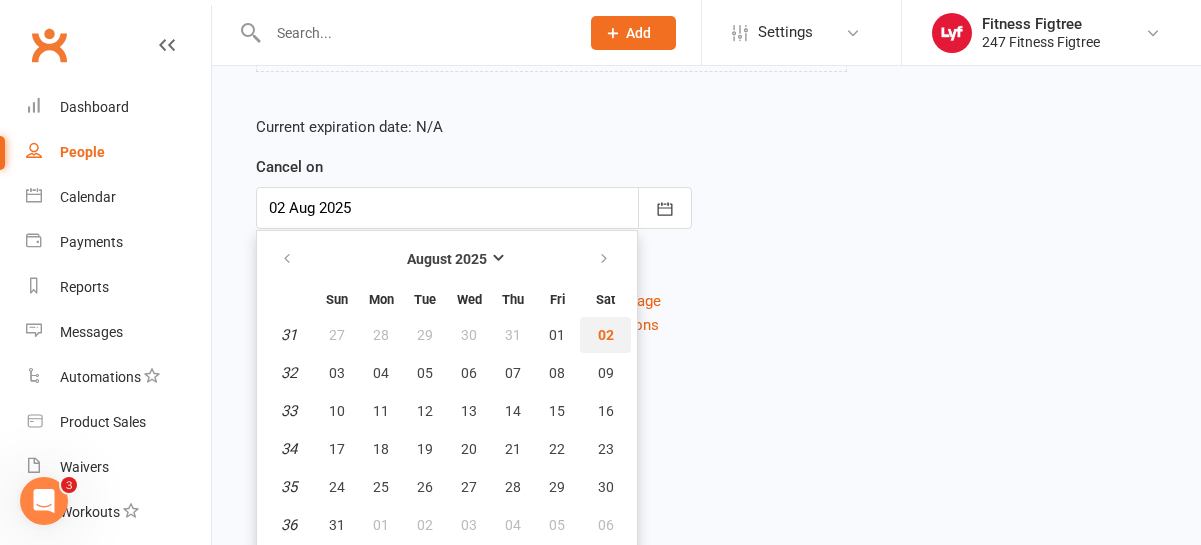 scroll, scrollTop: 343, scrollLeft: 0, axis: vertical 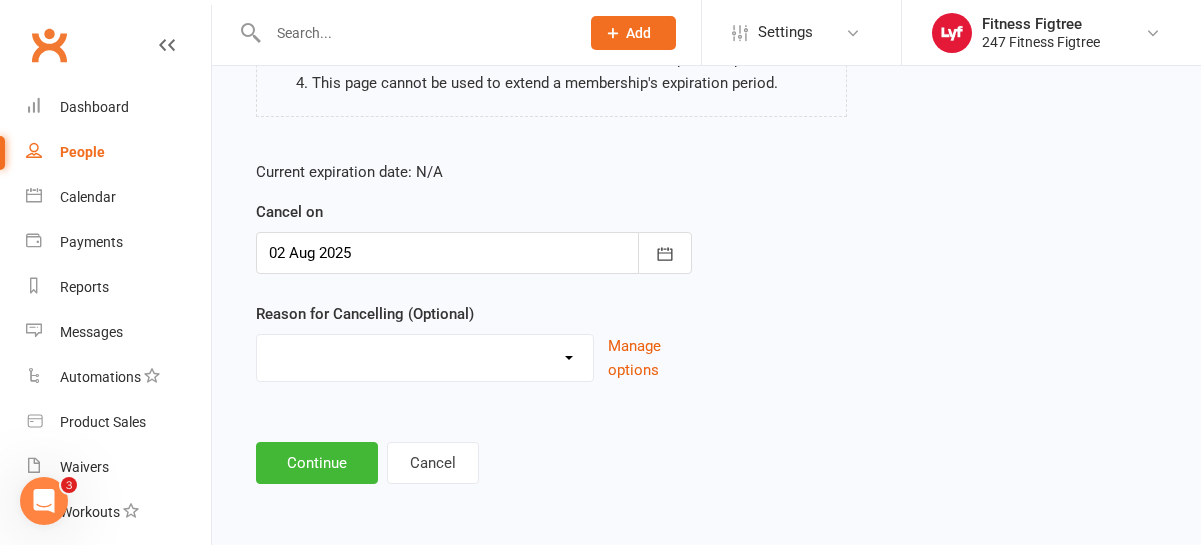 click on "Holiday Injury Stripe Migration The Great Migration  Other reason" at bounding box center [425, 355] 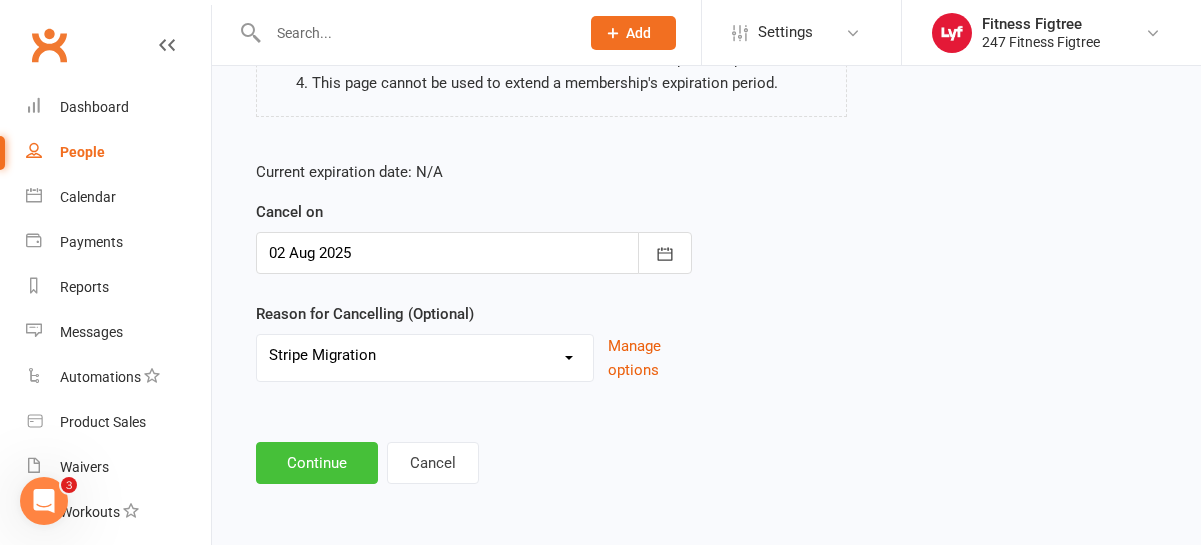 click on "Continue" at bounding box center (317, 463) 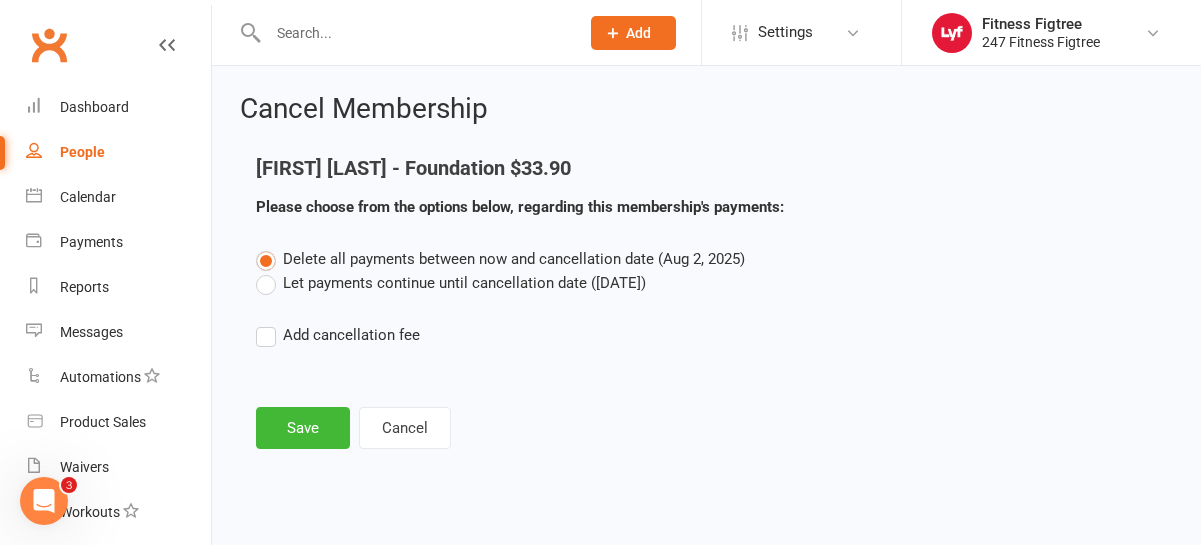 scroll, scrollTop: 0, scrollLeft: 0, axis: both 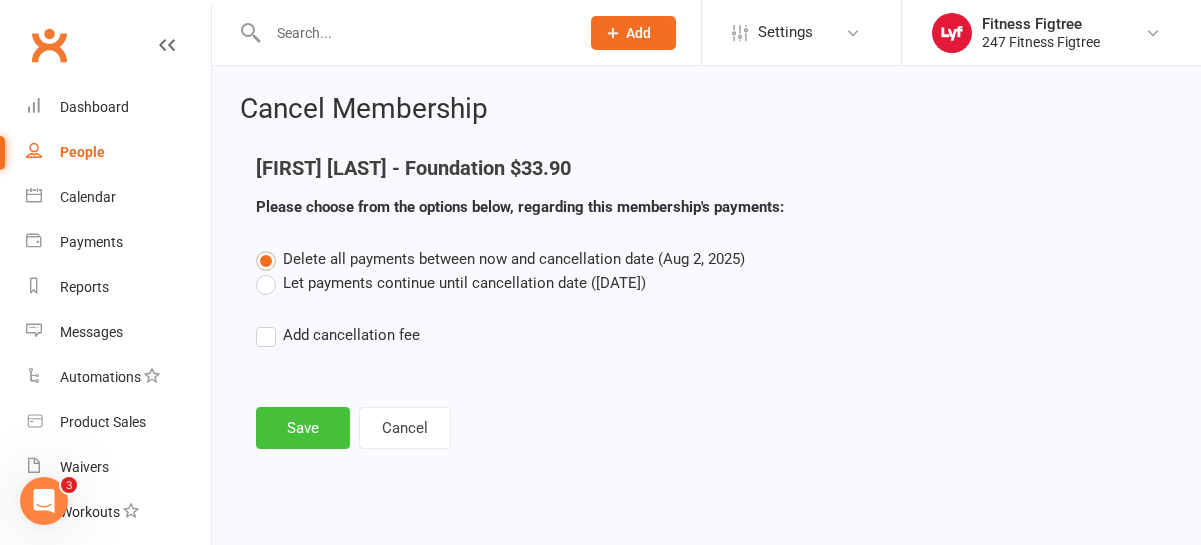 click on "Save" at bounding box center [303, 428] 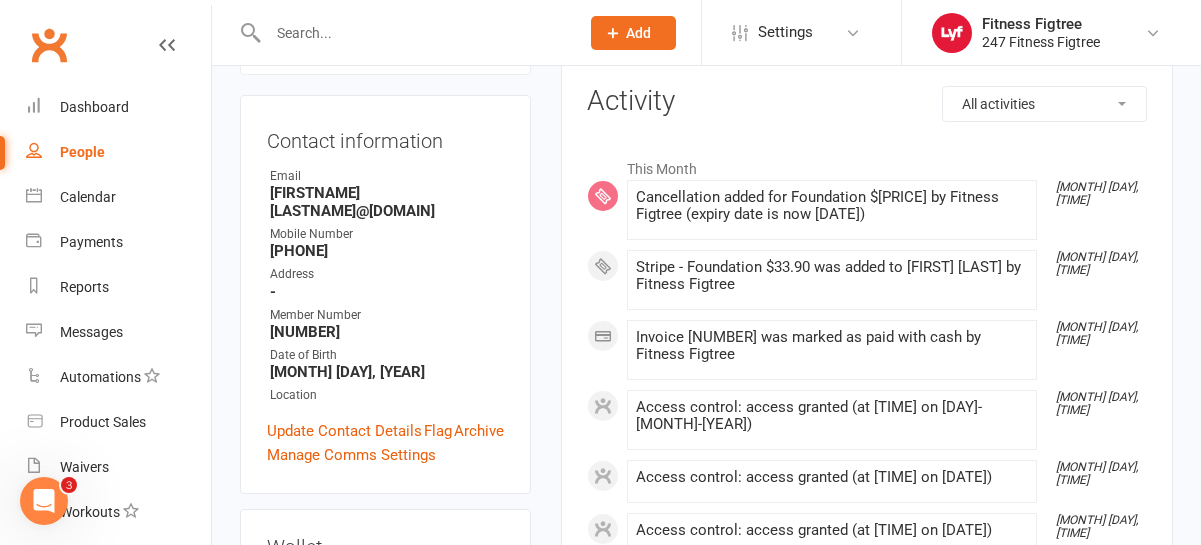 scroll, scrollTop: 248, scrollLeft: 0, axis: vertical 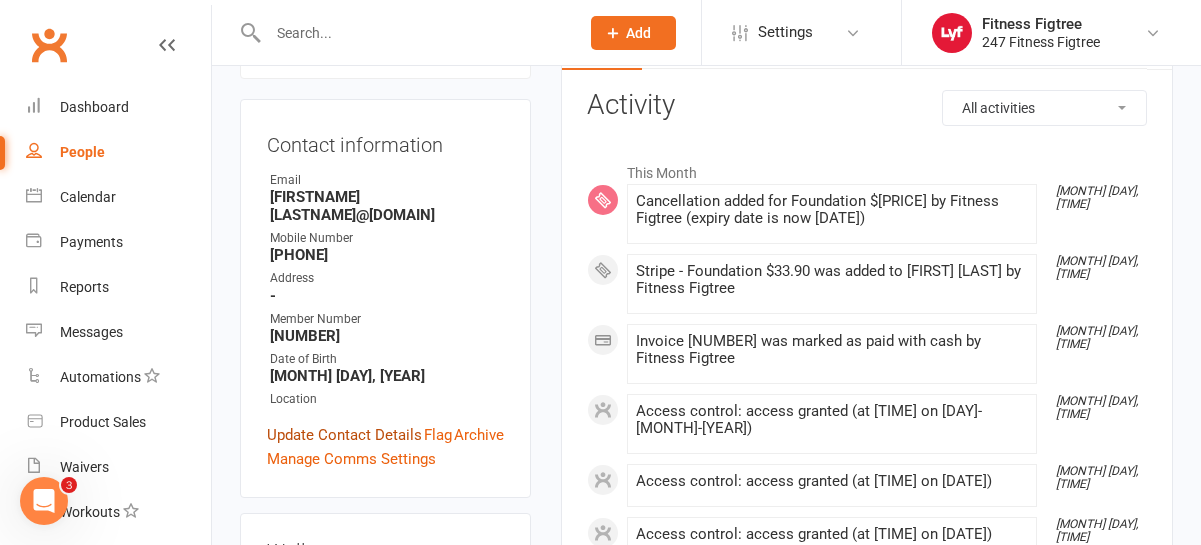 click on "Update Contact Details" at bounding box center [344, 435] 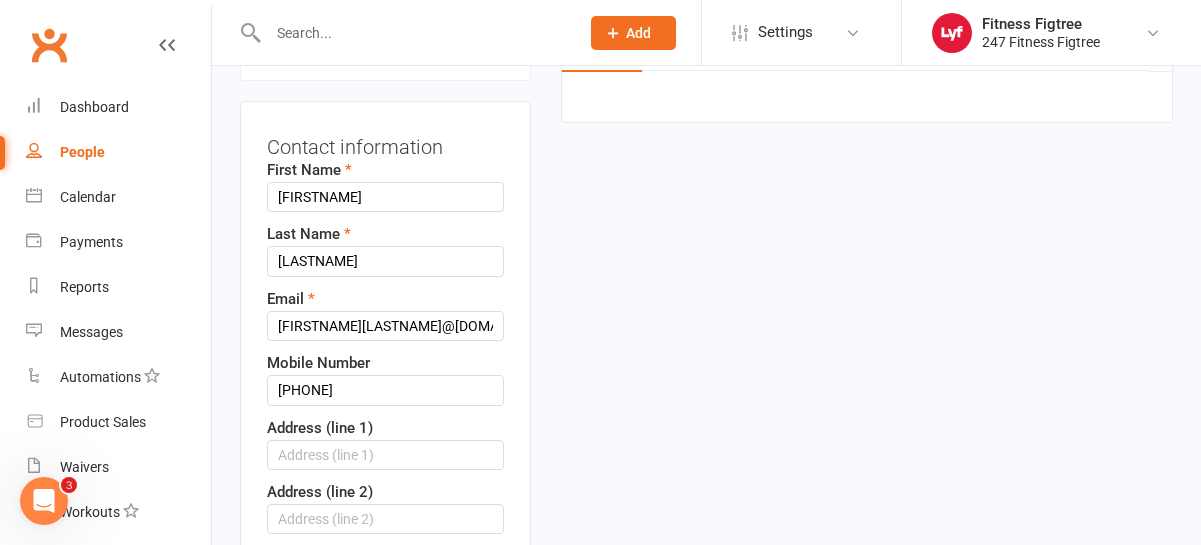 scroll, scrollTop: 346, scrollLeft: 0, axis: vertical 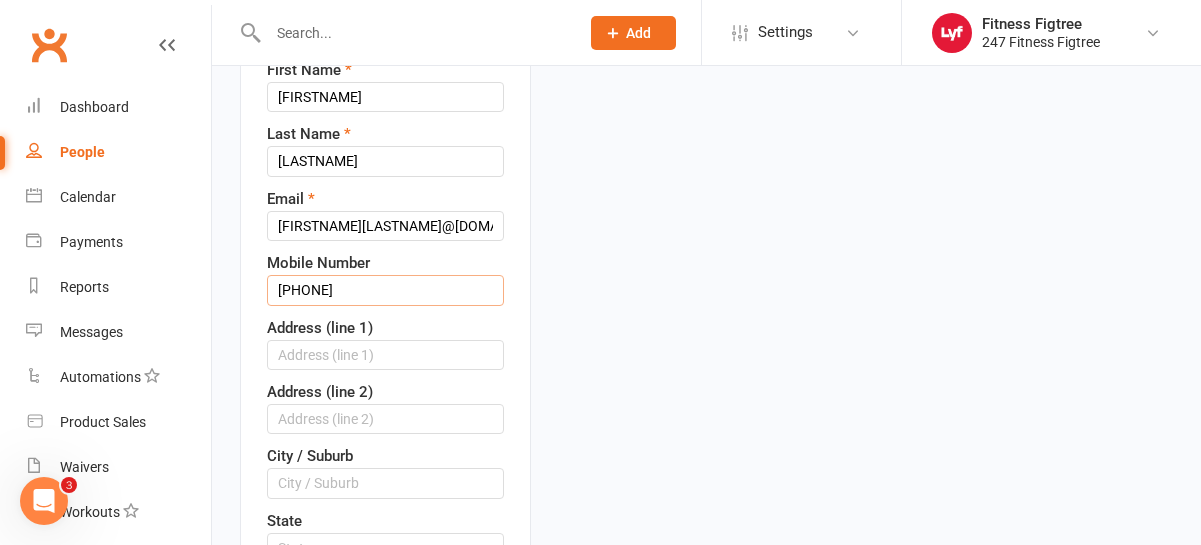 drag, startPoint x: 300, startPoint y: 290, endPoint x: 282, endPoint y: 290, distance: 18 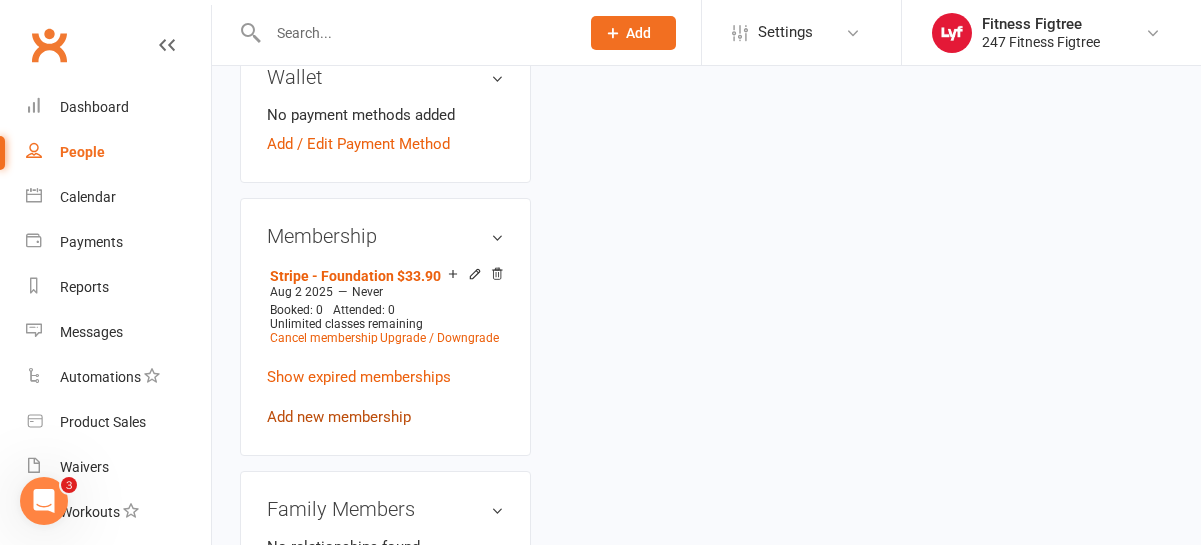 scroll, scrollTop: 1077, scrollLeft: 0, axis: vertical 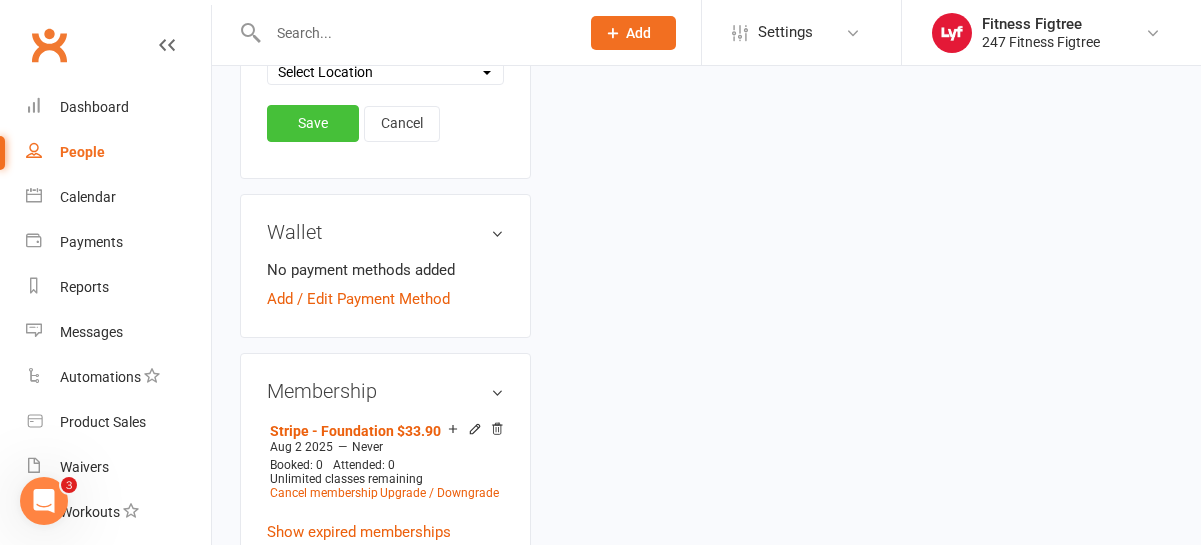 type on "[PHONE]" 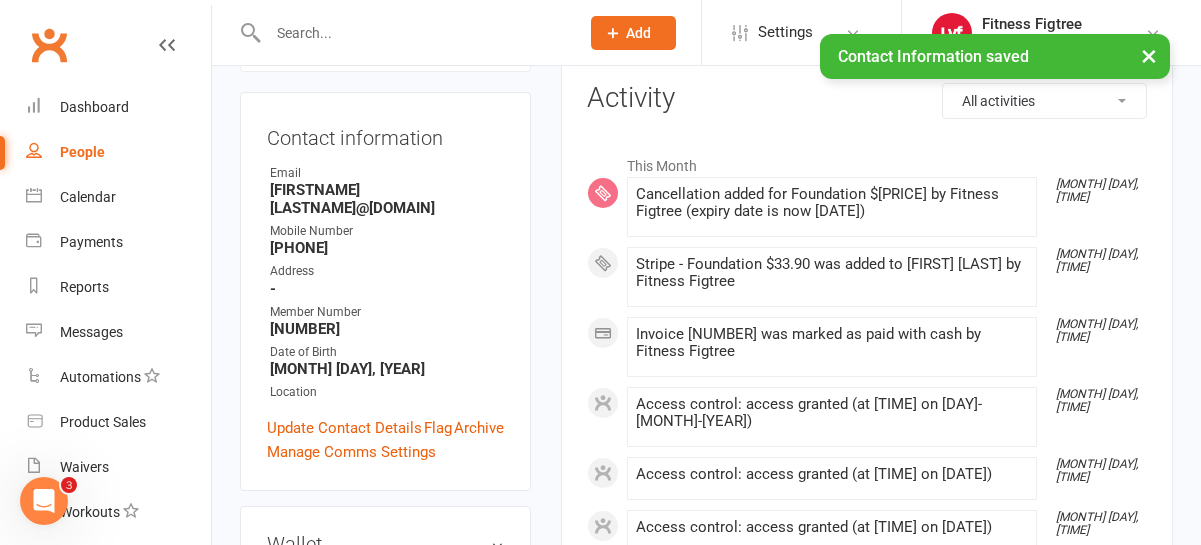 scroll, scrollTop: 0, scrollLeft: 0, axis: both 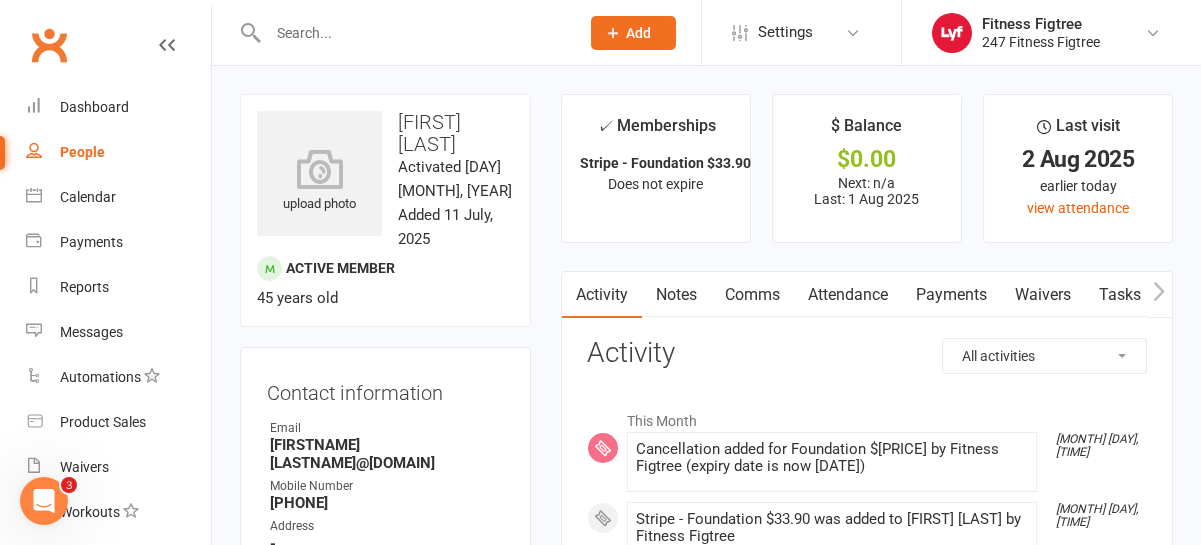 click at bounding box center (402, 32) 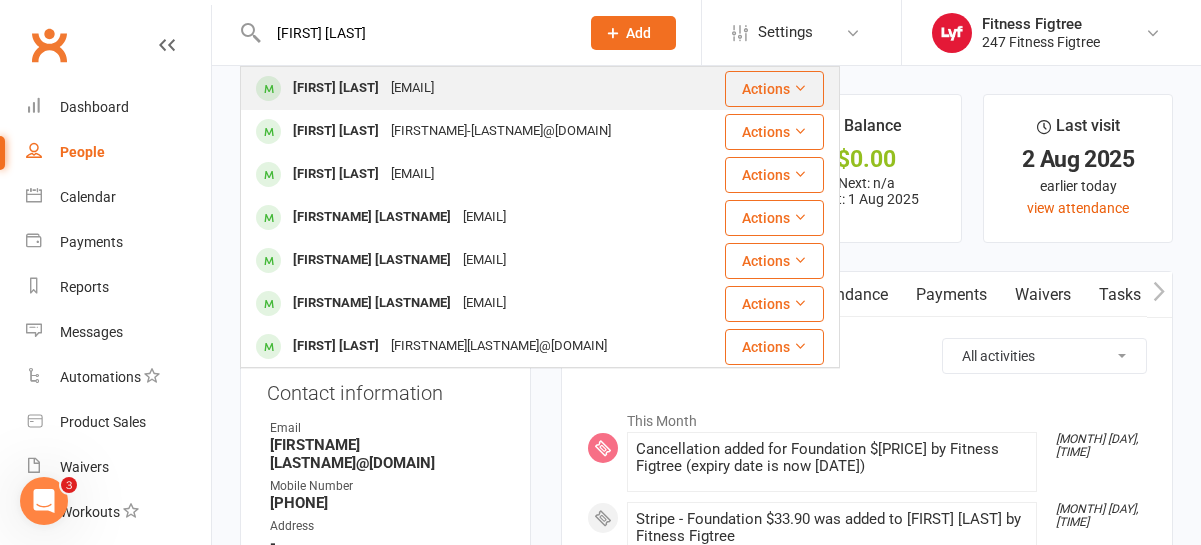 type on "[FIRST] [LAST]" 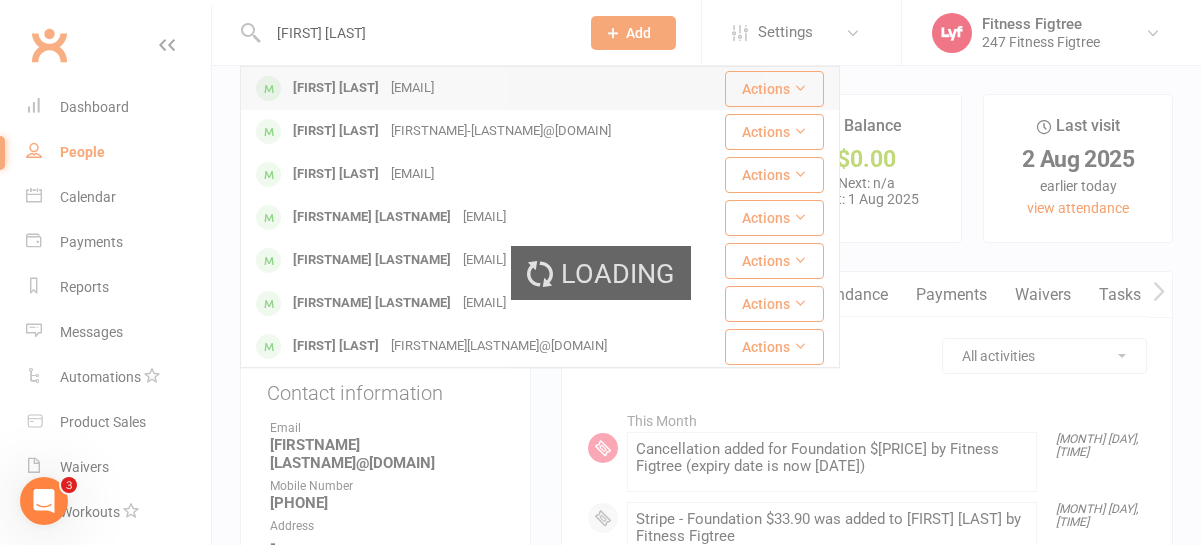 type 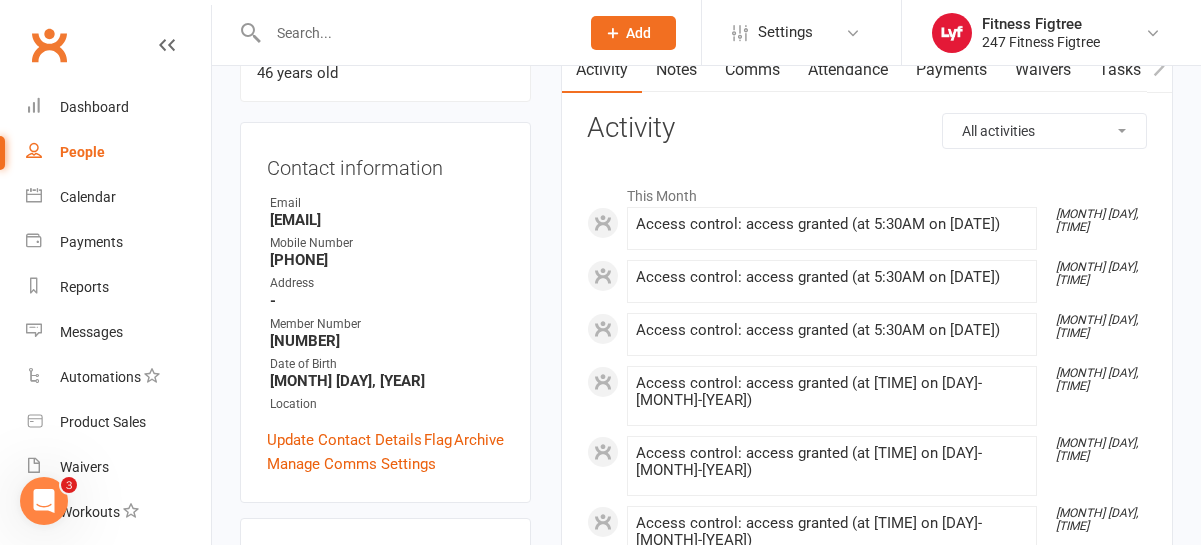 scroll, scrollTop: 0, scrollLeft: 0, axis: both 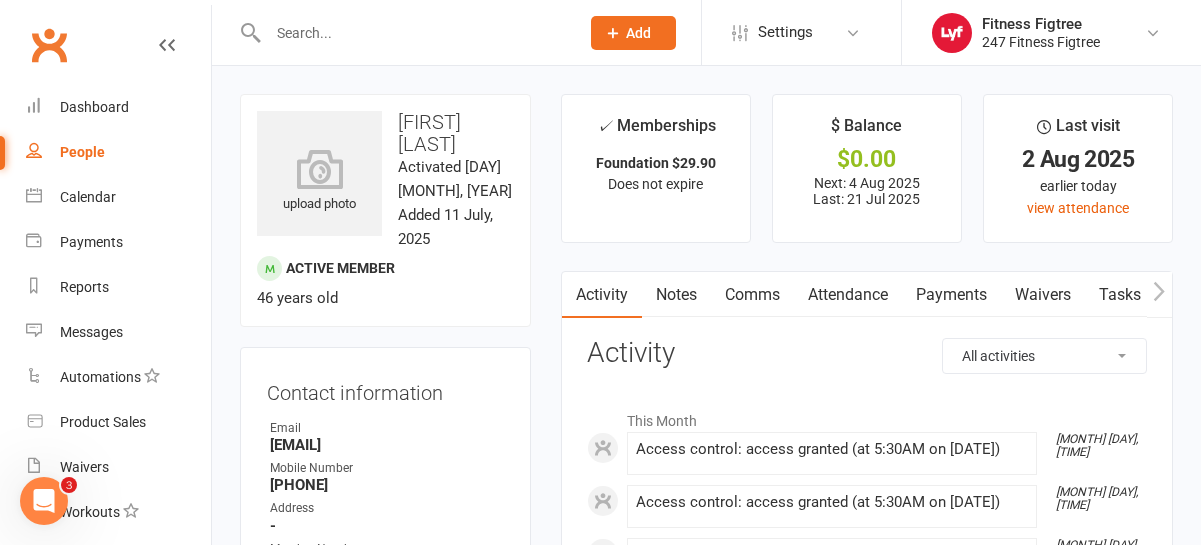 click on "Payments" at bounding box center [951, 295] 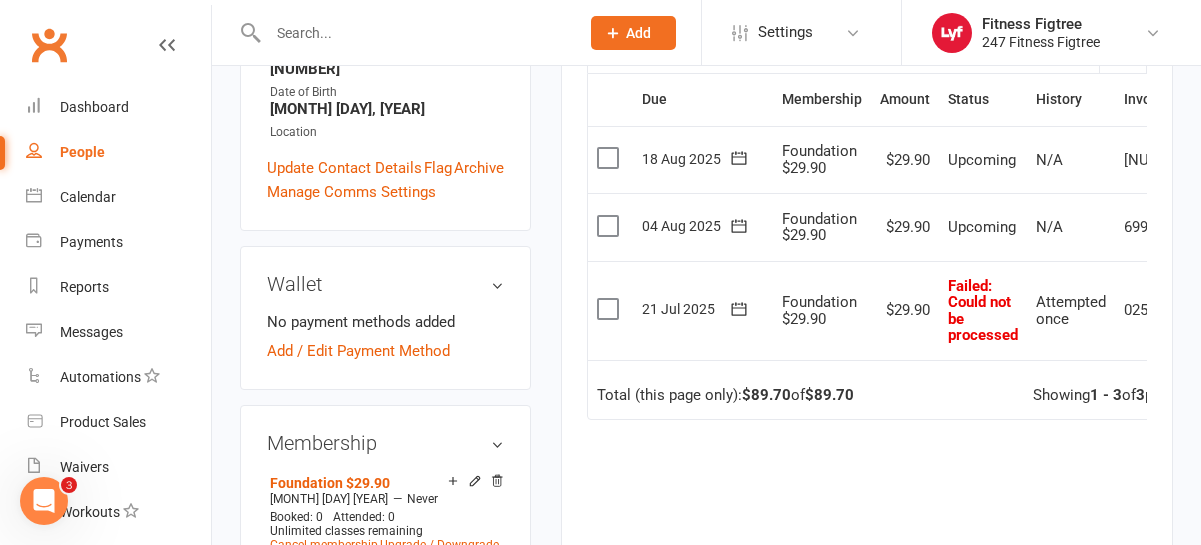 scroll, scrollTop: 415, scrollLeft: 0, axis: vertical 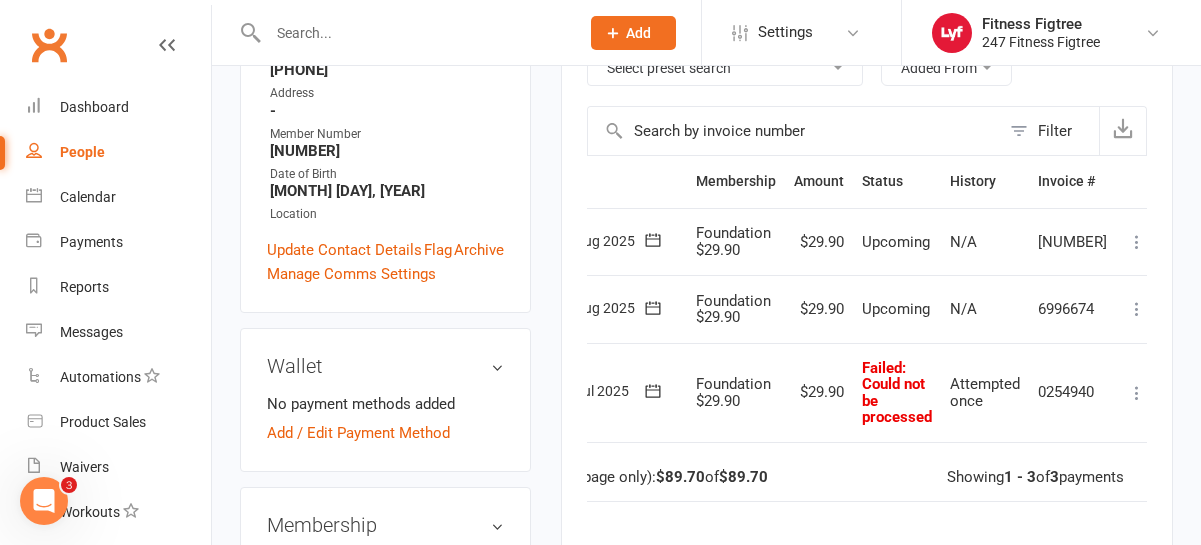 click at bounding box center [1137, 393] 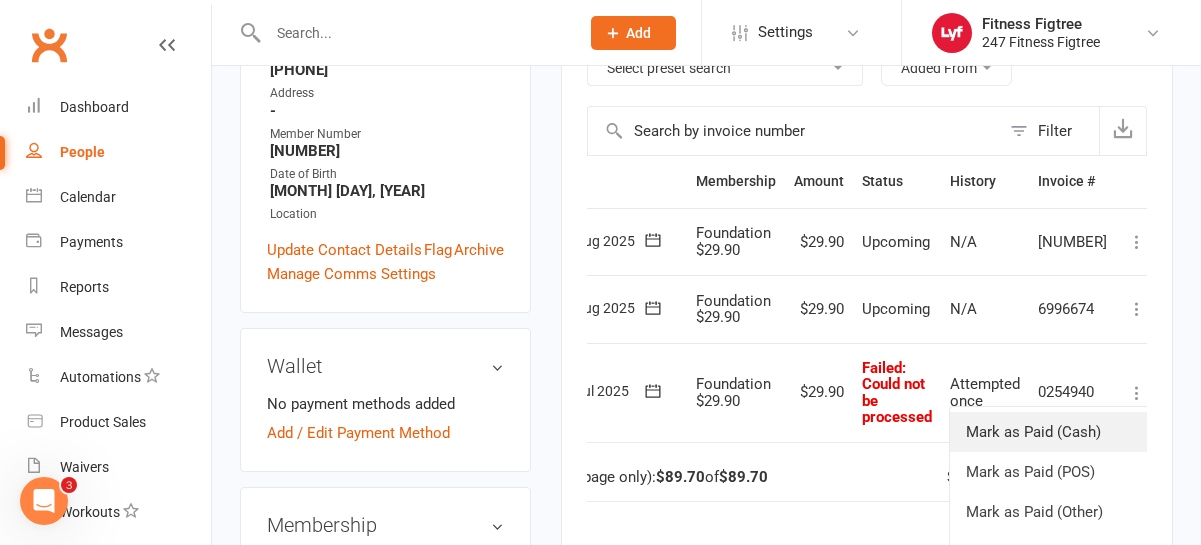 click on "Mark as Paid (Cash)" at bounding box center [1049, 432] 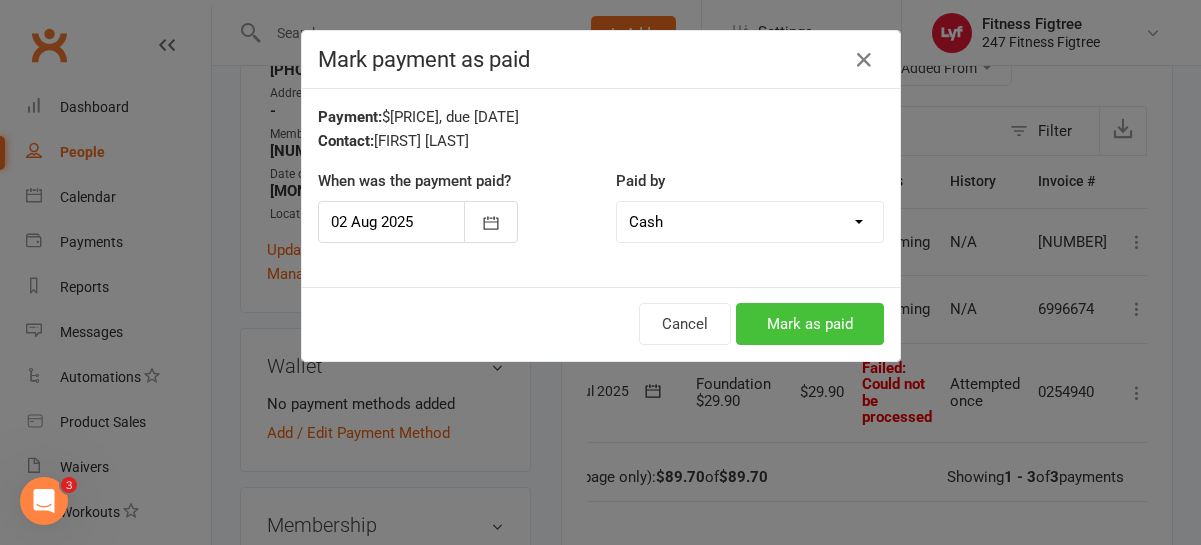 click on "Mark as paid" at bounding box center (810, 324) 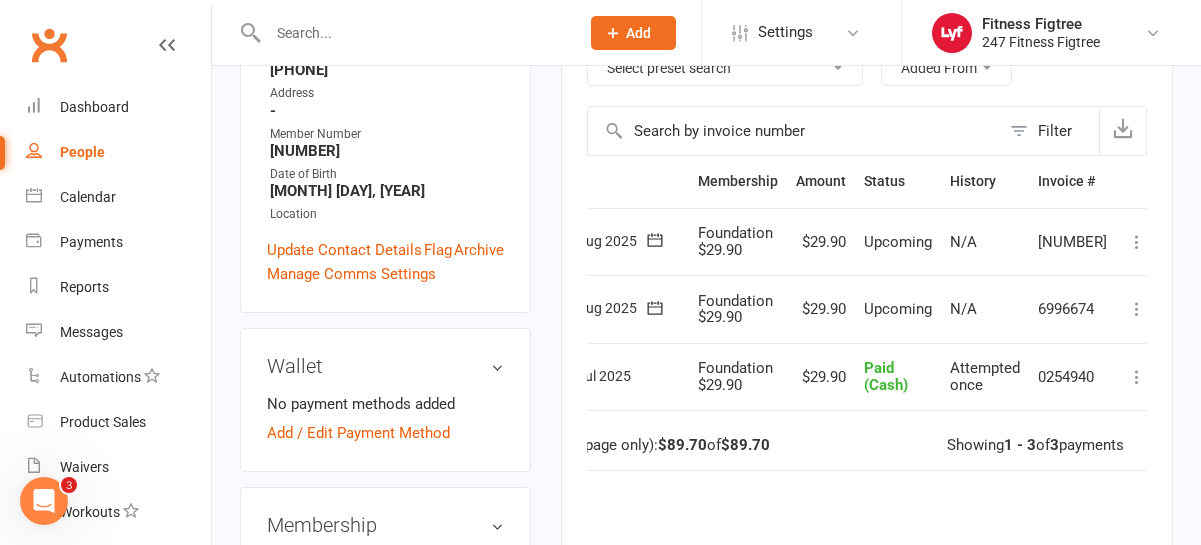 scroll, scrollTop: 0, scrollLeft: 0, axis: both 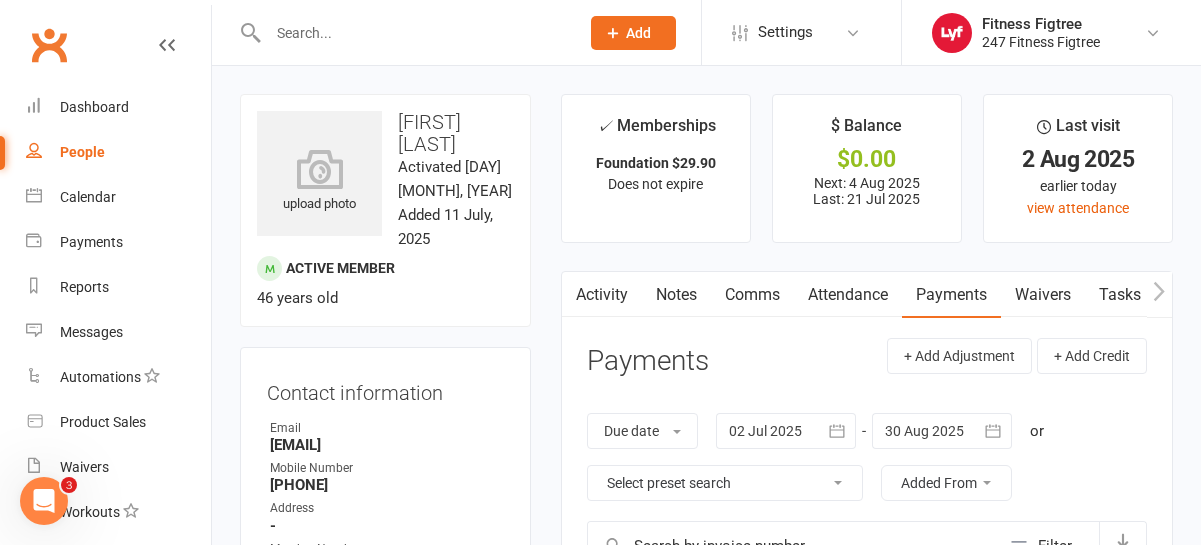 click on "Comms" at bounding box center [752, 295] 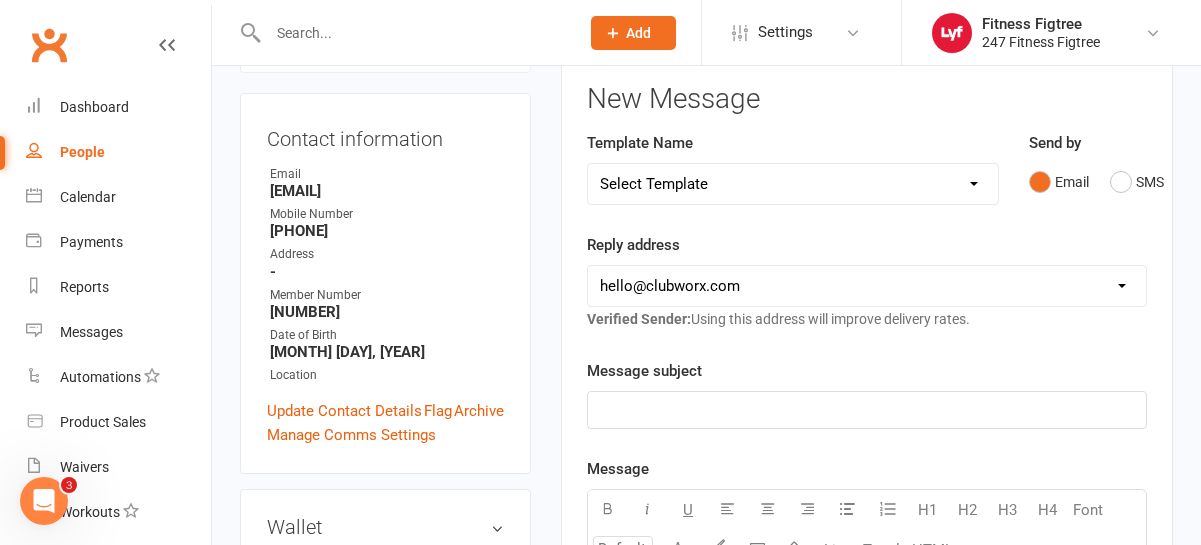 scroll, scrollTop: 124, scrollLeft: 0, axis: vertical 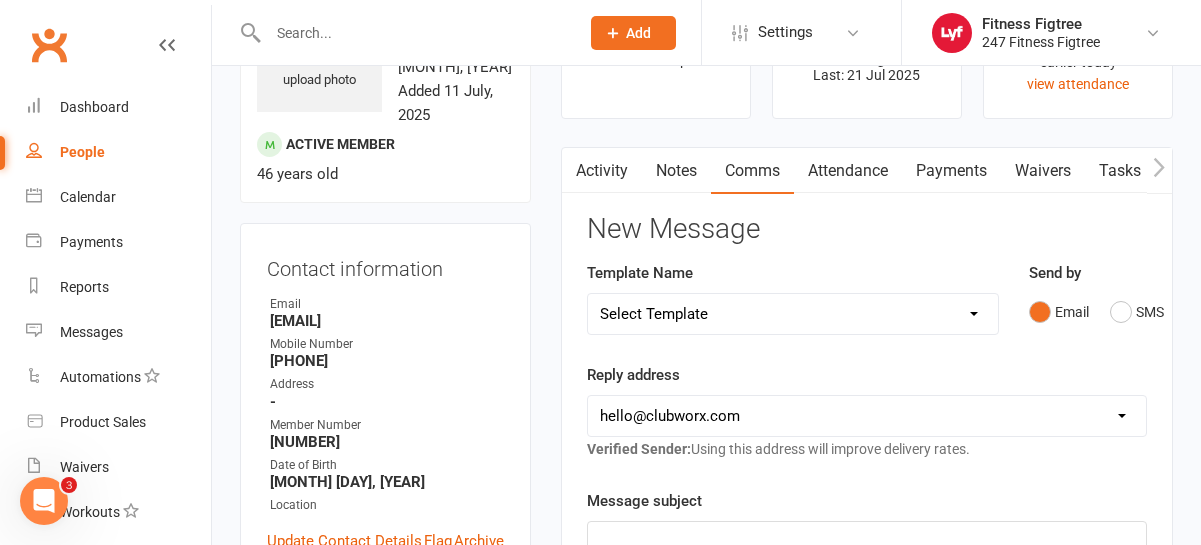 click on "Select Template [SMS] [Default template - review before using] Appointment reminder [SMS] [Default template - review before using] Missed class [SMS] [Default template - review before using] Initial response to enquiry [SMS] [Default template - review before using] Flash sale [Email] [Default template - review before using] Newsletter Email Template - Monthly Edition [SMS] [Default template - review before using] Sign up offer [SMS] [Default template - review before using] Inactive member [SMS] [Default template - review before using] Membership upgrade [SMS] [Default template - review before using] Suspension confirmation [SMS] [Default template - review before using] Follow up from free trial class [Email] [Default template - review before using] Message 1 - New Paid Trial: Welcome Email (Sent Immediately After Signup) [SMS] [Default template - review before using] Message 2 - New Paid Trial: SMS Reminder (Sent 1 Day After Signup) [SMS] [Default template - review before using] Failed payment" at bounding box center (793, 314) 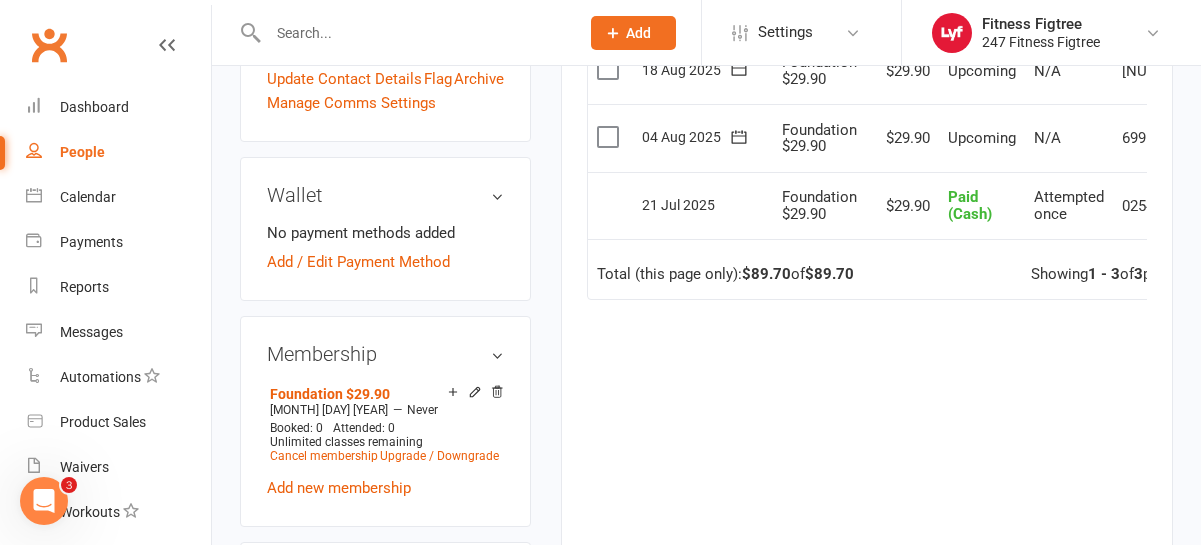 scroll, scrollTop: 719, scrollLeft: 0, axis: vertical 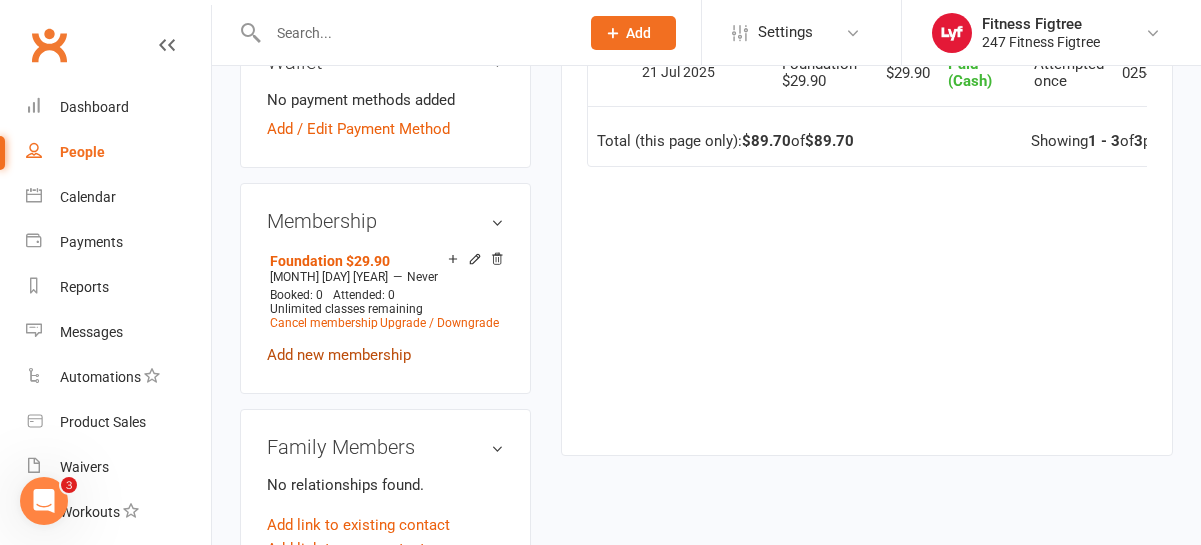 click on "Add new membership" at bounding box center (339, 355) 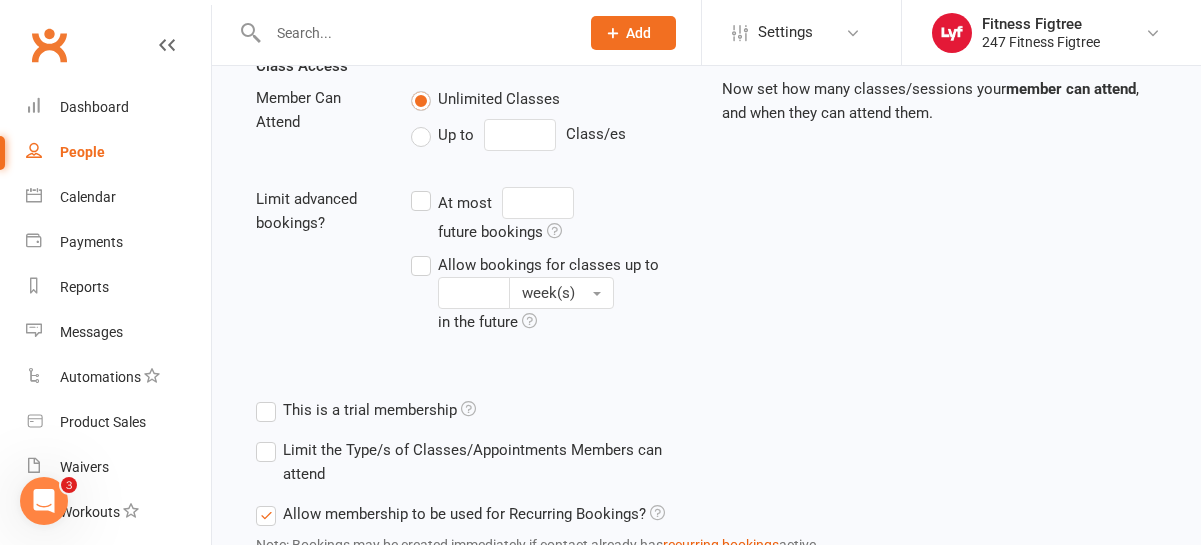 scroll, scrollTop: 0, scrollLeft: 0, axis: both 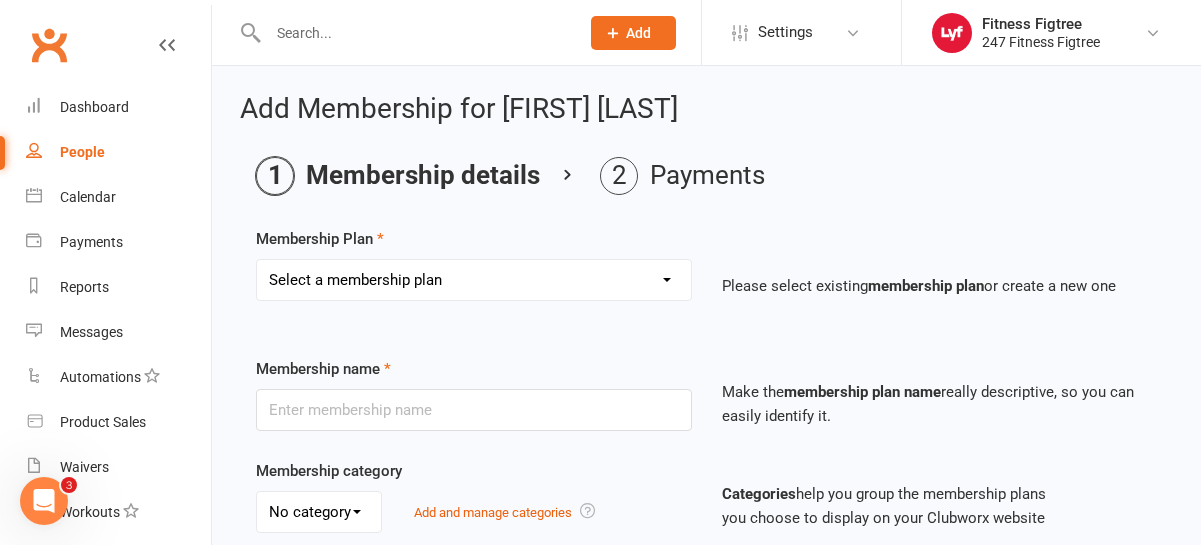 click on "Select a membership plan Create new Membership Plan Youth $33.90 Youth $29.90 Foundation $23.90 Foundation $23.45 Foundation $19.45 Foundation $33.90 Foundation $25.90 Foundation $27.90 Foundation $29.90 Foundation $31.90 Fighting Fit Only - Free plan Stripe - Foundation $36 Stripe - Foundation $33.90 Stripe - Foundation $29.90 TEAM MEMBERSHIP PIA - Foundation PIA - $849" at bounding box center (474, 280) 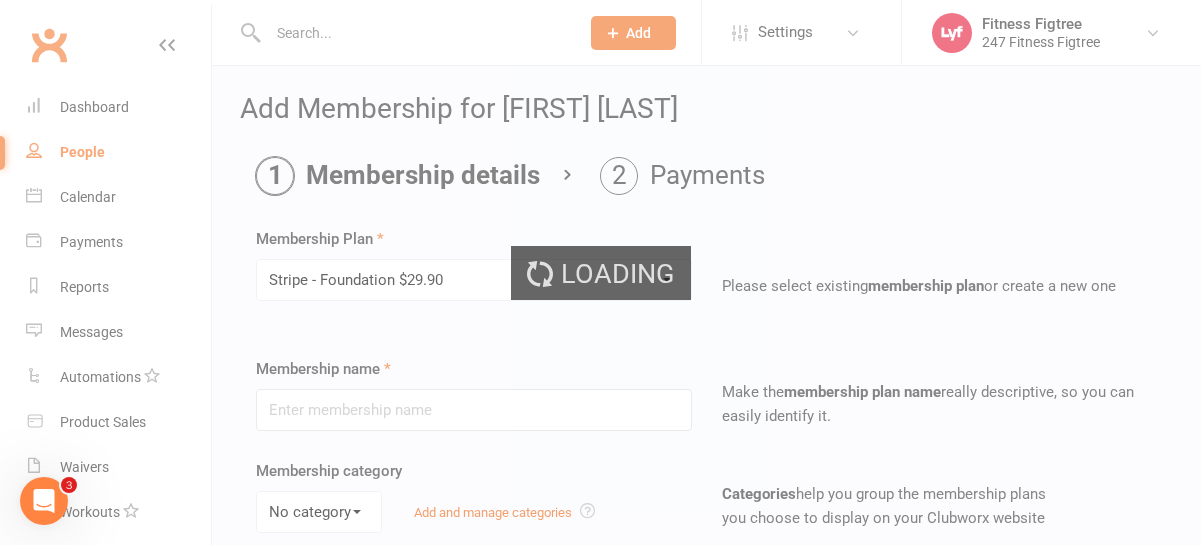 click on "Loading" at bounding box center [600, 272] 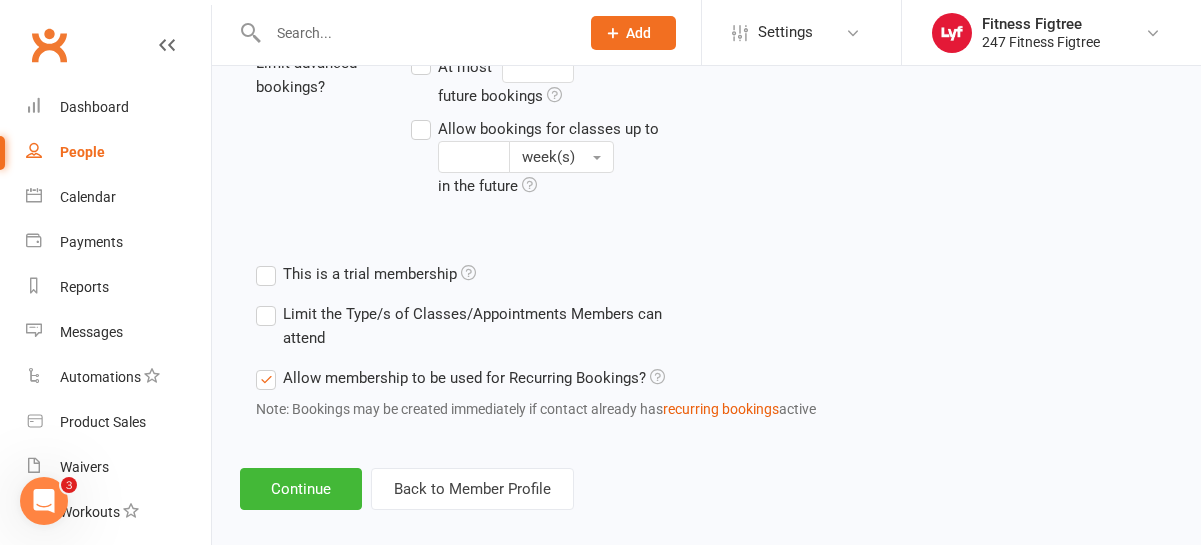 scroll, scrollTop: 877, scrollLeft: 0, axis: vertical 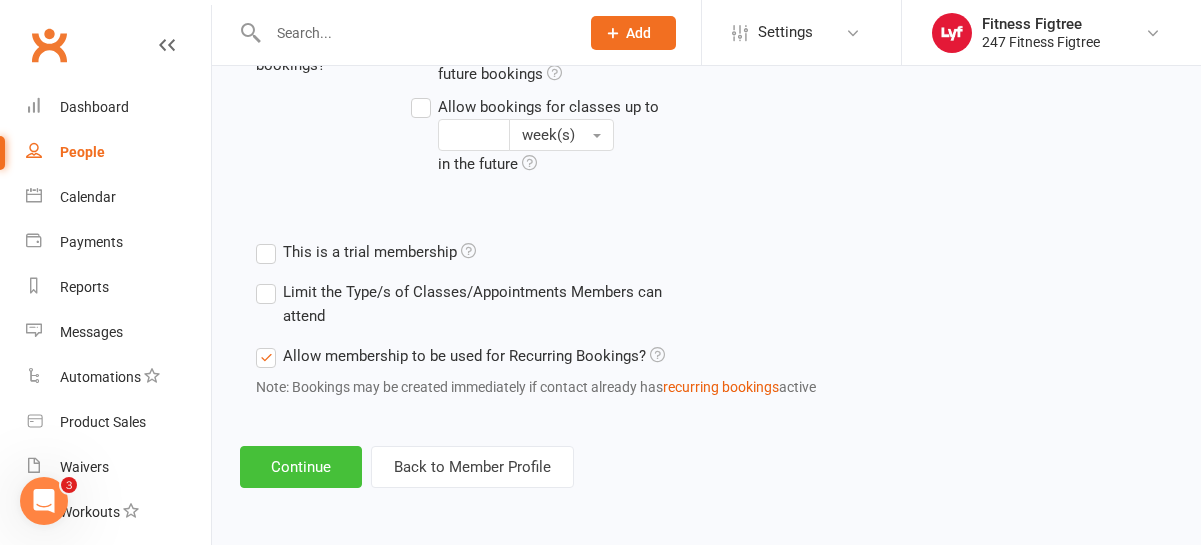 click on "Continue" at bounding box center (301, 467) 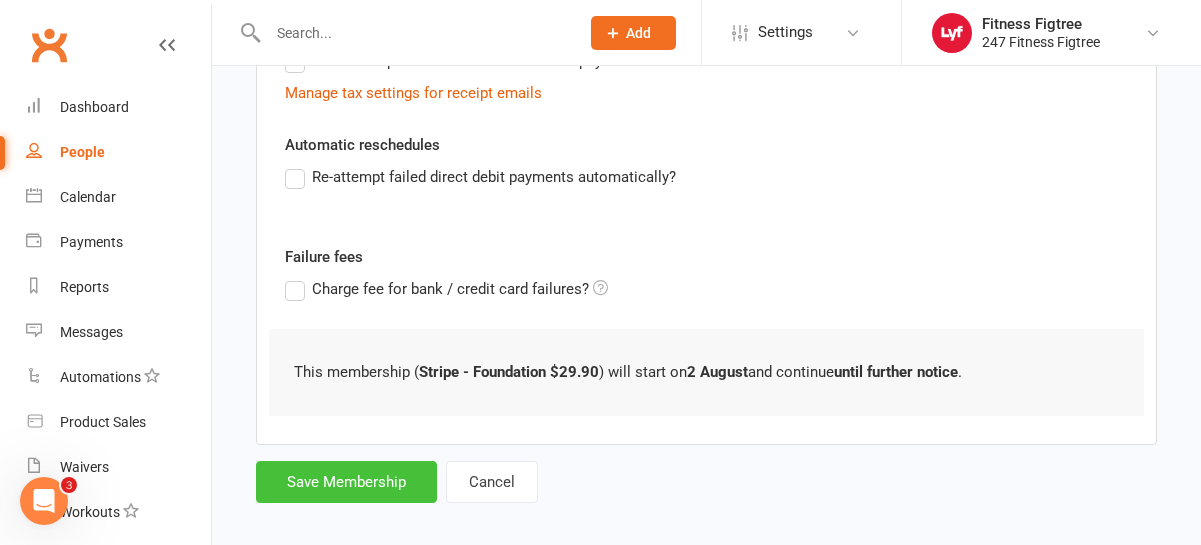 scroll, scrollTop: 443, scrollLeft: 0, axis: vertical 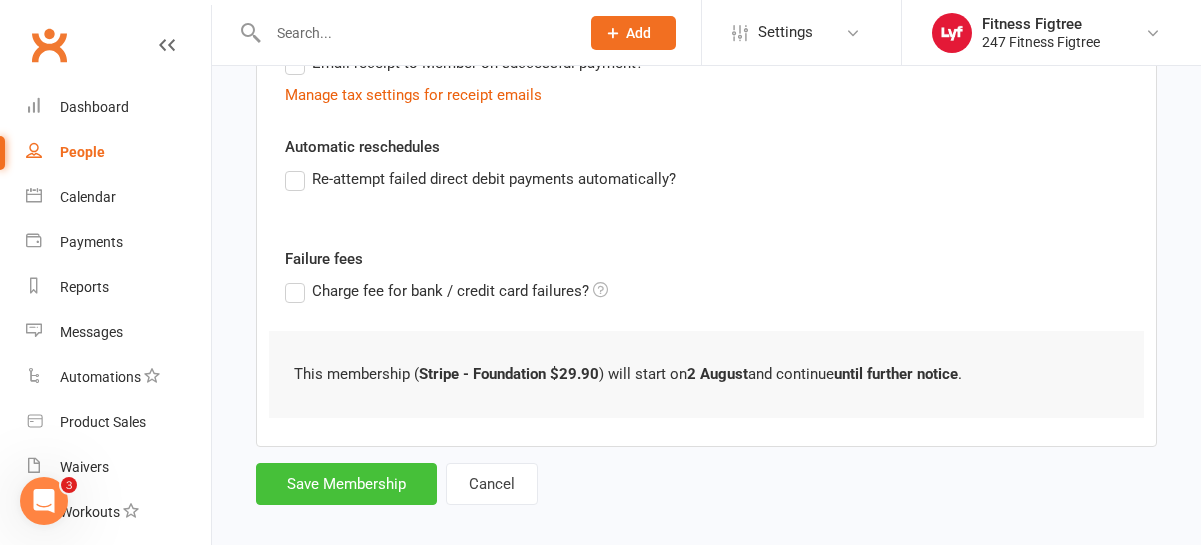 click on "Save Membership" at bounding box center [346, 484] 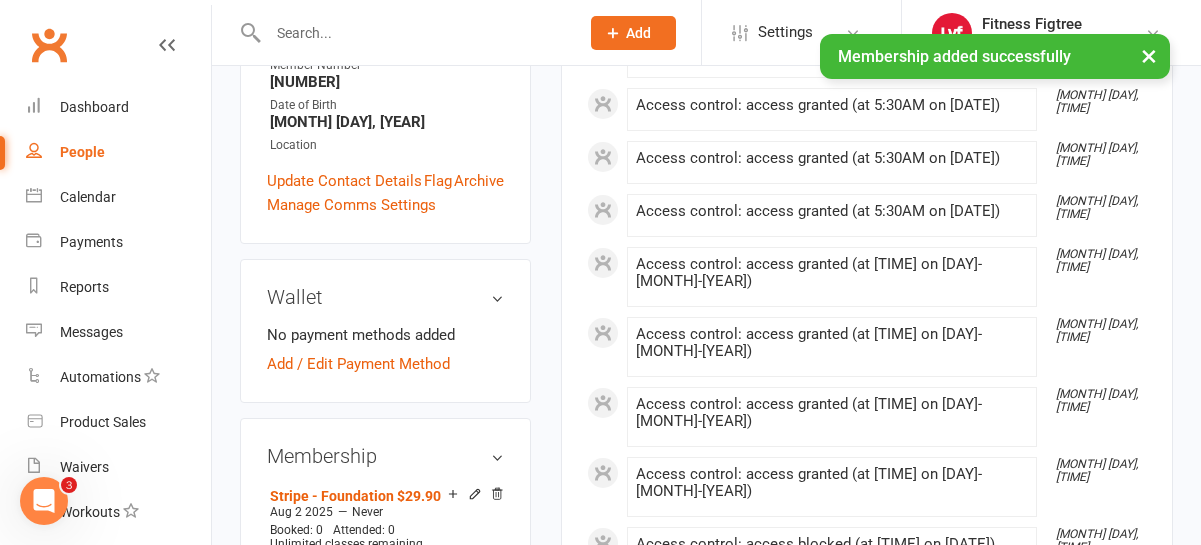 scroll, scrollTop: 727, scrollLeft: 0, axis: vertical 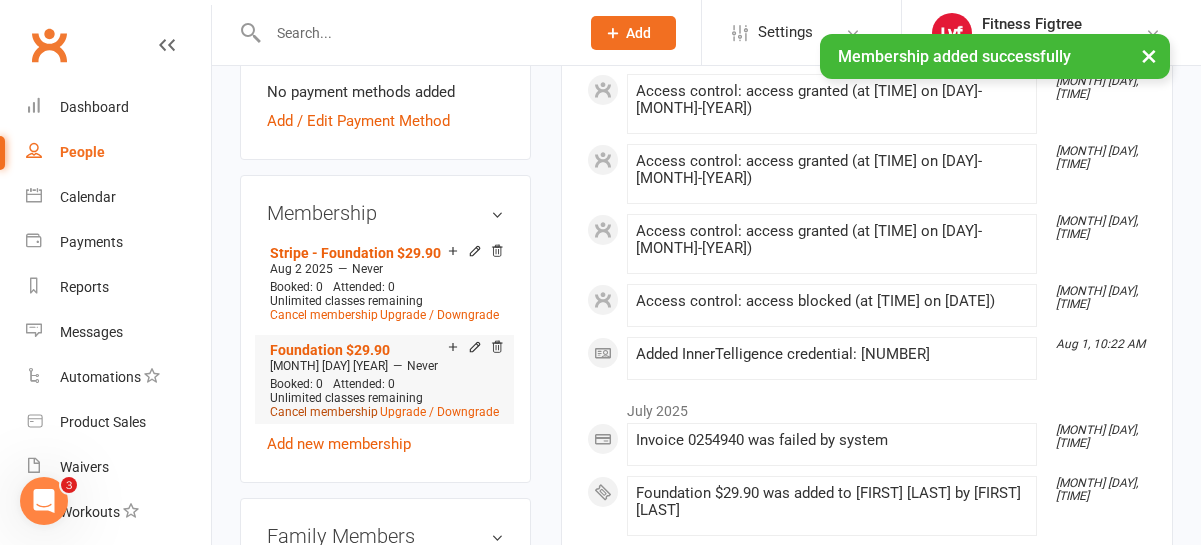 click on "Cancel membership" at bounding box center (324, 412) 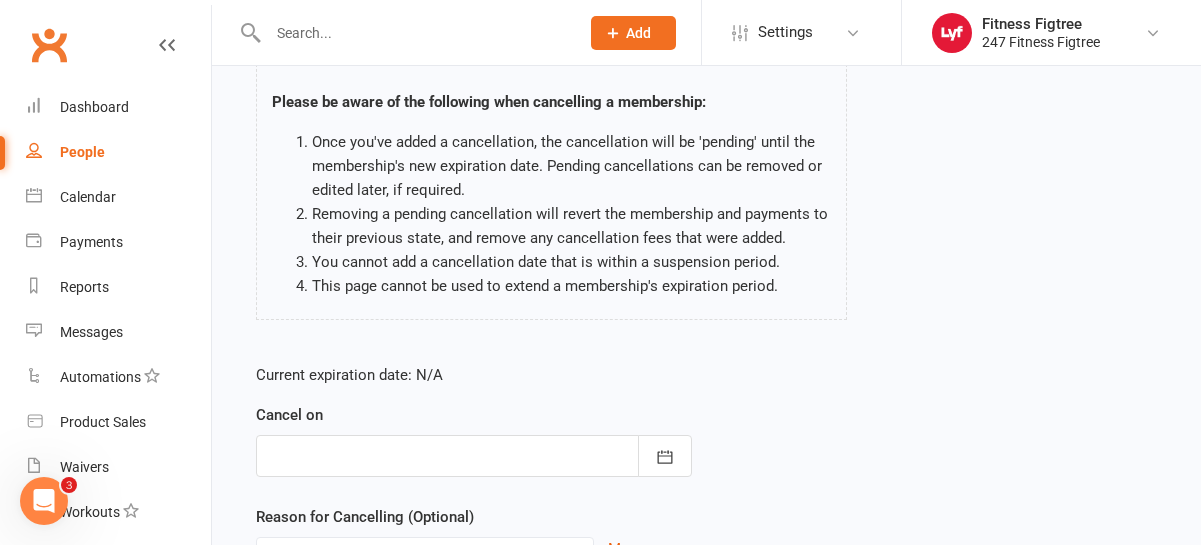 scroll, scrollTop: 343, scrollLeft: 0, axis: vertical 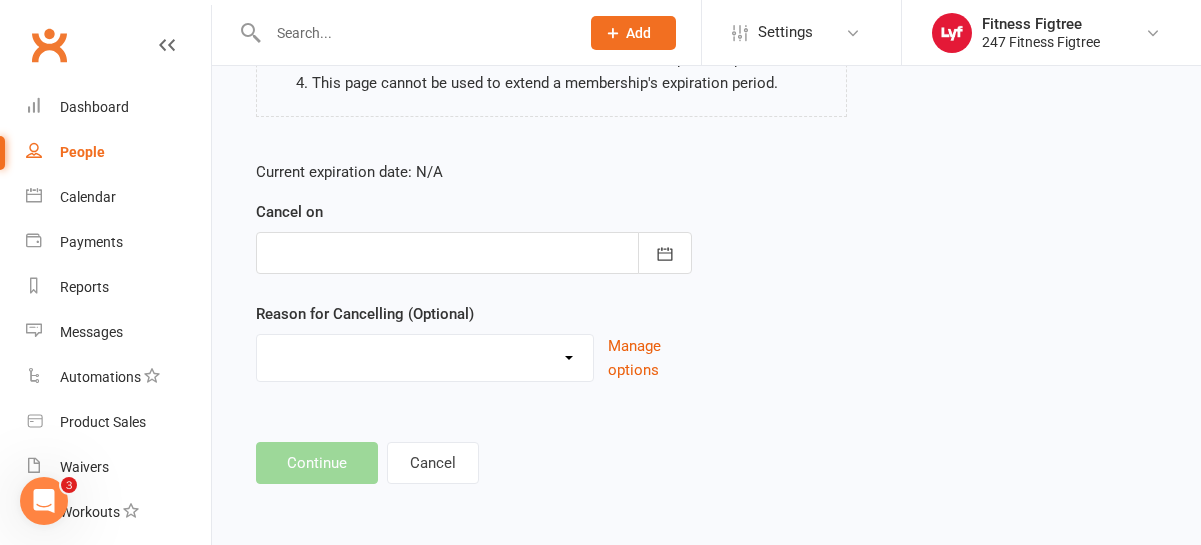 click at bounding box center [474, 253] 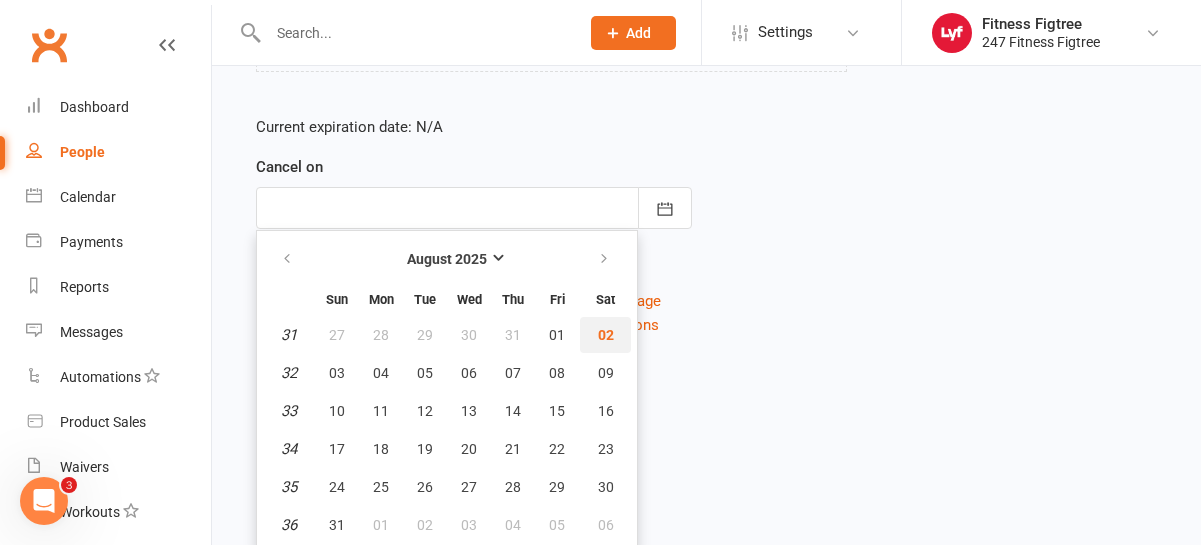 click on "02" at bounding box center [606, 335] 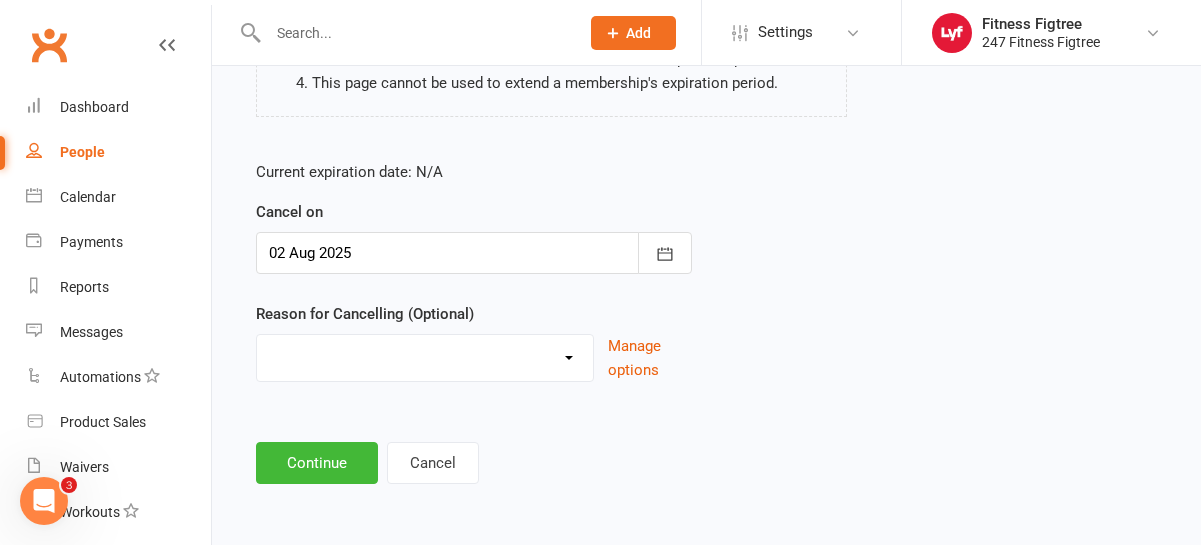 scroll, scrollTop: 343, scrollLeft: 0, axis: vertical 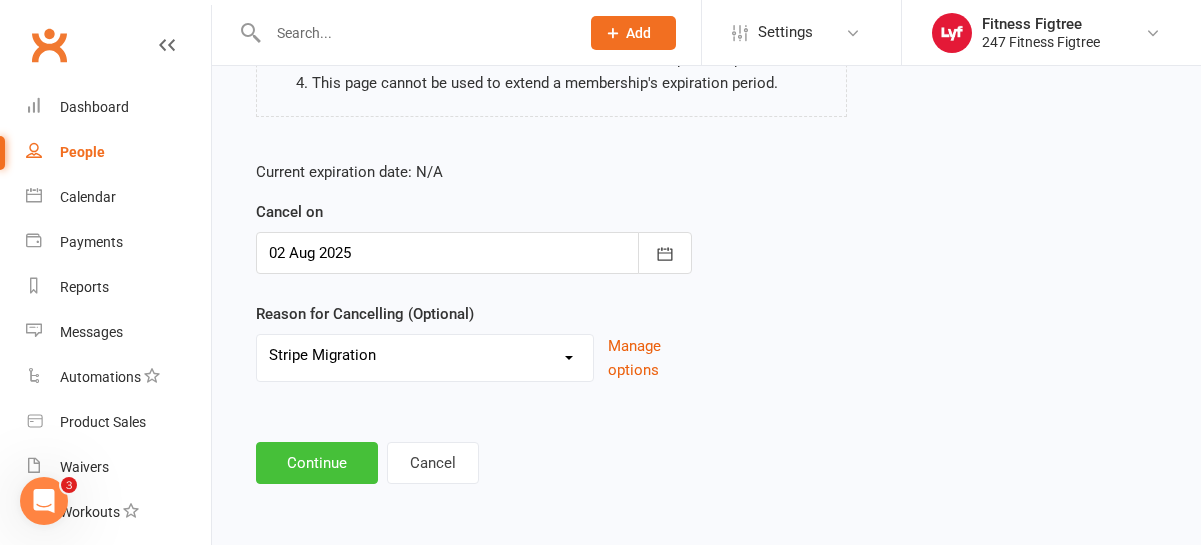 click on "Continue" at bounding box center [317, 463] 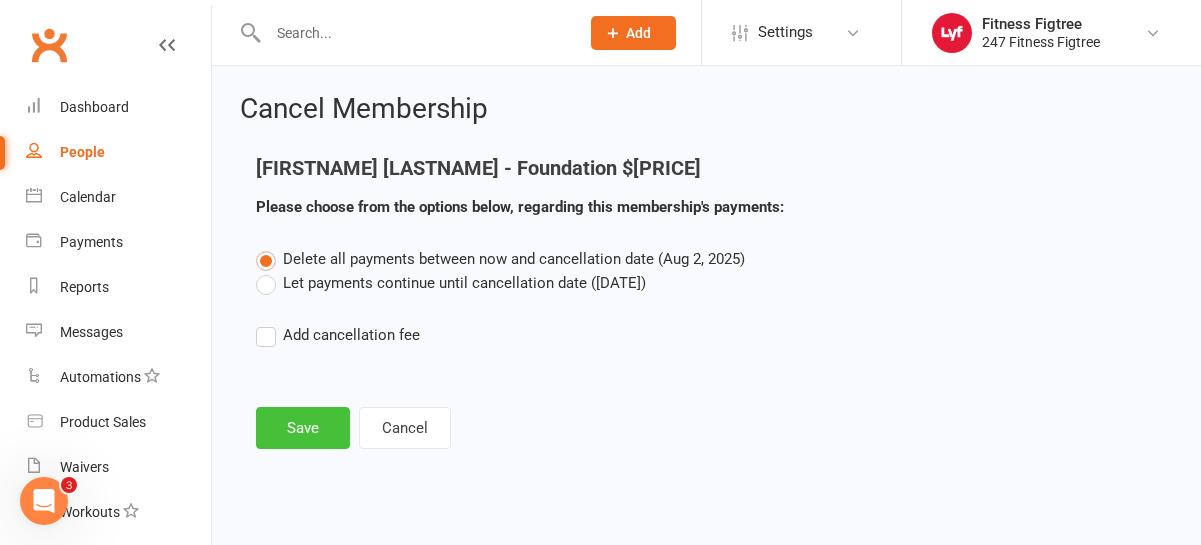 click on "Save" at bounding box center [303, 428] 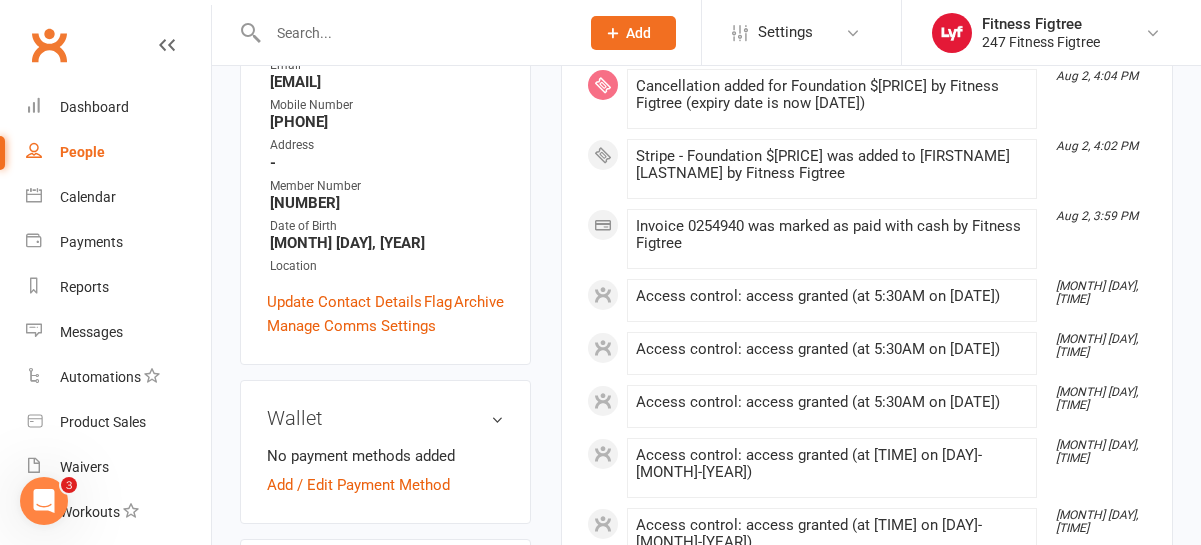 scroll, scrollTop: 0, scrollLeft: 0, axis: both 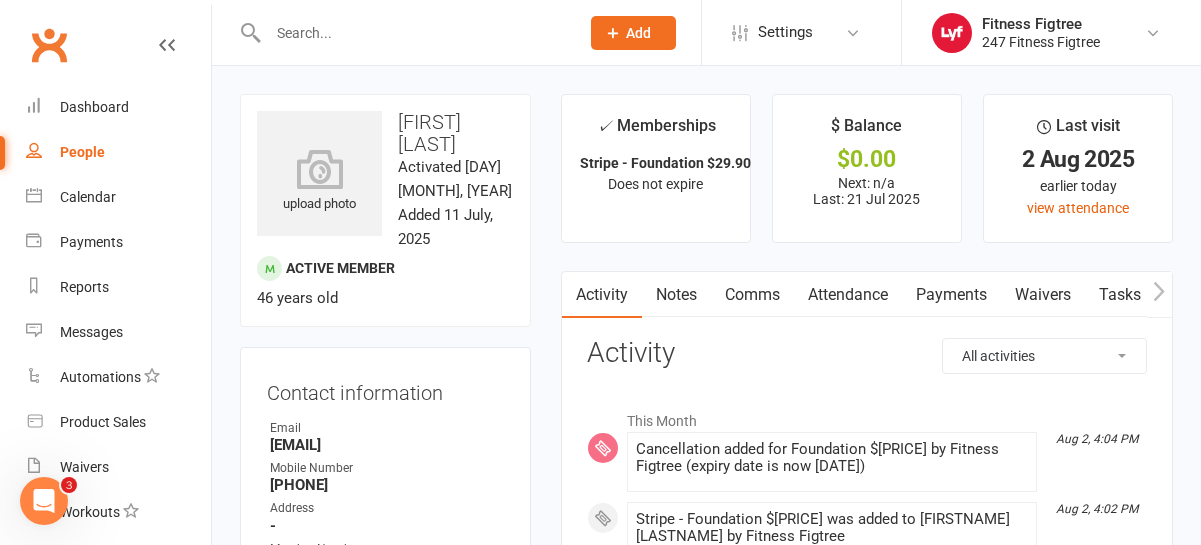 click on "upload photo [FIRST] [LAST] Activated [DAY] [MONTH], [YEAR] Added [DAY] [MONTH], [YEAR]   Active member [AGE] years old" at bounding box center (385, 210) 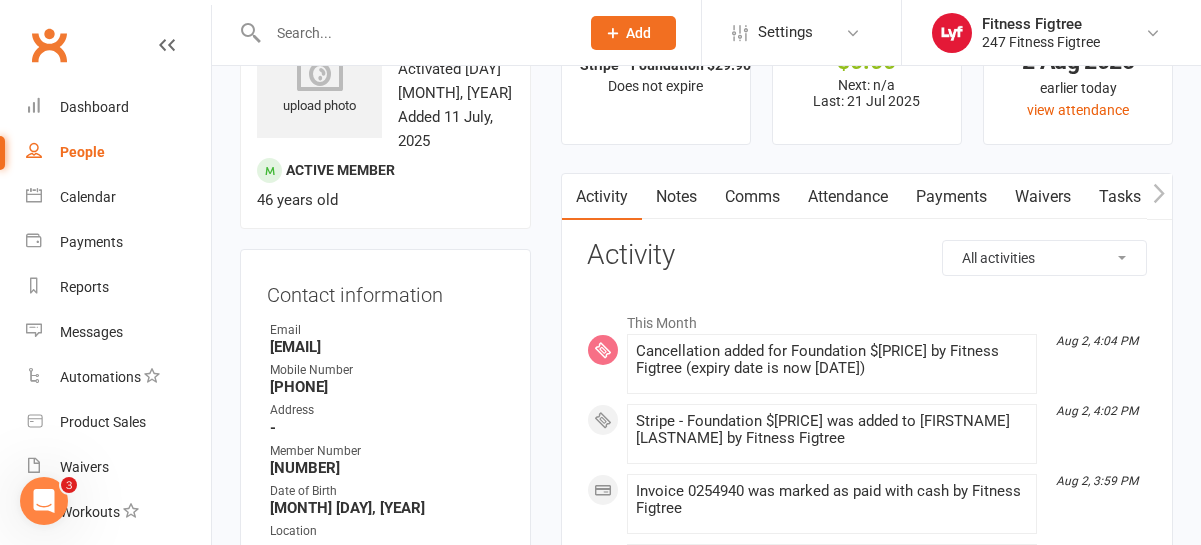 scroll, scrollTop: 0, scrollLeft: 0, axis: both 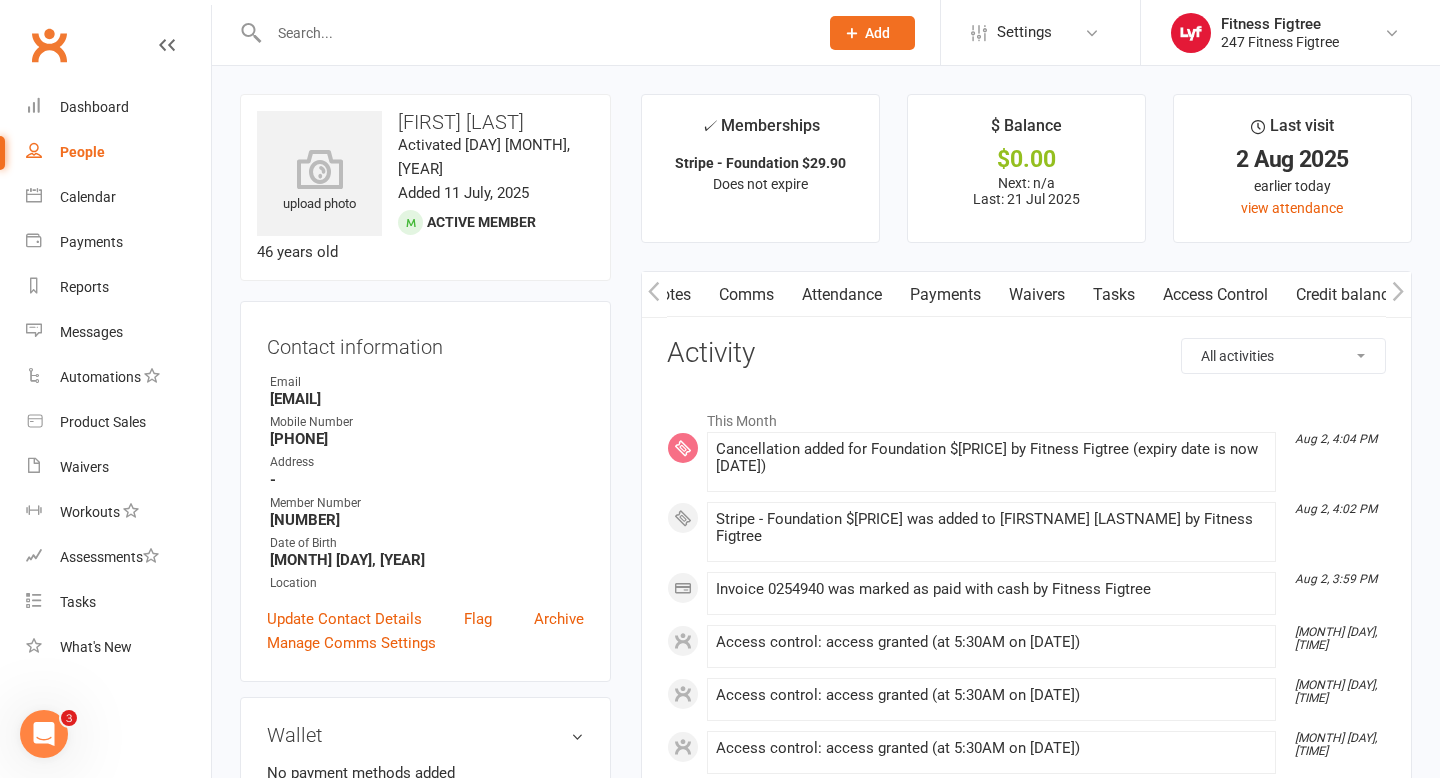 click at bounding box center [533, 33] 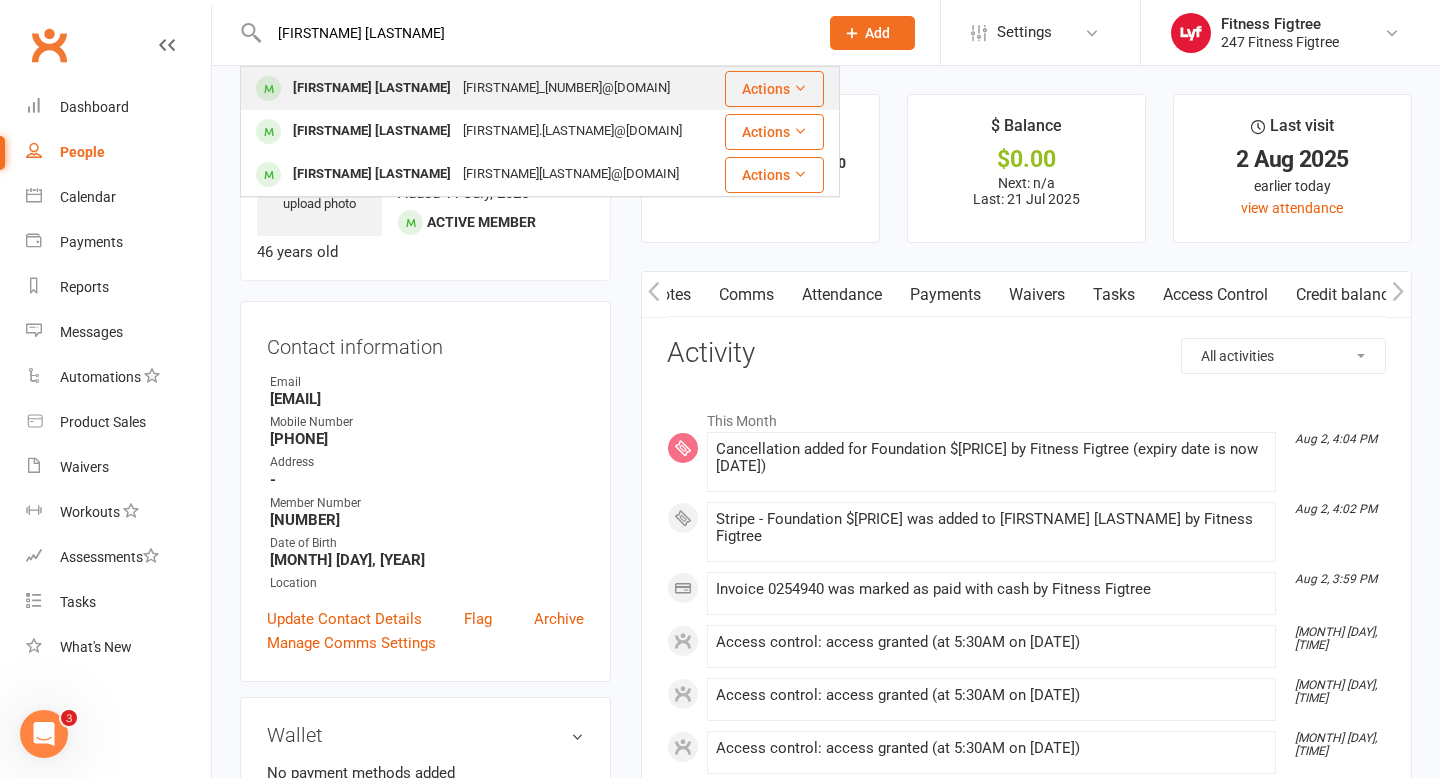type on "[FIRSTNAME] [LASTNAME]" 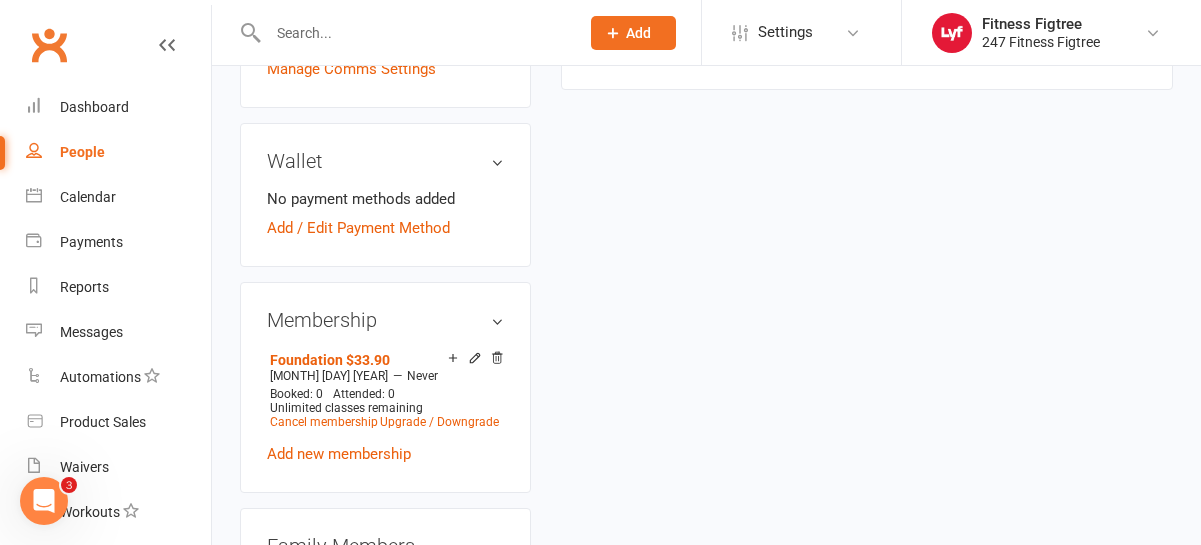 scroll, scrollTop: 761, scrollLeft: 0, axis: vertical 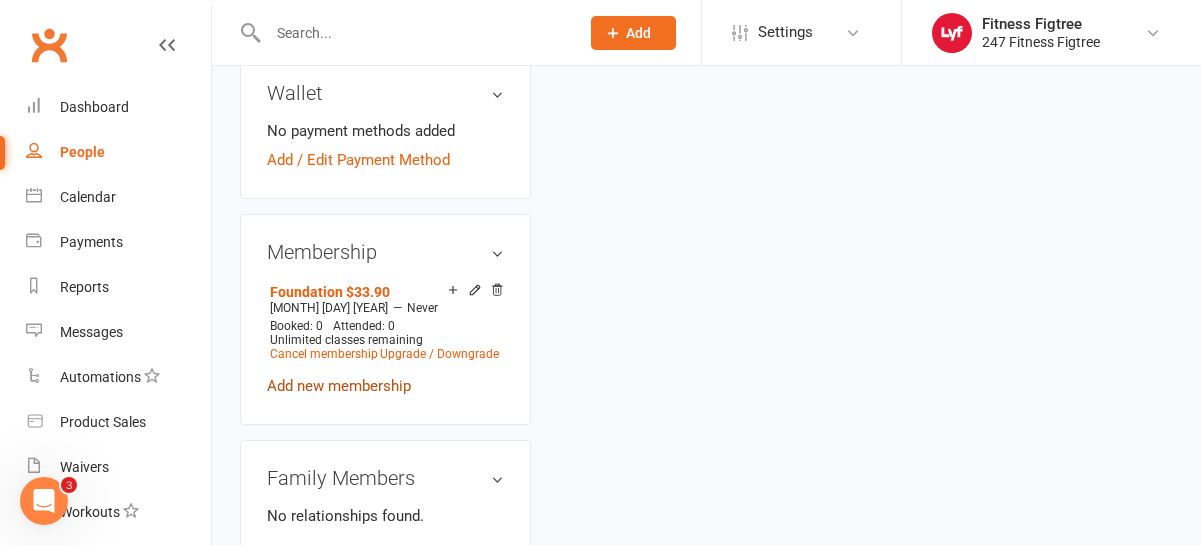 click on "Add new membership" at bounding box center [339, 386] 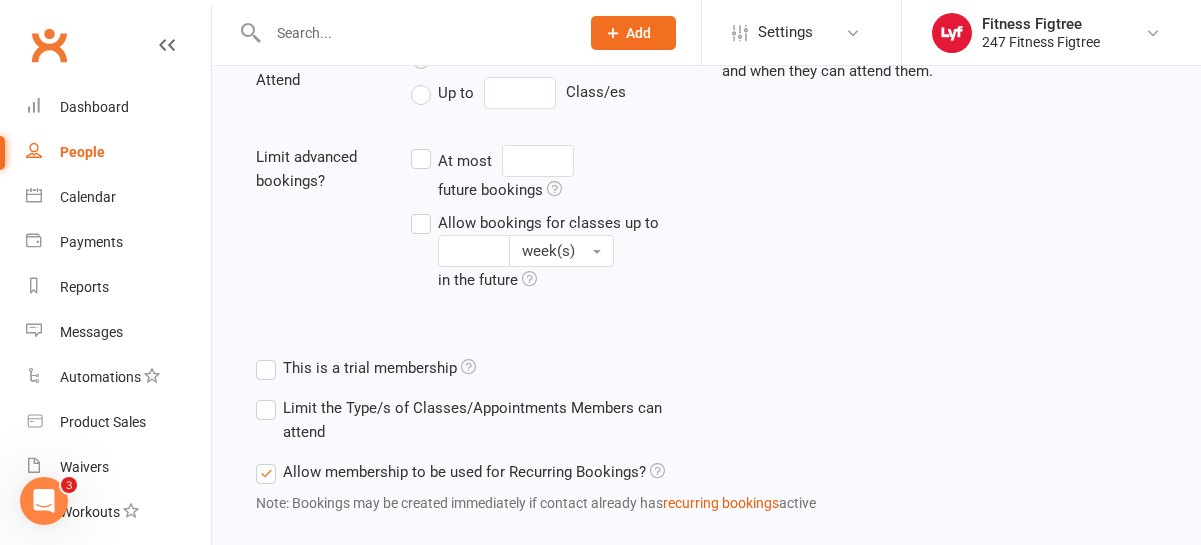scroll, scrollTop: 0, scrollLeft: 0, axis: both 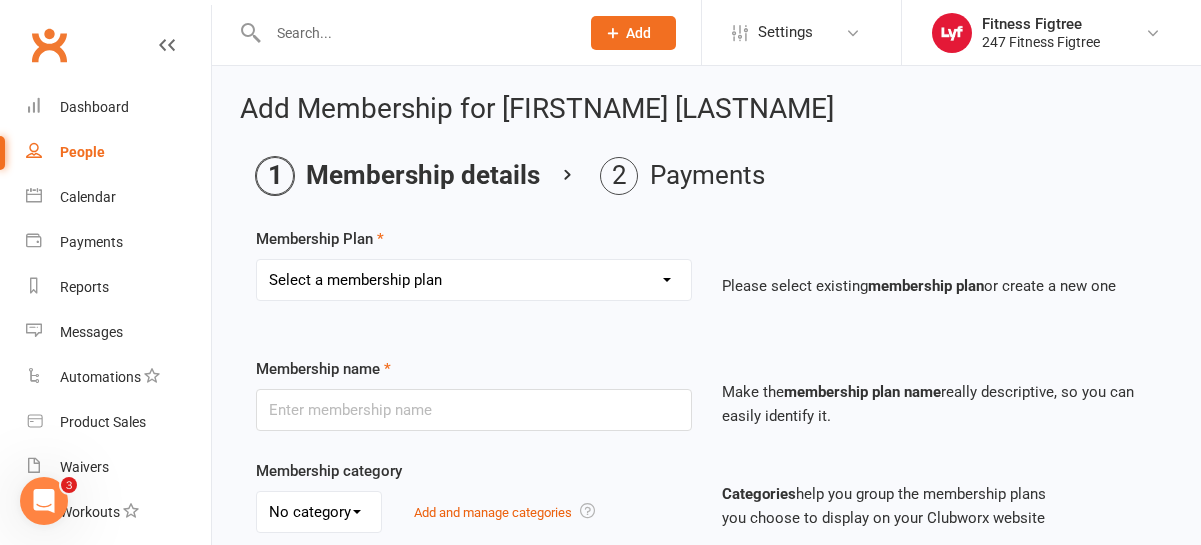 click on "Select a membership plan Create new Membership Plan Youth $33.90 Youth $29.90 Foundation $23.90 Foundation $23.45 Foundation $19.45 Foundation $33.90 Foundation $25.90 Foundation $27.90 Foundation $29.90 Foundation $31.90 Fighting Fit Only - Free plan Stripe - Foundation $36 Stripe - Foundation $33.90 Stripe - Foundation $29.90 TEAM MEMBERSHIP PIA - Foundation PIA - $849 PIA - 3 Months" at bounding box center (474, 280) 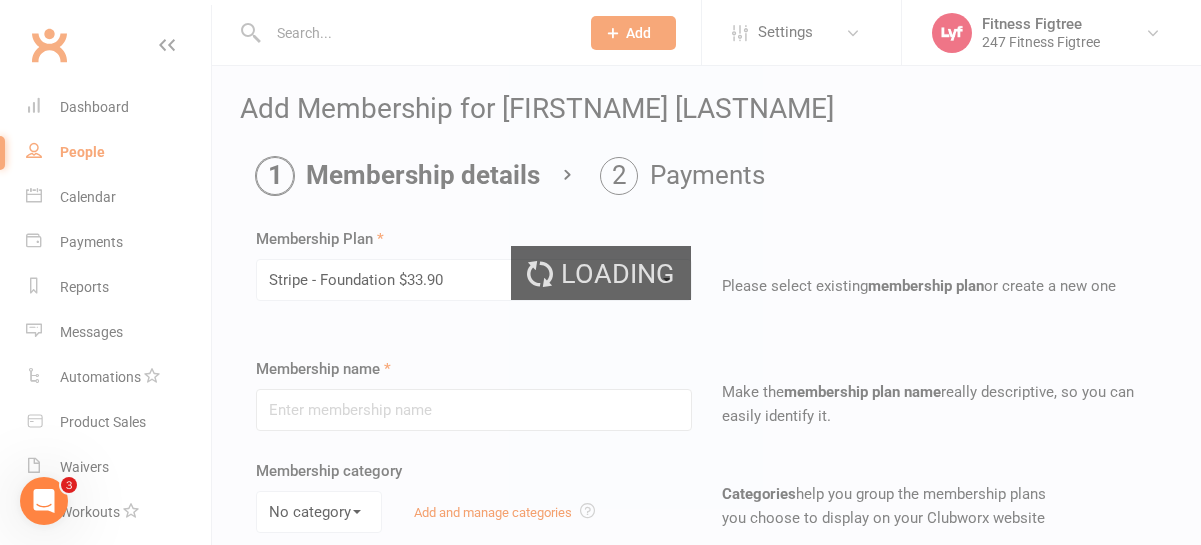 type on "Stripe - Foundation $33.90" 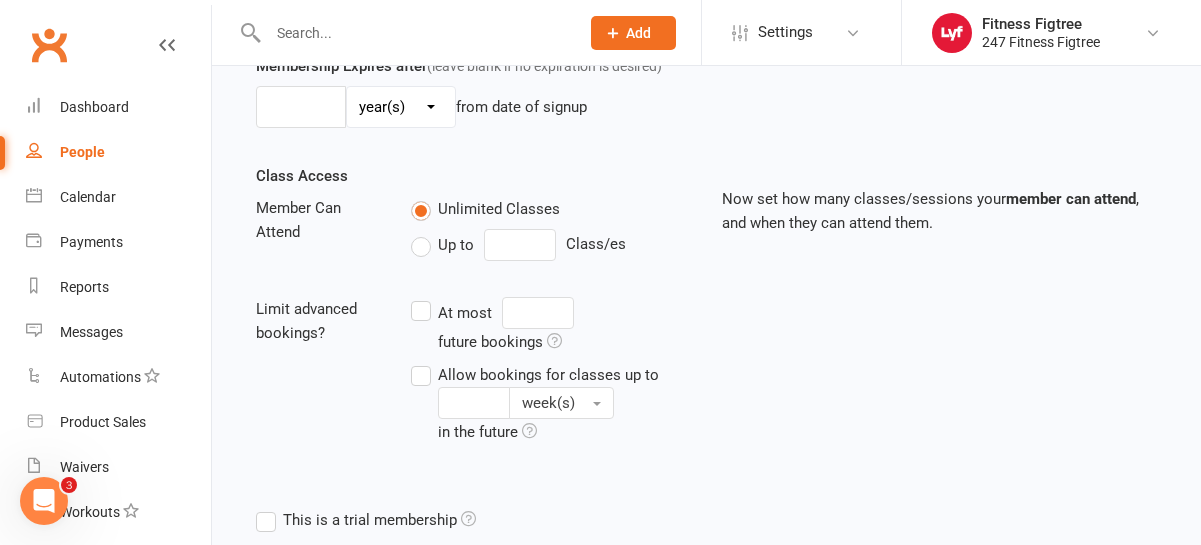 scroll, scrollTop: 877, scrollLeft: 0, axis: vertical 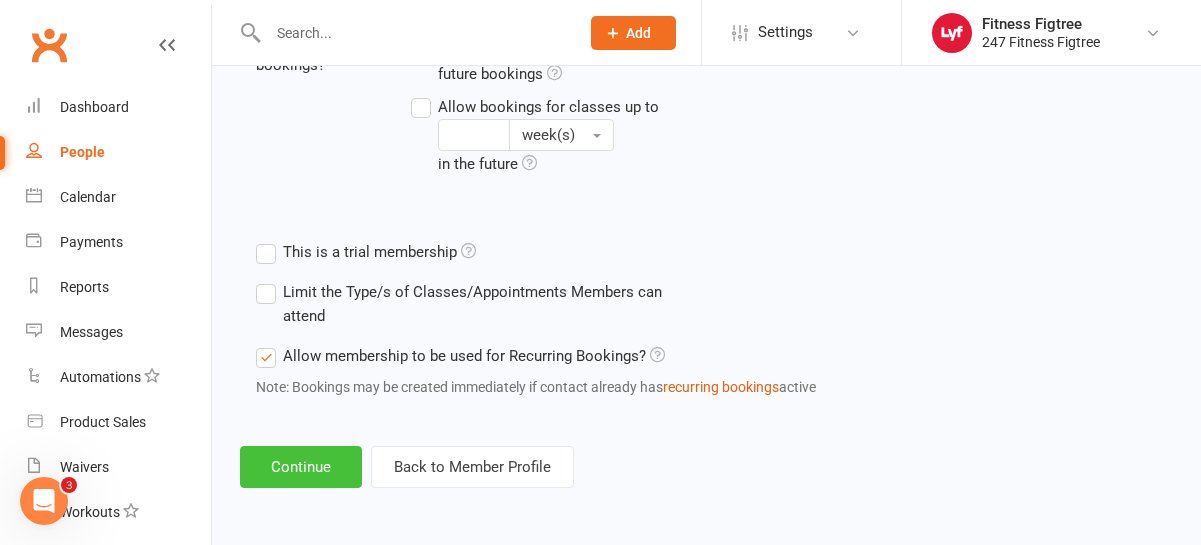 click on "Continue" at bounding box center (301, 467) 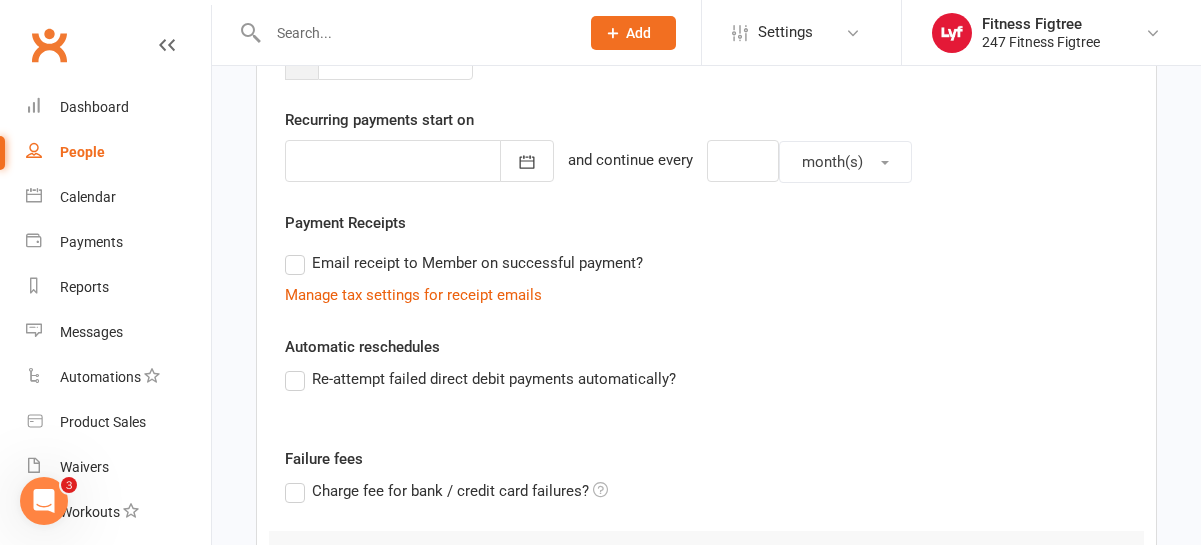 scroll, scrollTop: 669, scrollLeft: 0, axis: vertical 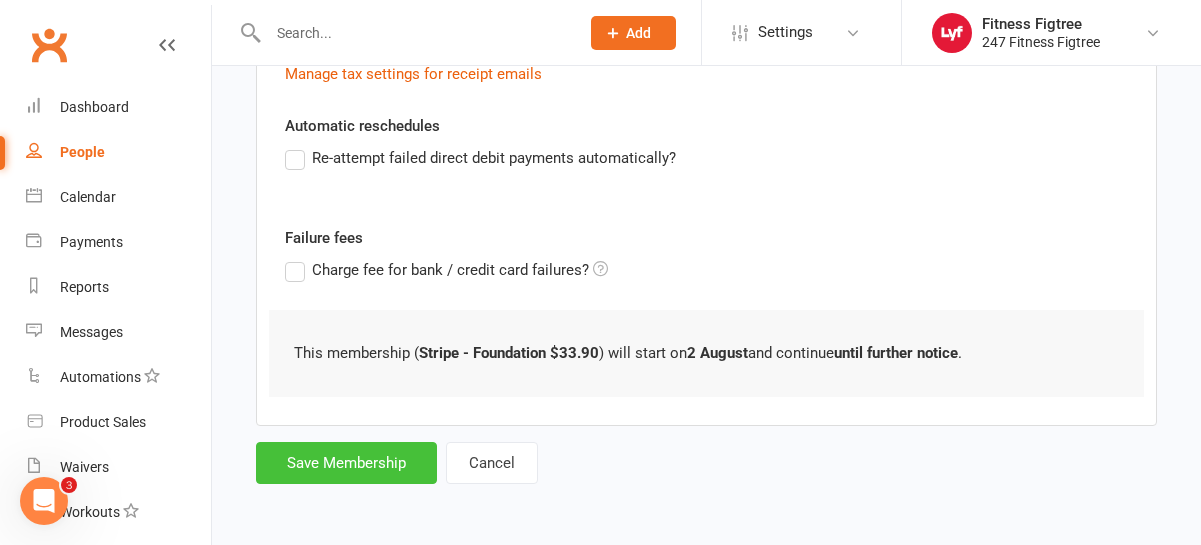 click on "Save Membership" at bounding box center [346, 463] 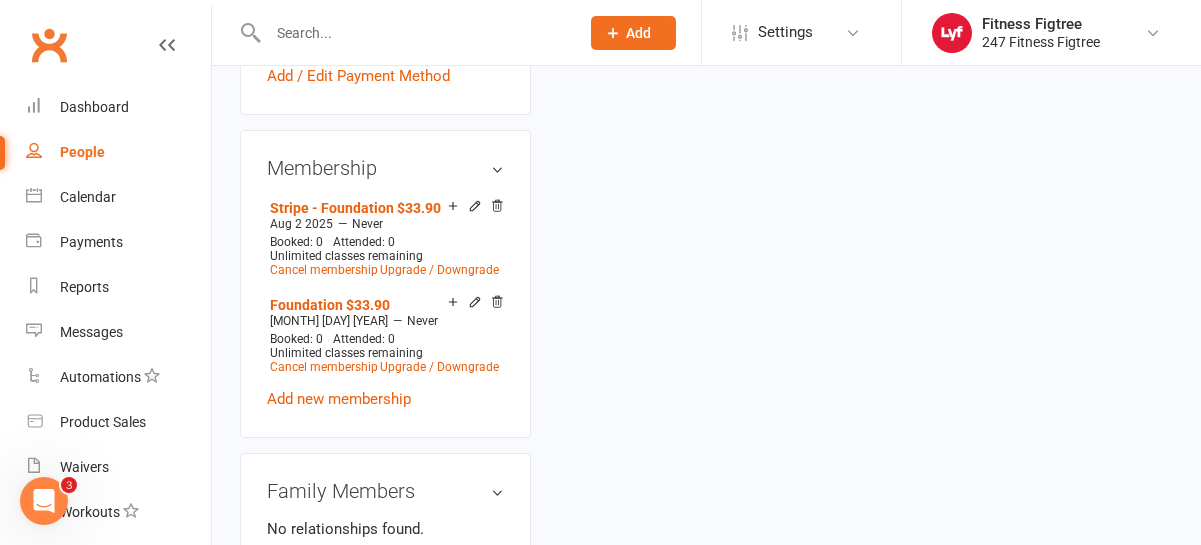 scroll, scrollTop: 808, scrollLeft: 0, axis: vertical 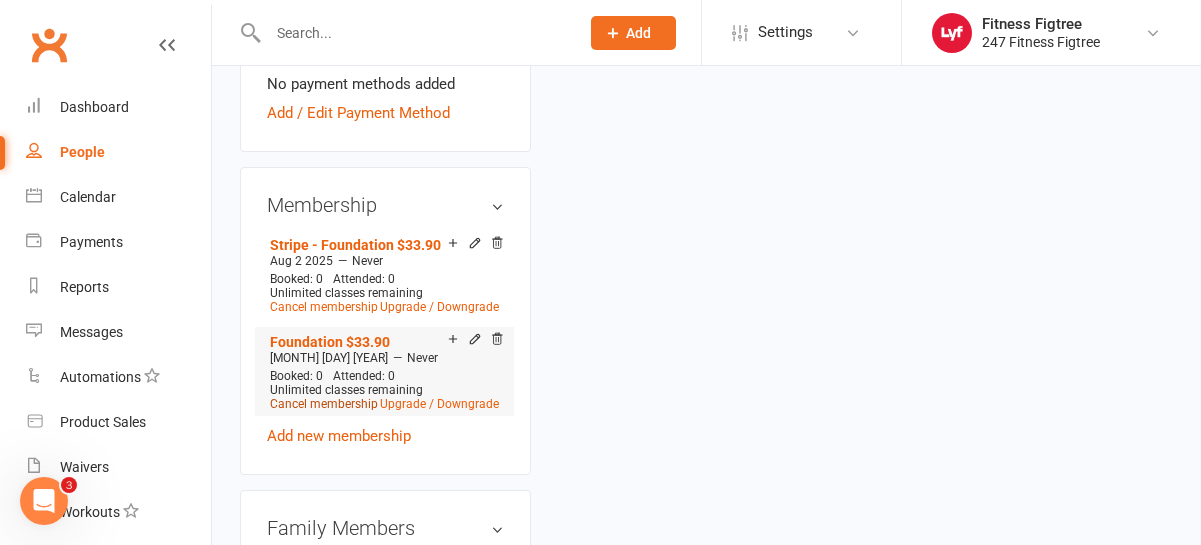 click on "Cancel membership" at bounding box center (324, 404) 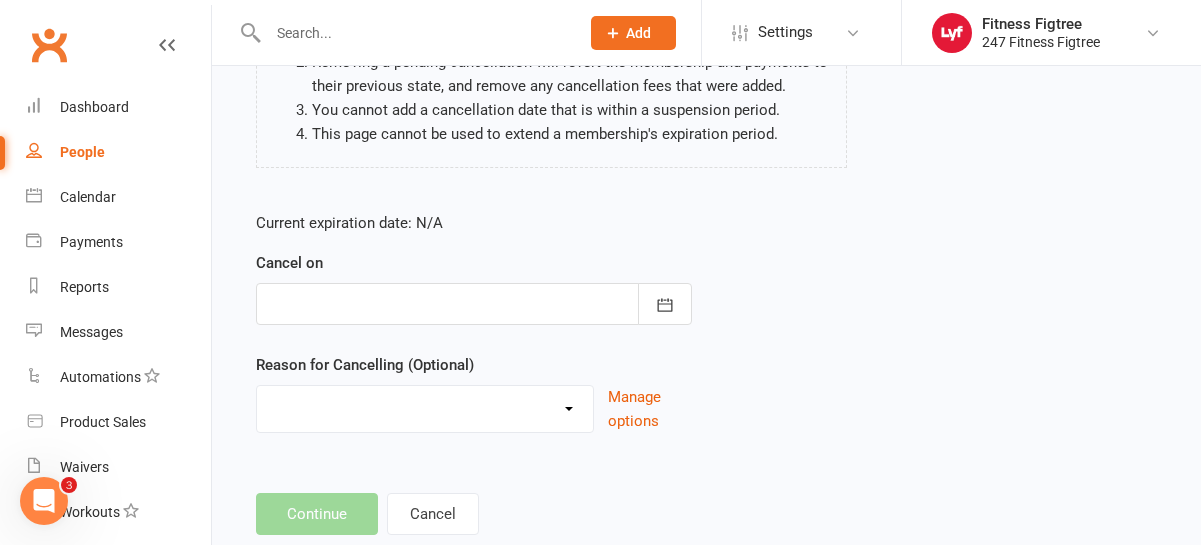 scroll, scrollTop: 342, scrollLeft: 0, axis: vertical 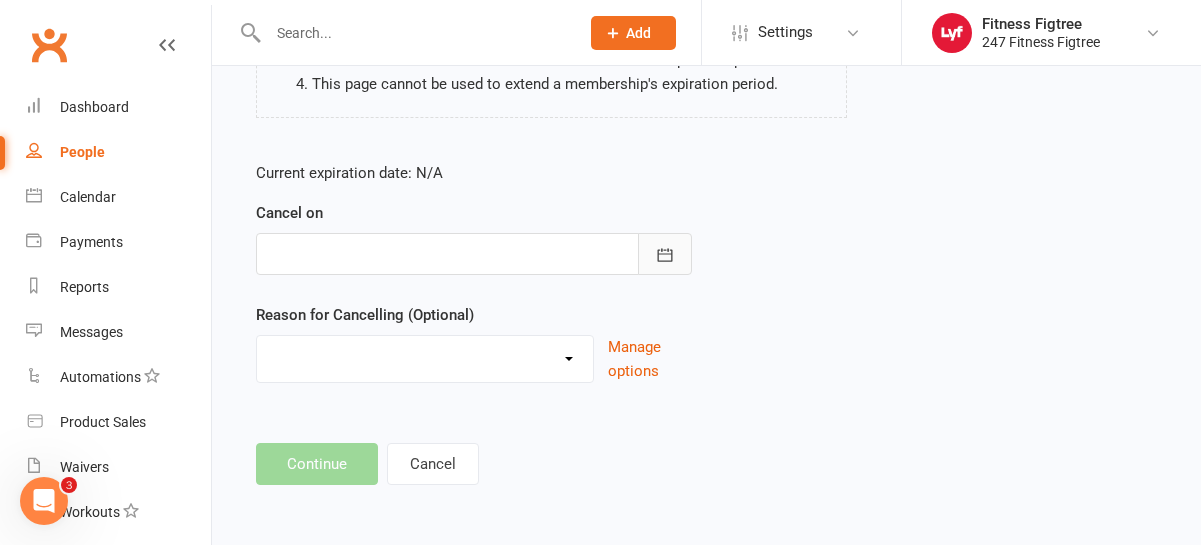click 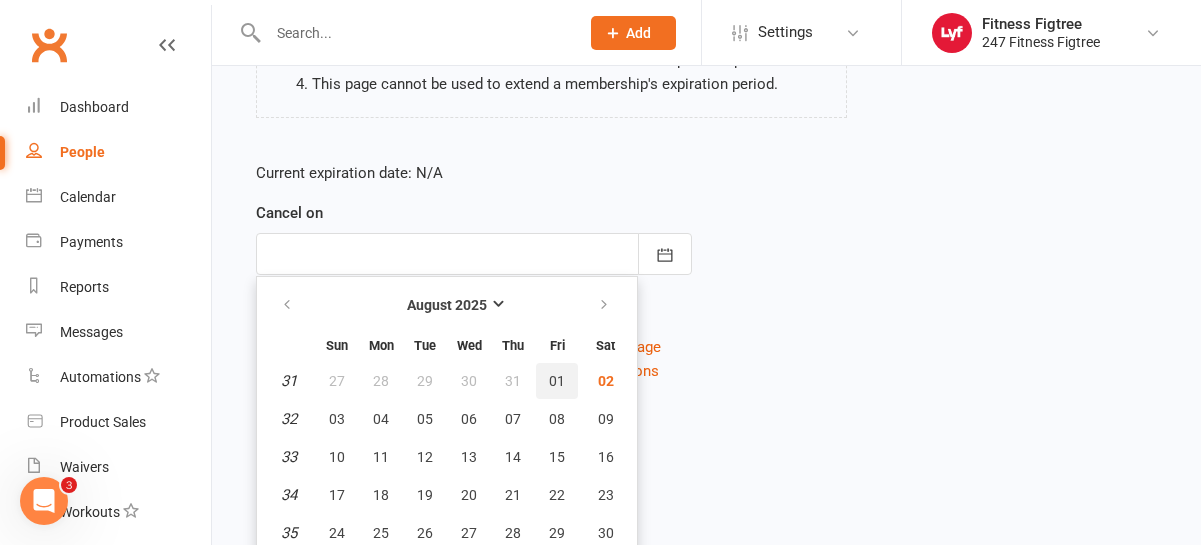 scroll, scrollTop: 388, scrollLeft: 0, axis: vertical 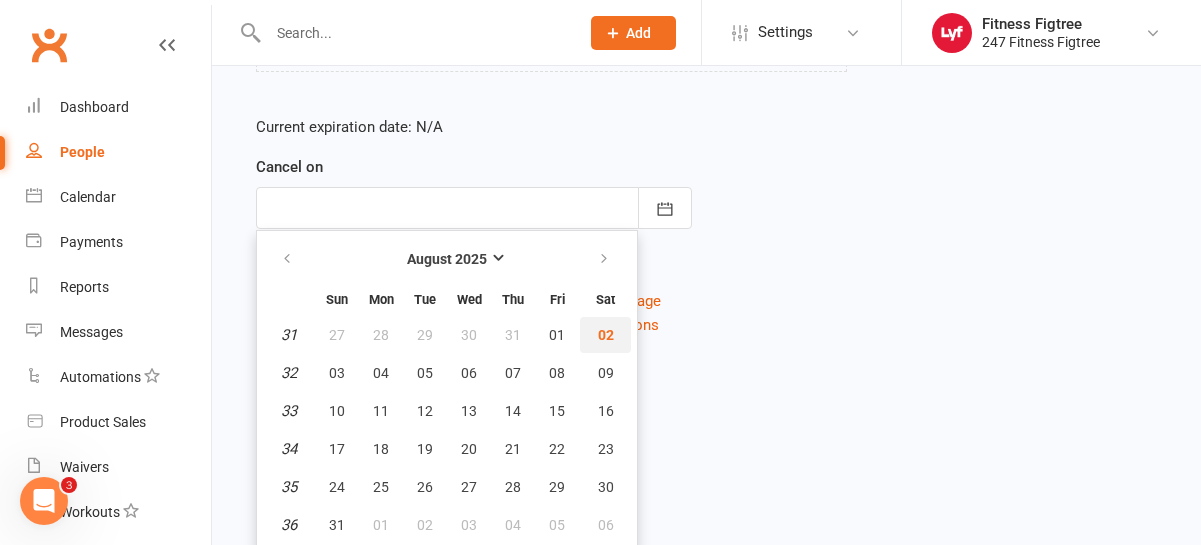 click on "02" at bounding box center [606, 335] 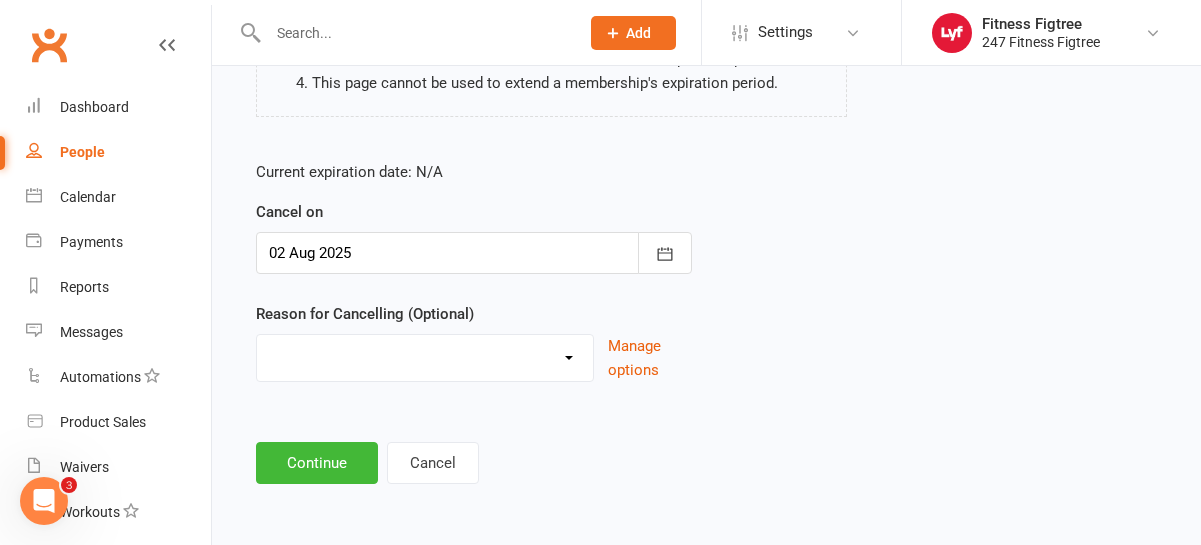 scroll, scrollTop: 343, scrollLeft: 0, axis: vertical 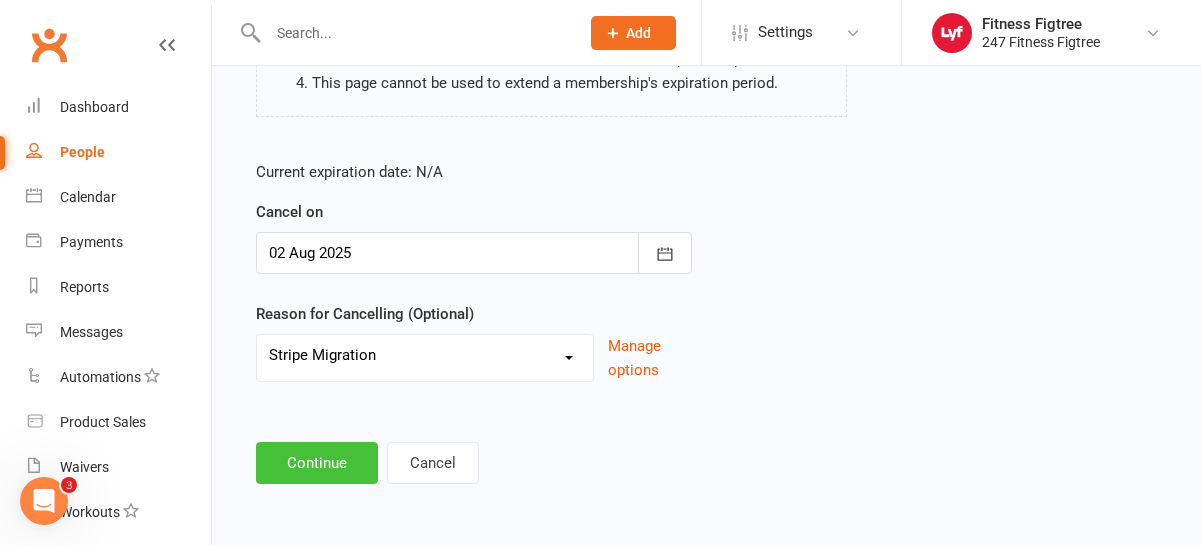 click on "Continue" at bounding box center [317, 463] 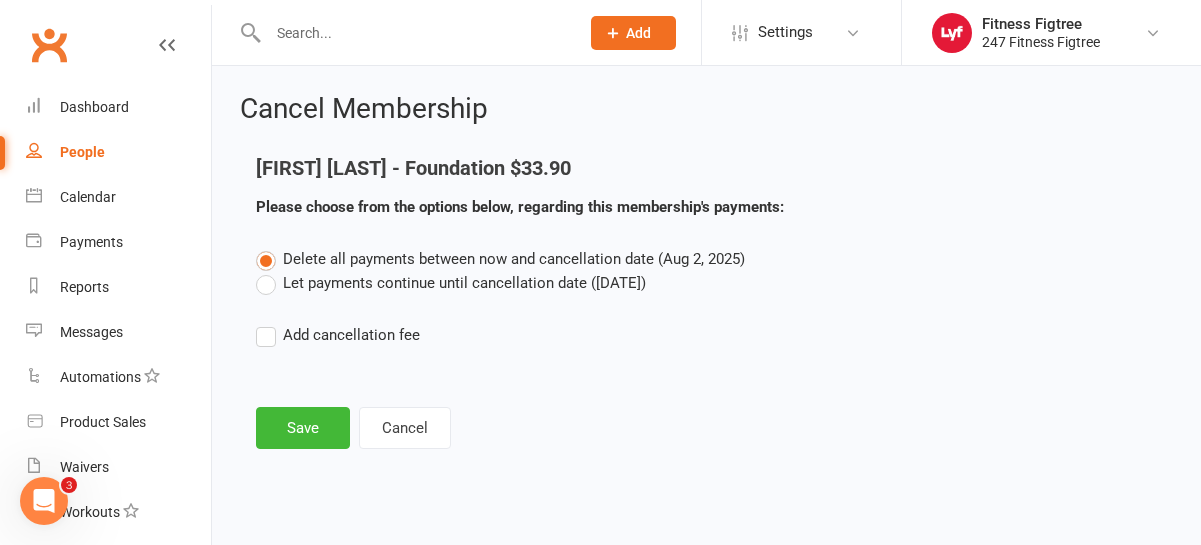 scroll, scrollTop: 0, scrollLeft: 0, axis: both 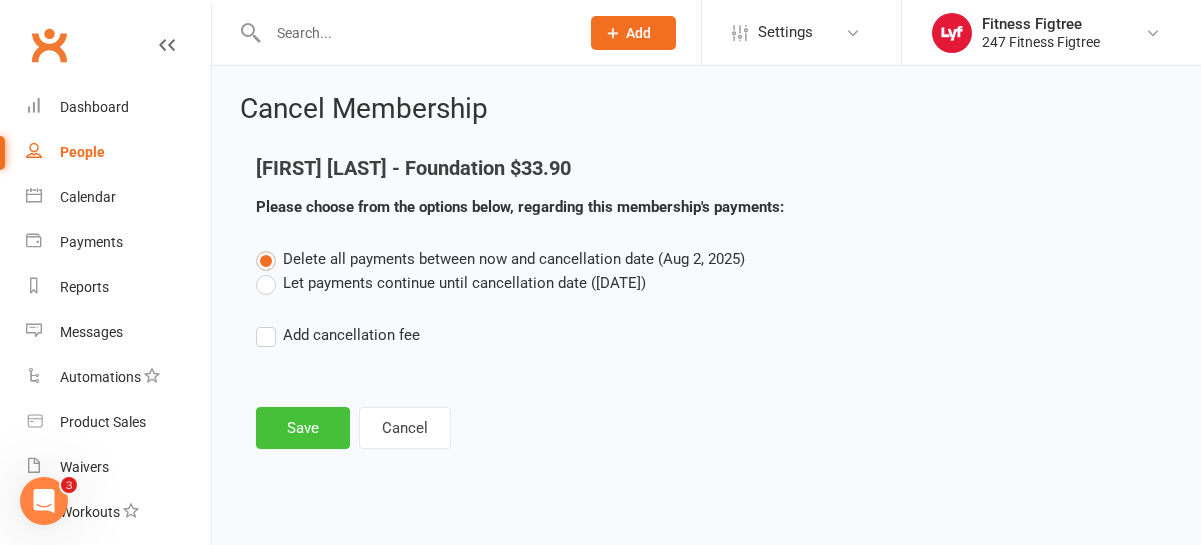 click on "Save" at bounding box center (303, 428) 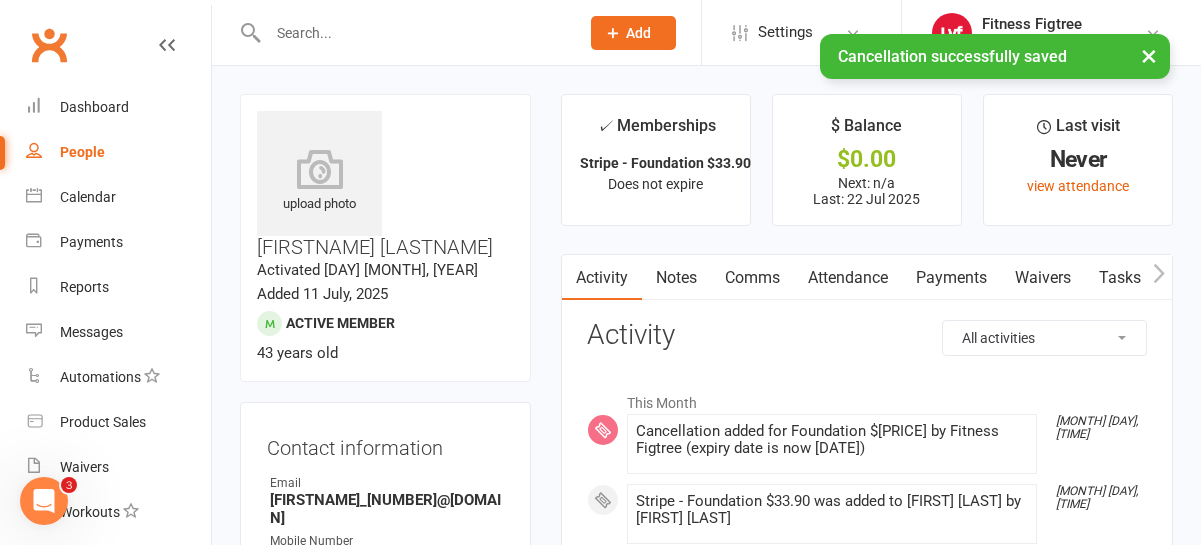 click on "Email" at bounding box center [387, 483] 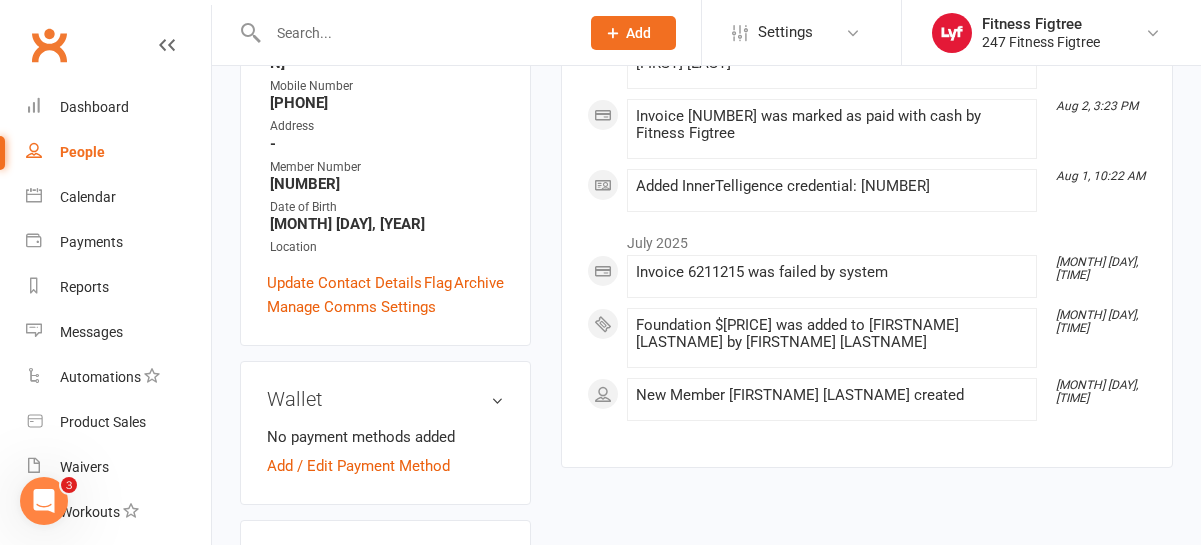 scroll, scrollTop: 449, scrollLeft: 0, axis: vertical 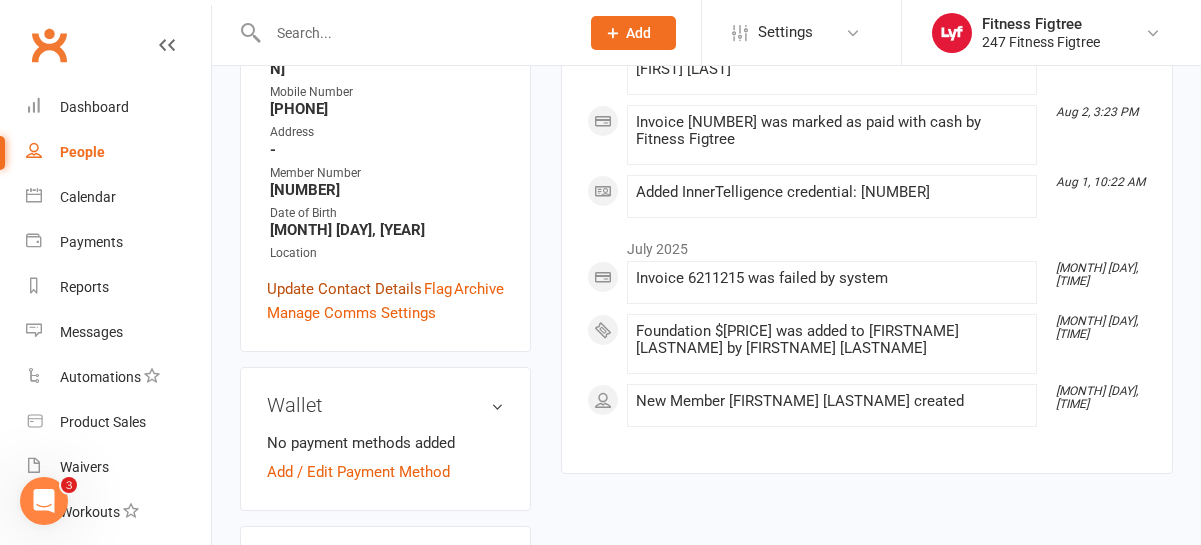 click on "Update Contact Details" at bounding box center [344, 289] 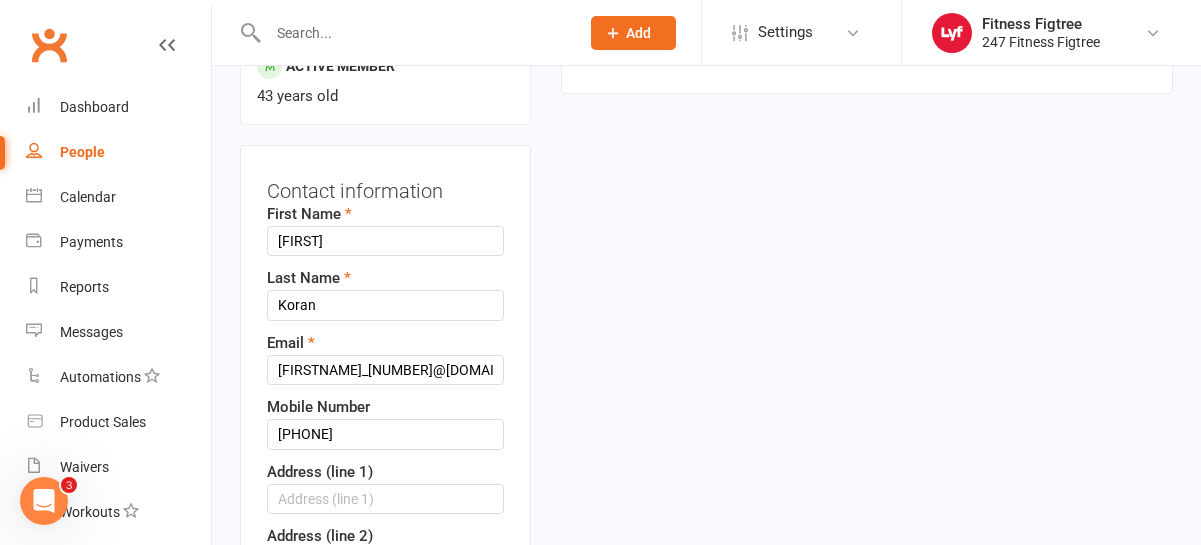 scroll, scrollTop: 342, scrollLeft: 0, axis: vertical 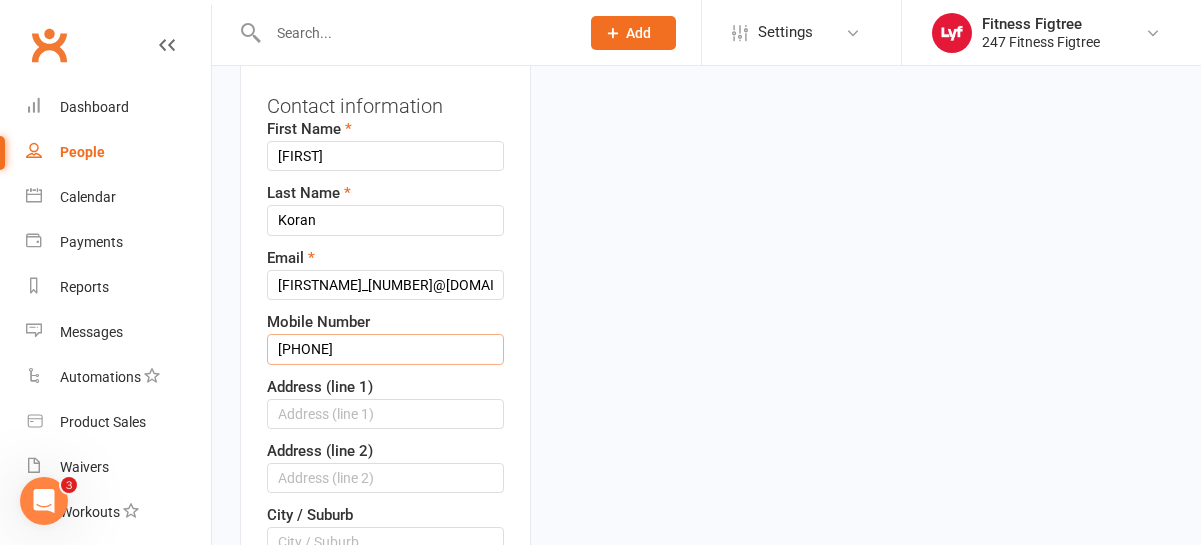 drag, startPoint x: 303, startPoint y: 294, endPoint x: 270, endPoint y: 294, distance: 33 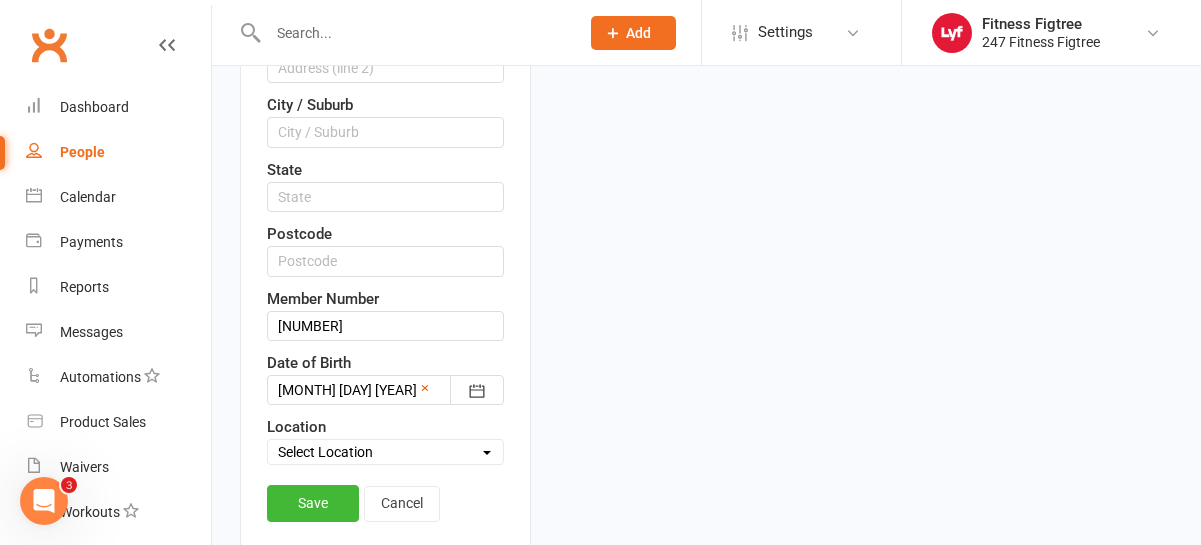 scroll, scrollTop: 845, scrollLeft: 0, axis: vertical 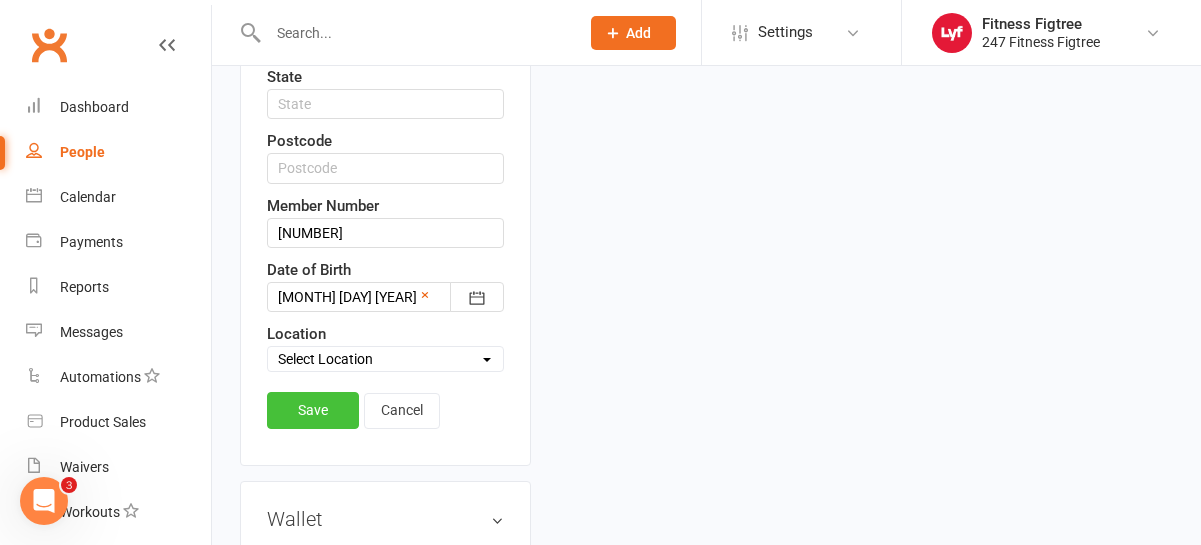 type on "[PHONE]" 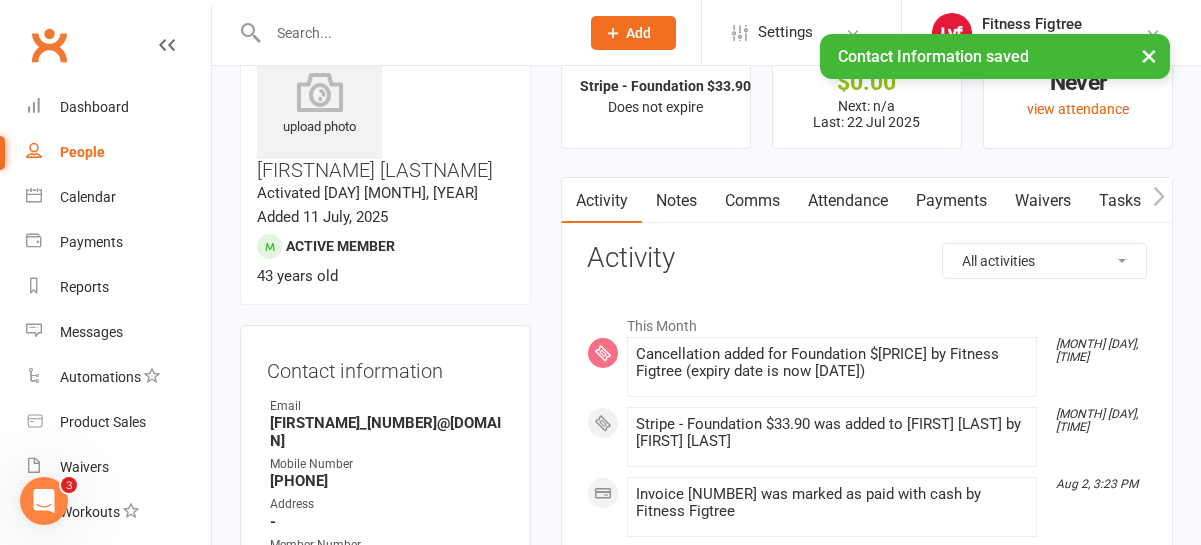 scroll, scrollTop: 0, scrollLeft: 0, axis: both 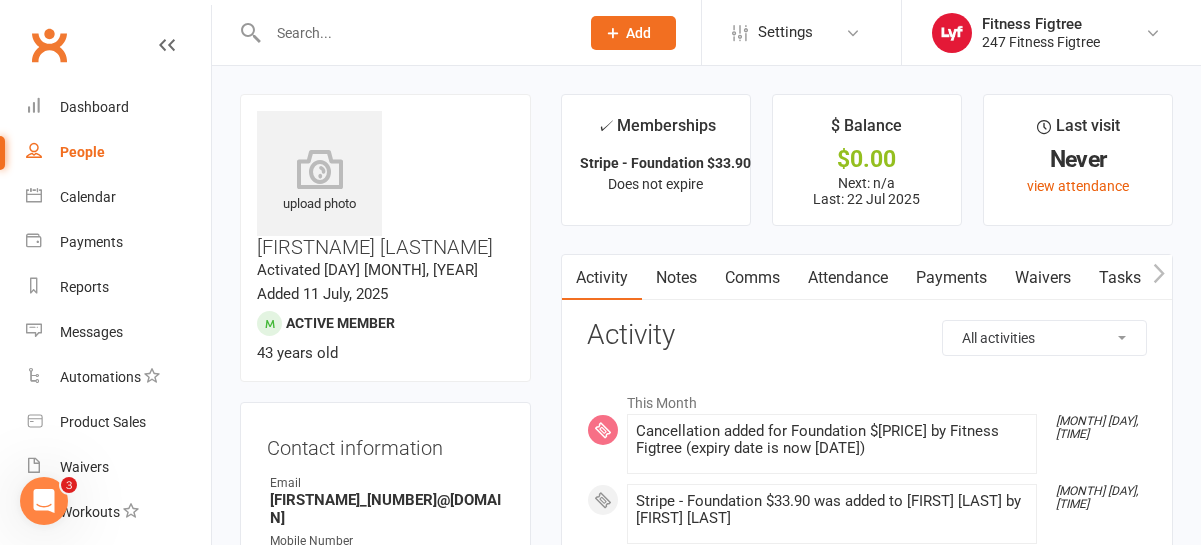 click at bounding box center [413, 33] 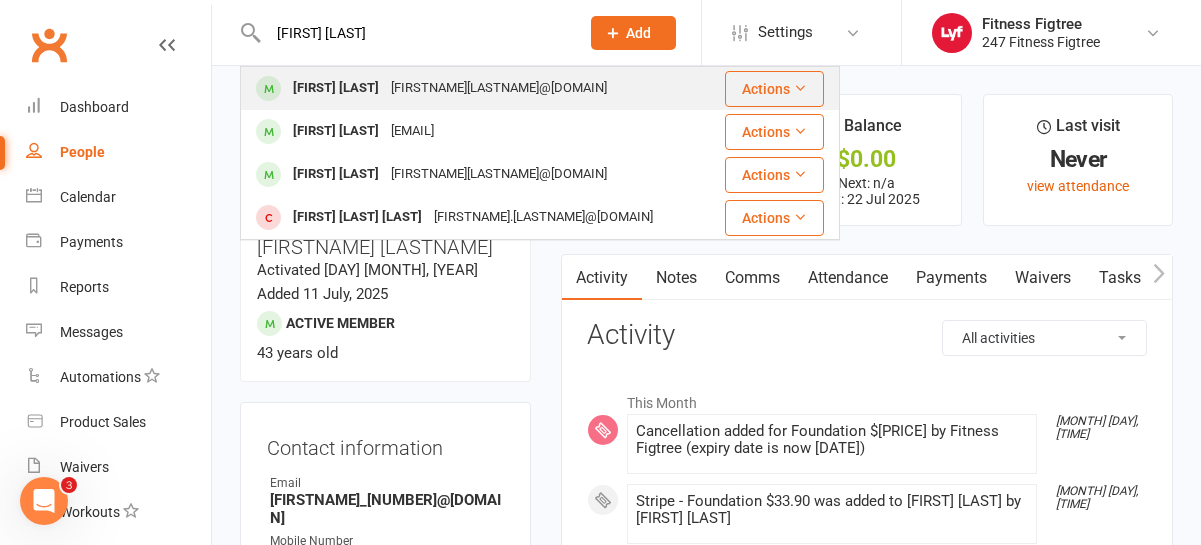 type on "[FIRST] [LAST]" 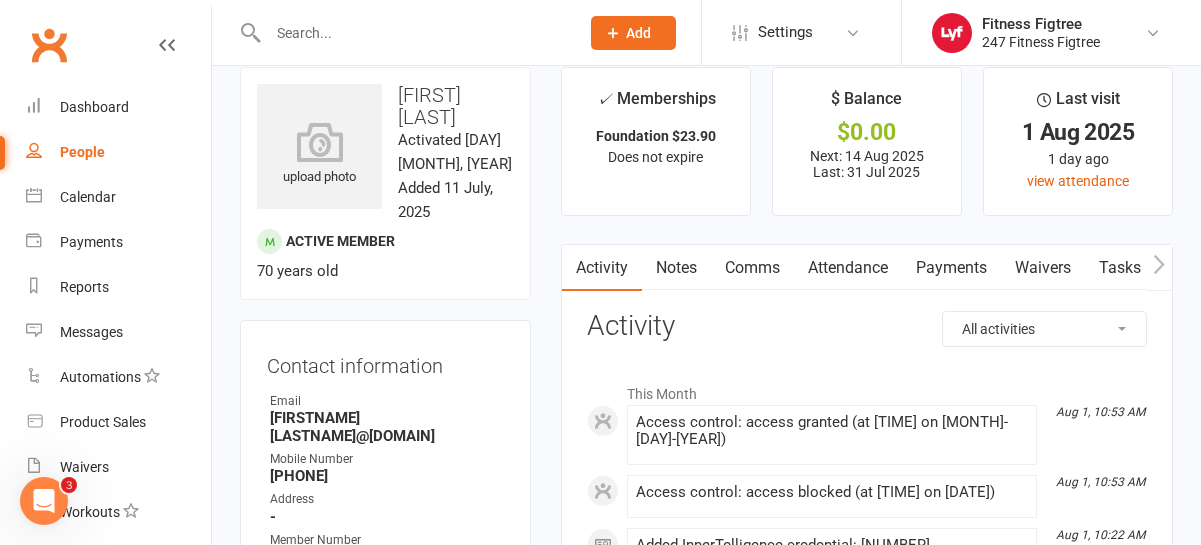 scroll, scrollTop: 0, scrollLeft: 0, axis: both 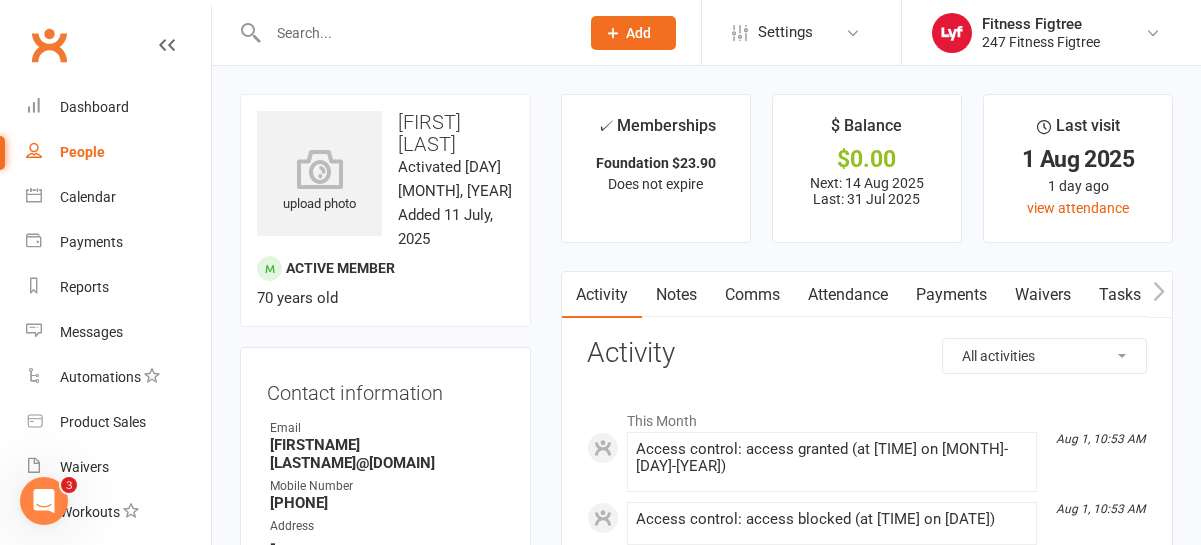click on "Attendance" at bounding box center [848, 295] 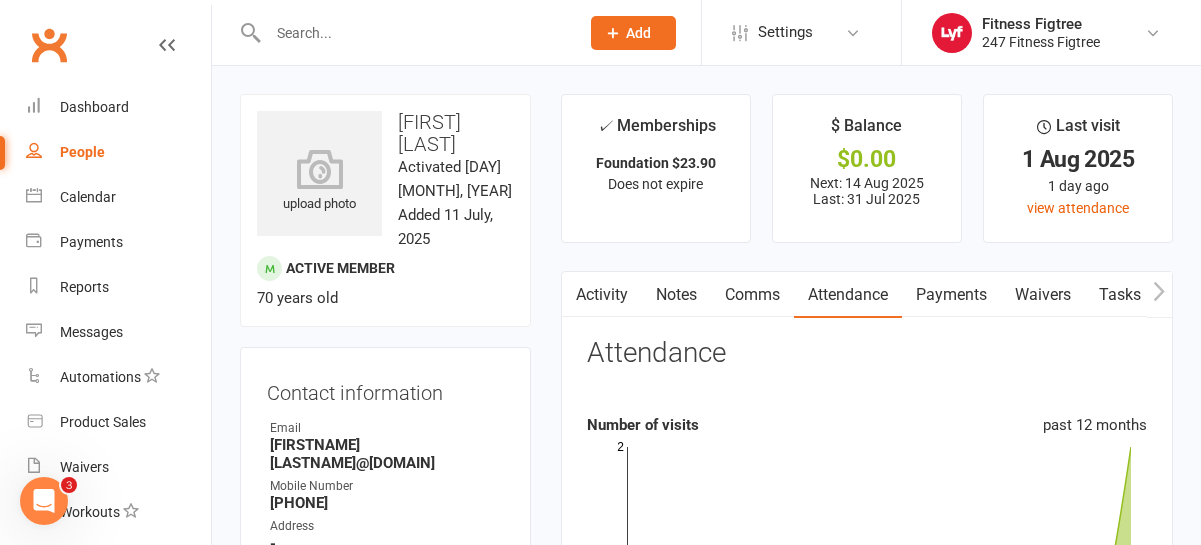 click on "Payments" at bounding box center (951, 295) 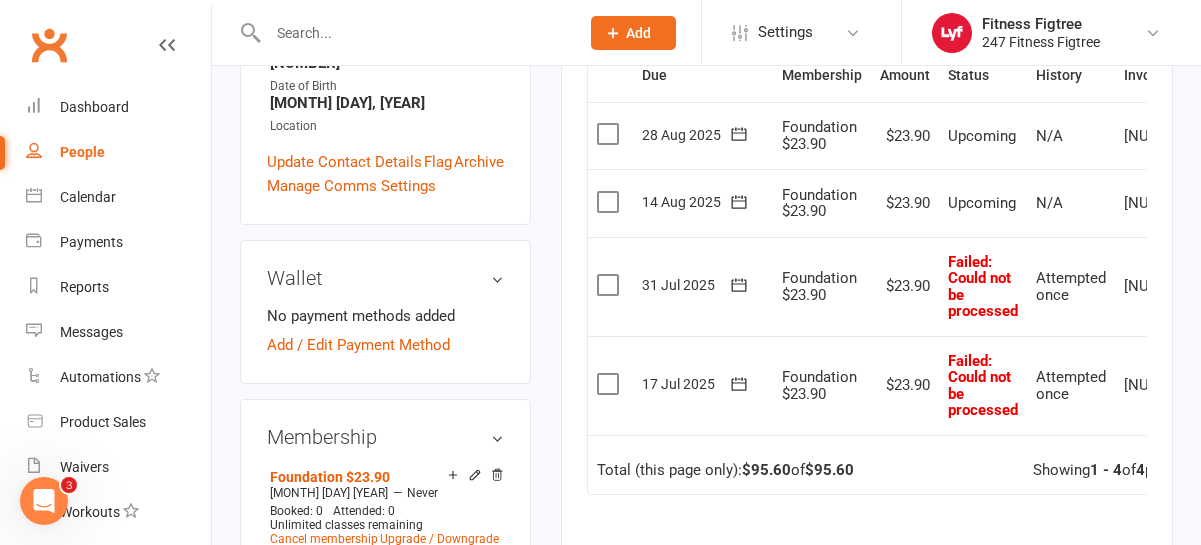 scroll, scrollTop: 601, scrollLeft: 0, axis: vertical 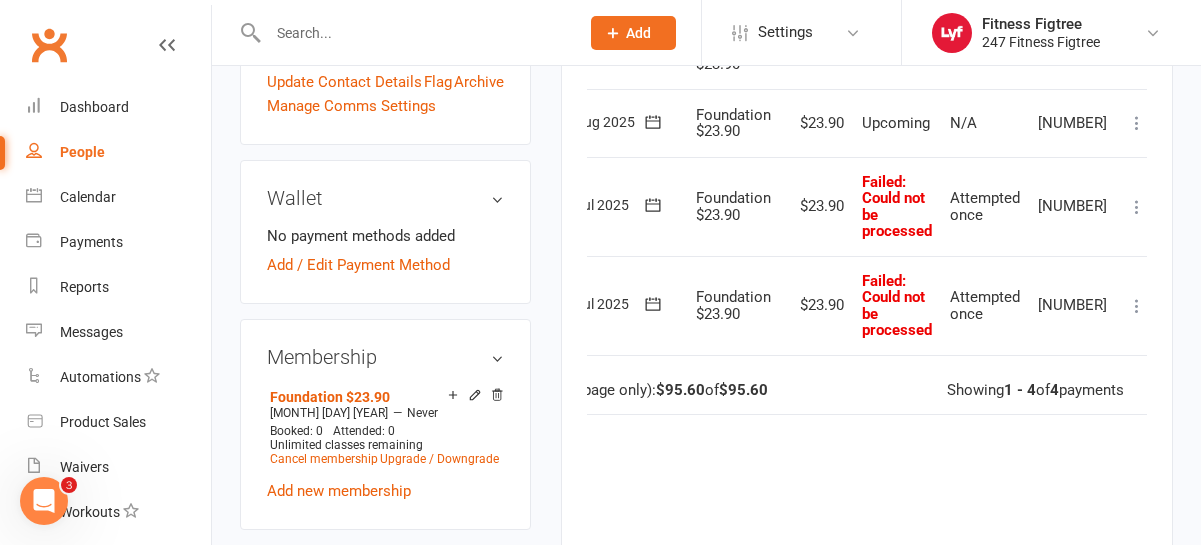 click at bounding box center [1137, 306] 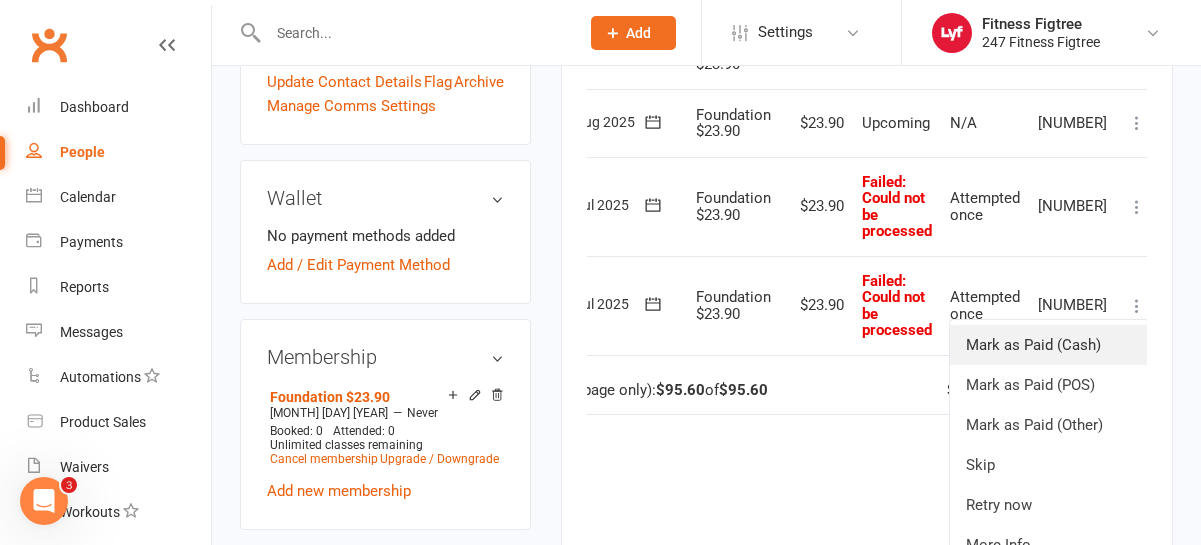 click on "Mark as Paid (Cash)" at bounding box center (1049, 345) 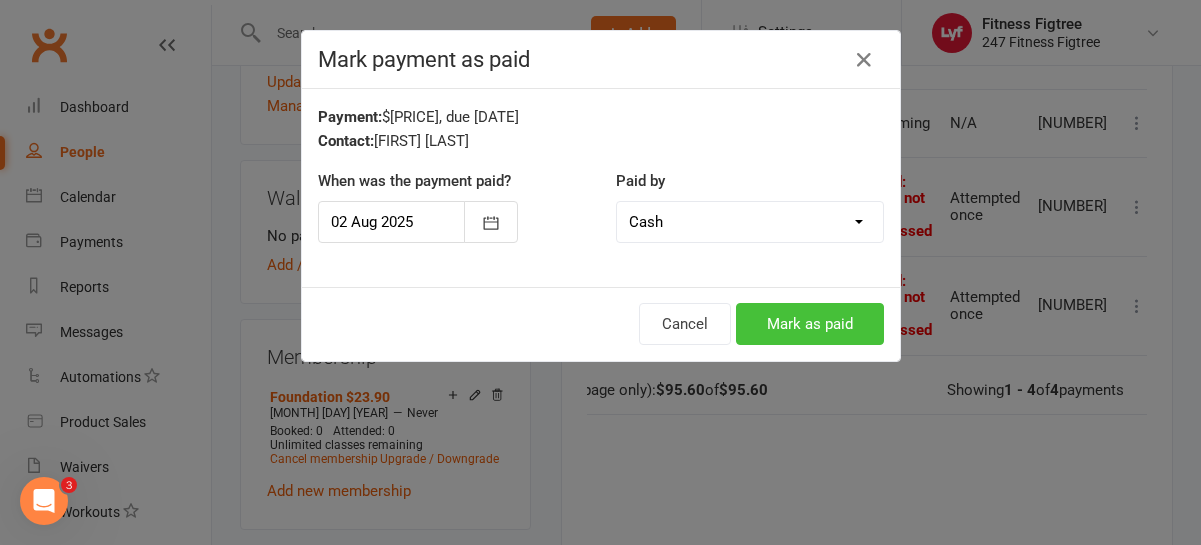 click on "Mark as paid" at bounding box center (810, 324) 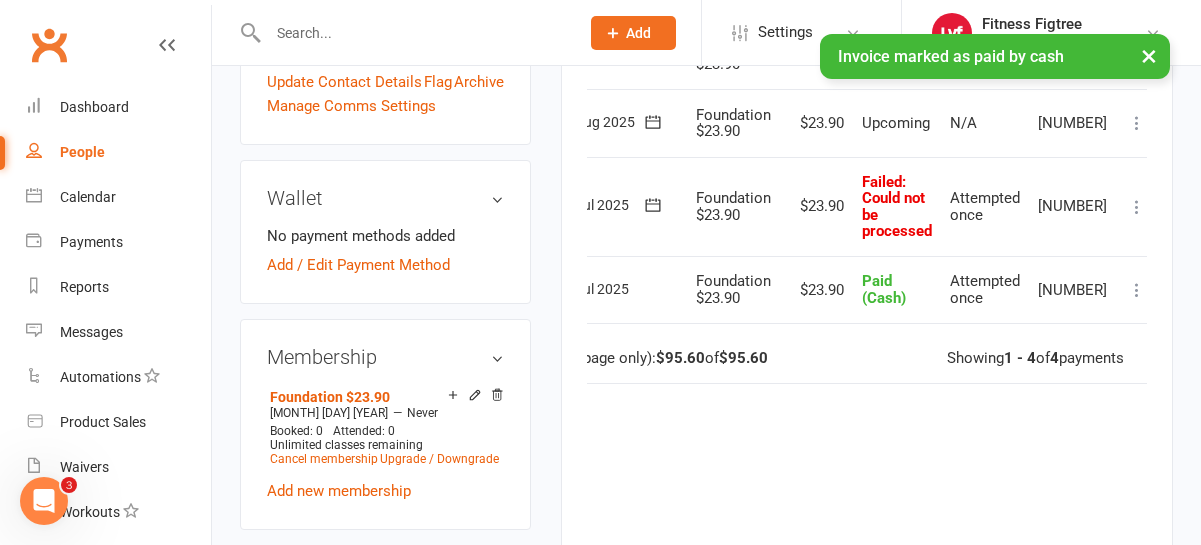 scroll, scrollTop: 0, scrollLeft: 0, axis: both 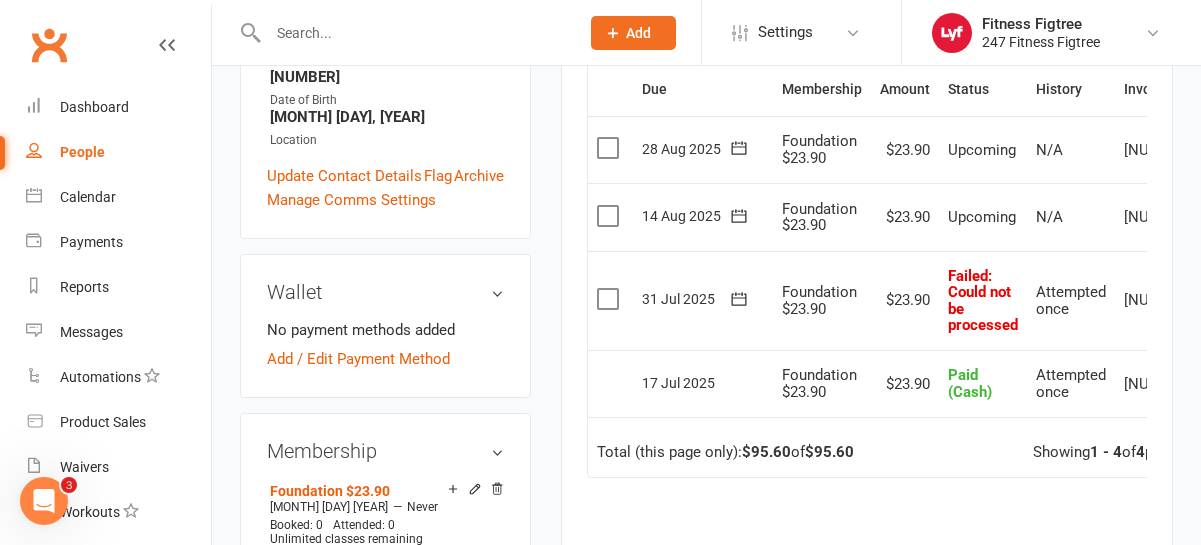 click at bounding box center (402, 32) 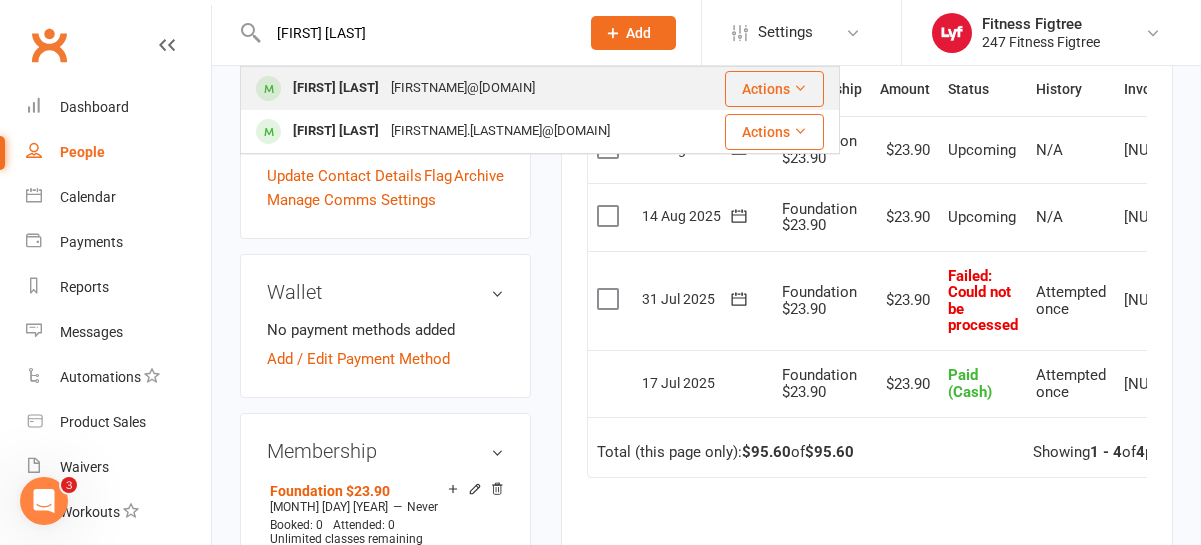type on "[FIRST] [LAST]" 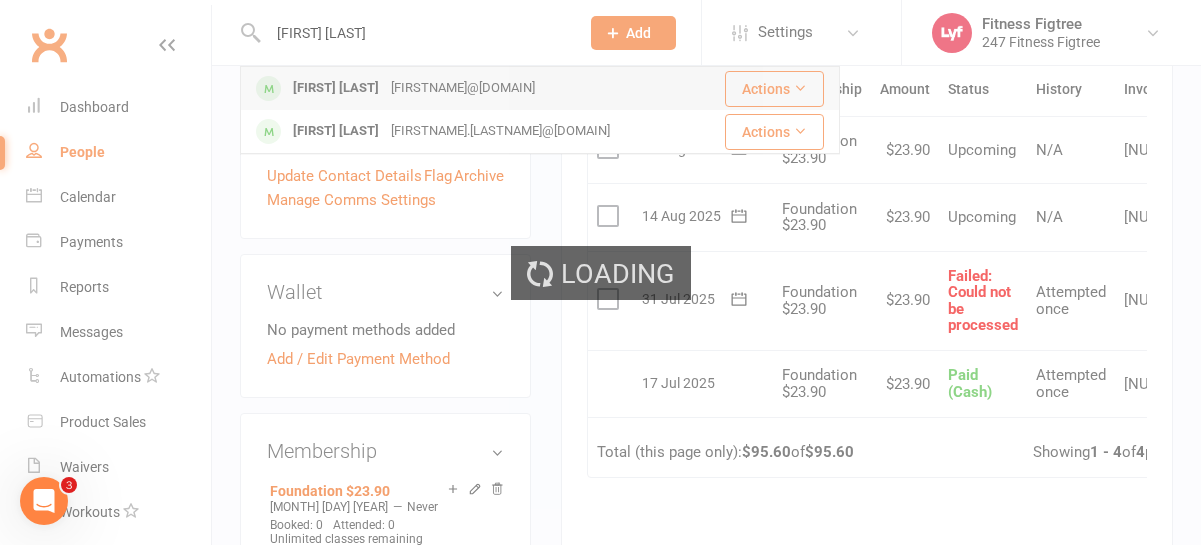 type 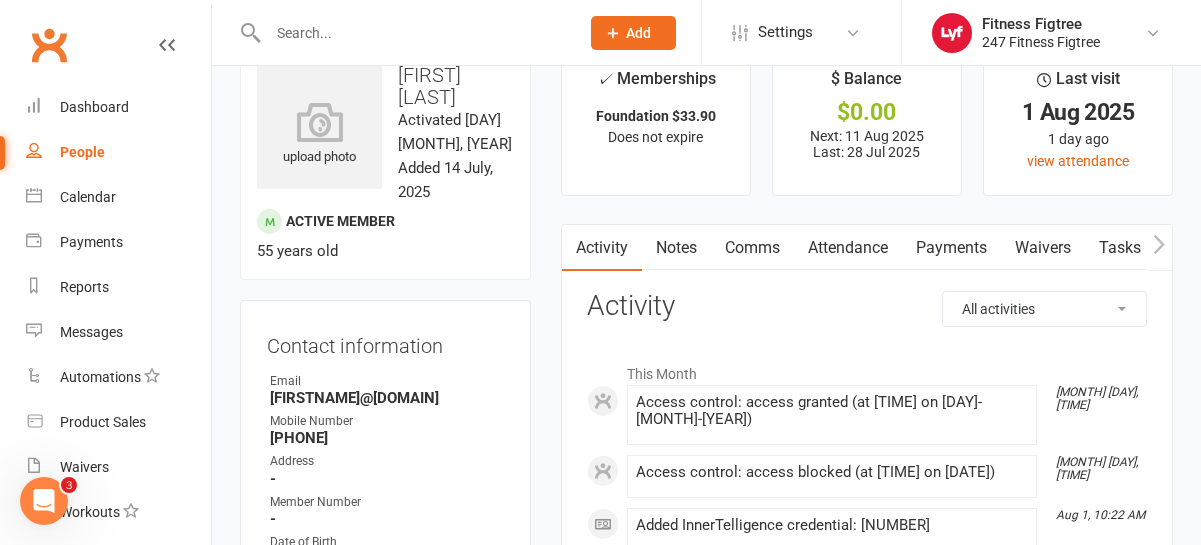 scroll, scrollTop: 0, scrollLeft: 0, axis: both 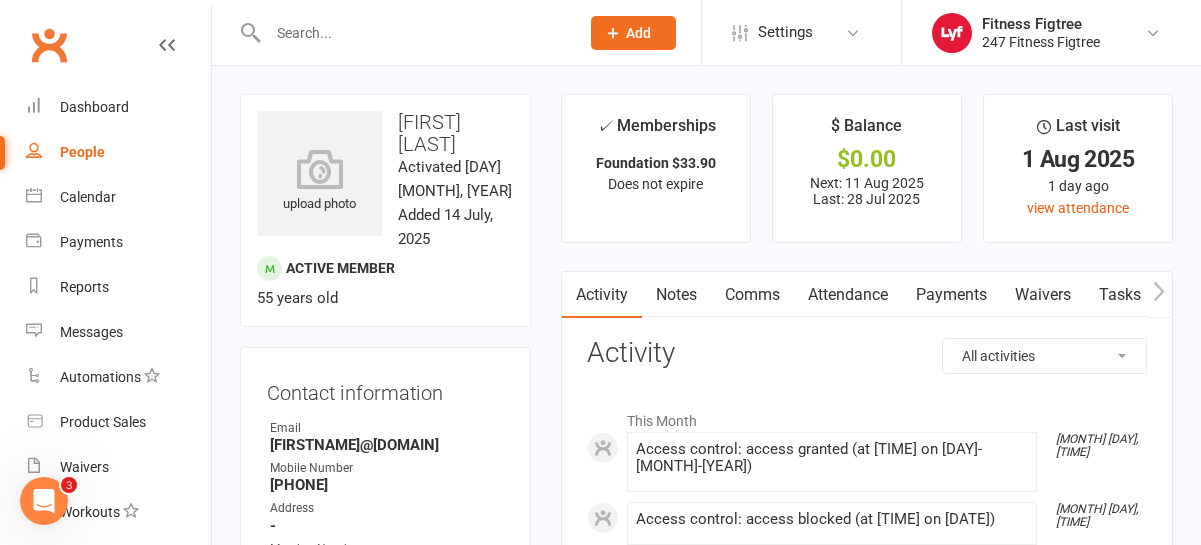 click on "Payments" at bounding box center (951, 295) 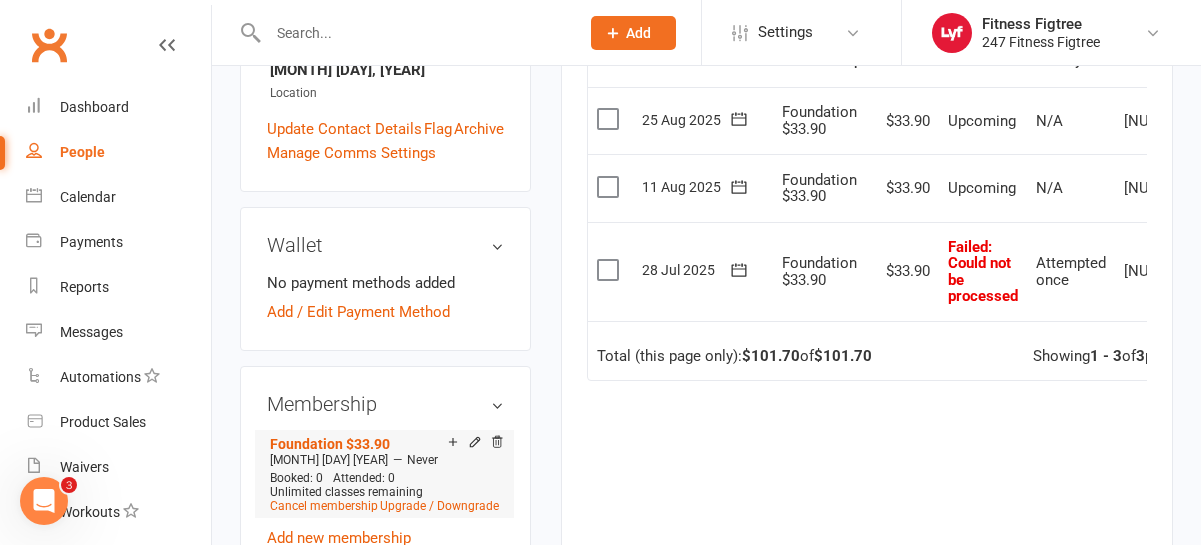 scroll, scrollTop: 690, scrollLeft: 0, axis: vertical 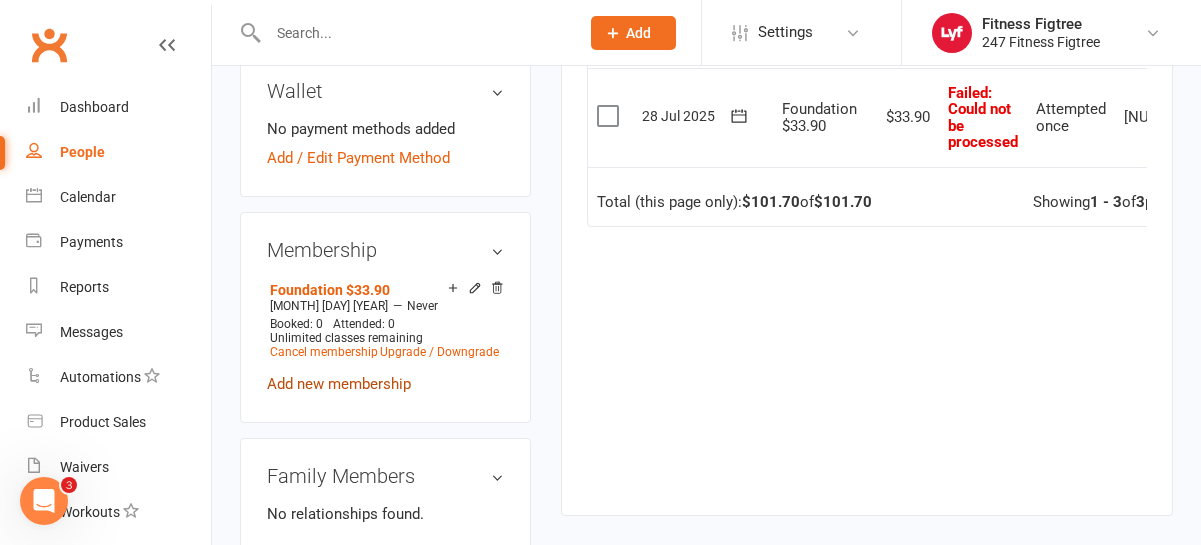 click on "Add new membership" at bounding box center [339, 384] 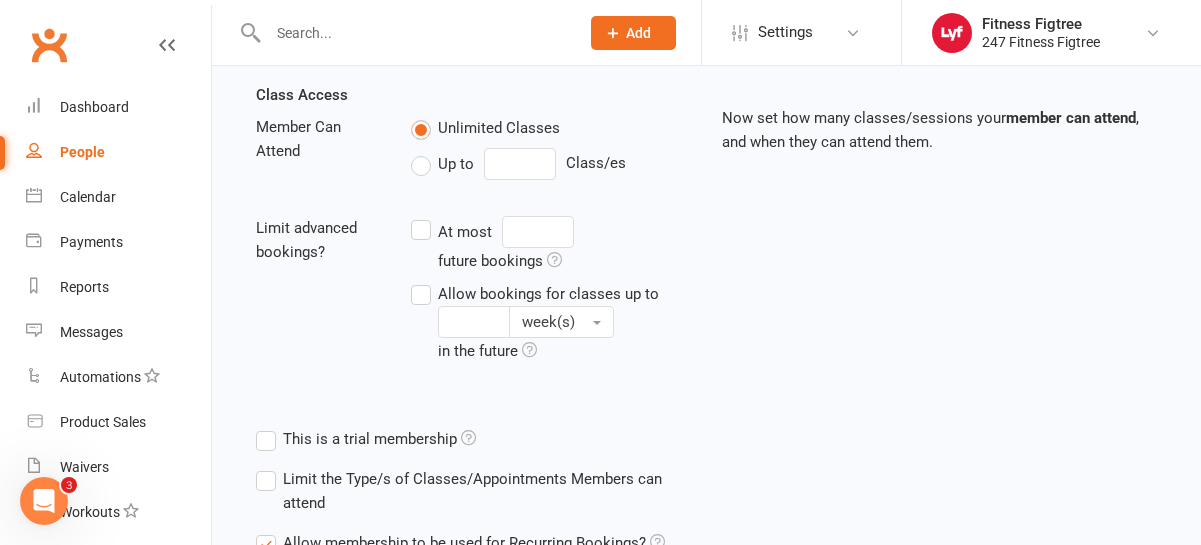 scroll, scrollTop: 0, scrollLeft: 0, axis: both 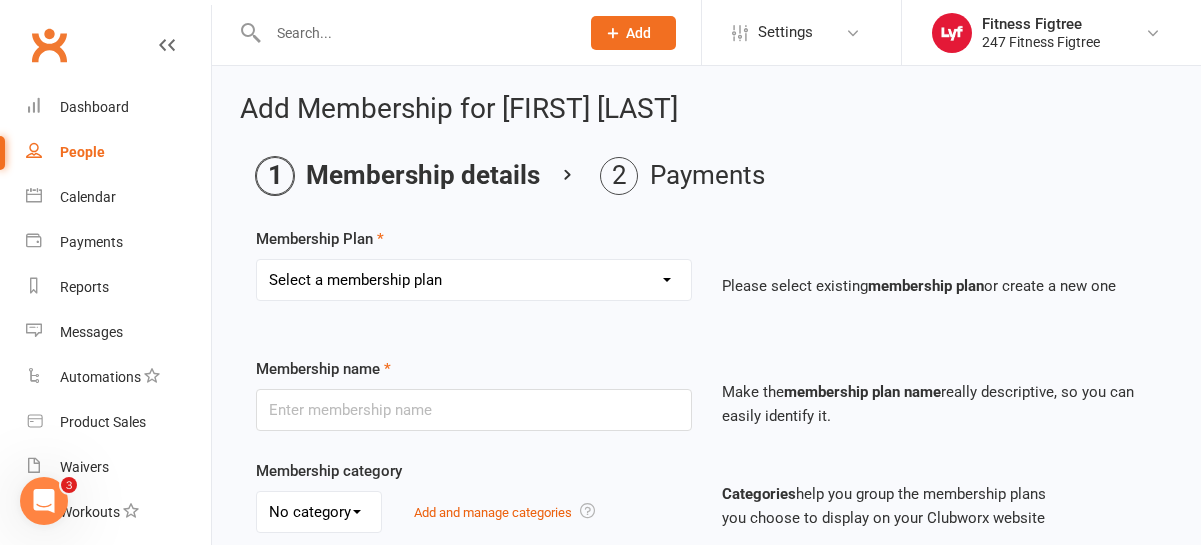 click on "Select a membership plan Create new Membership Plan Youth $33.90 Youth $29.90 Foundation $23.90 Foundation $23.45 Foundation $19.45 Foundation $33.90 Foundation $25.90 Foundation $27.90 Foundation $29.90 Foundation $31.90 Fighting Fit Only - Free plan Stripe - Foundation $36 Stripe - Foundation $33.90 Stripe - Foundation $29.90 TEAM MEMBERSHIP PIA - Foundation PIA - $849 PIA - 3 Months" at bounding box center [474, 280] 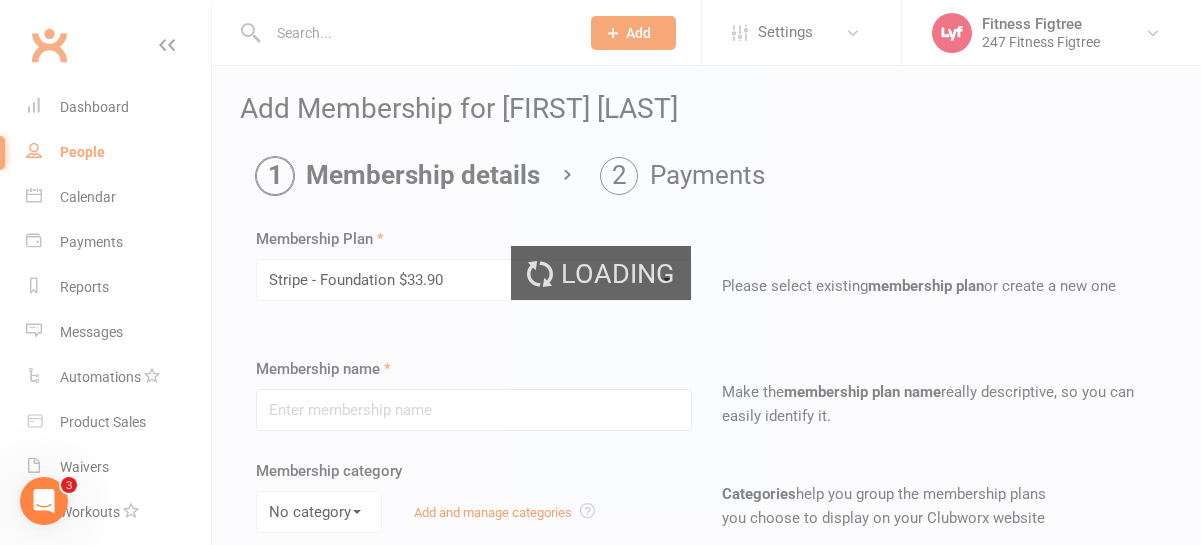 type on "Stripe - Foundation $33.90" 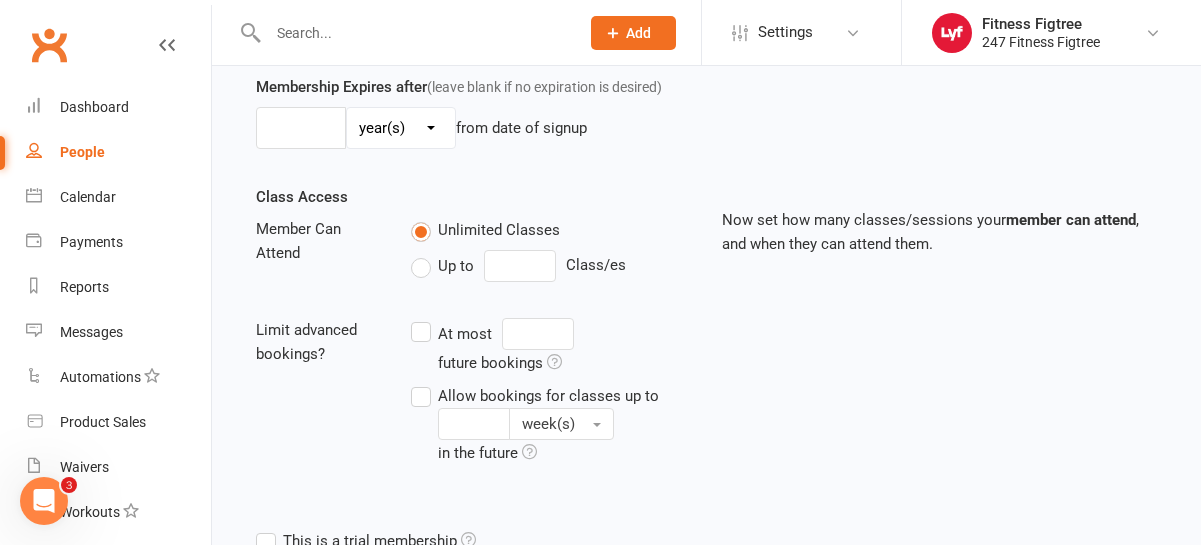 scroll, scrollTop: 877, scrollLeft: 0, axis: vertical 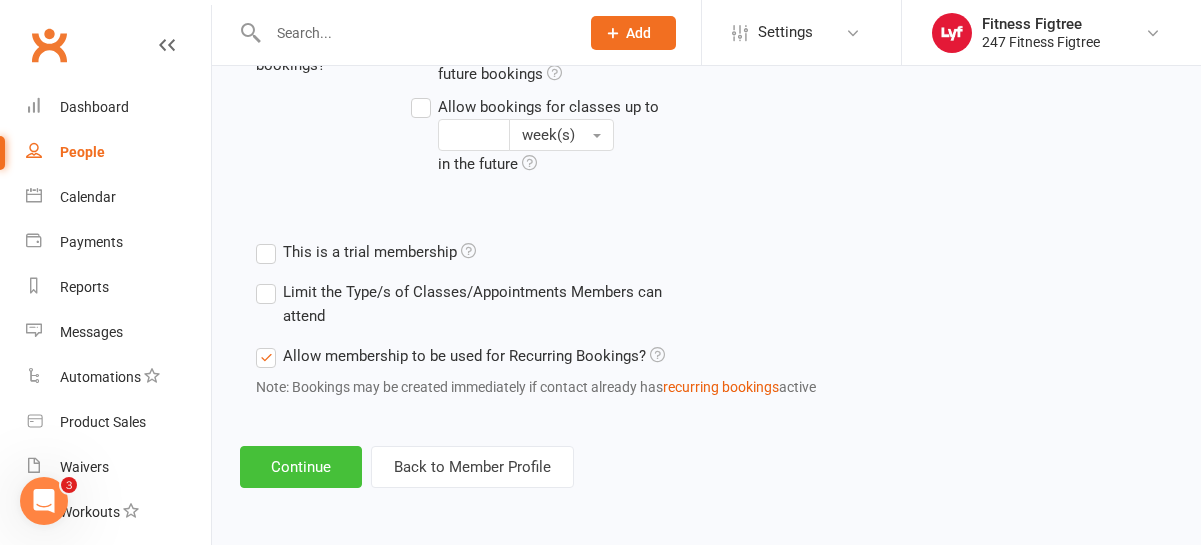 click on "Continue" at bounding box center (301, 467) 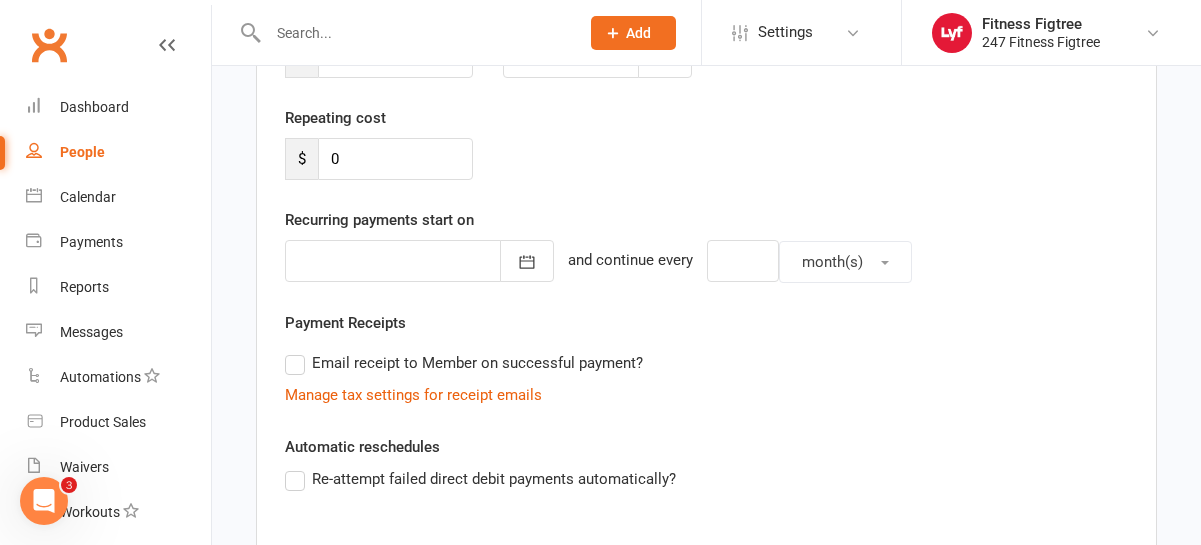 scroll, scrollTop: 669, scrollLeft: 0, axis: vertical 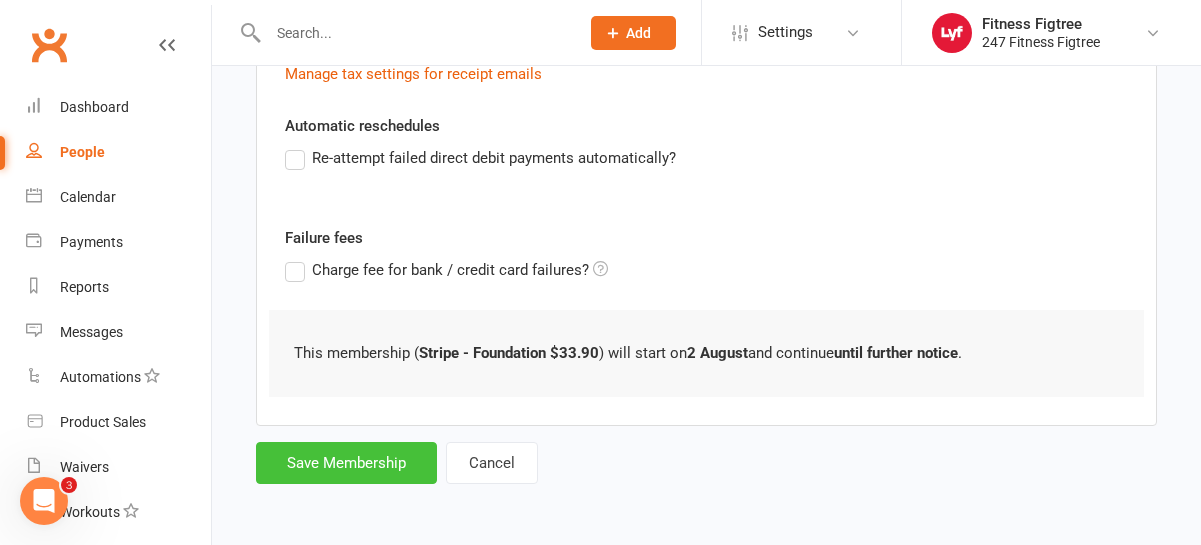 click on "Save Membership" at bounding box center (346, 463) 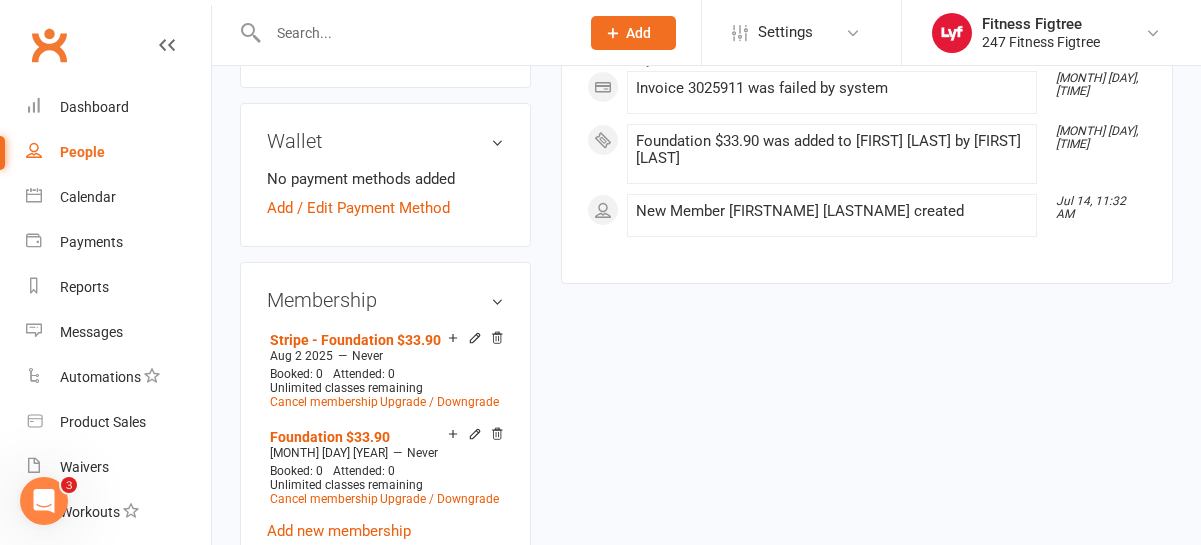 scroll, scrollTop: 709, scrollLeft: 0, axis: vertical 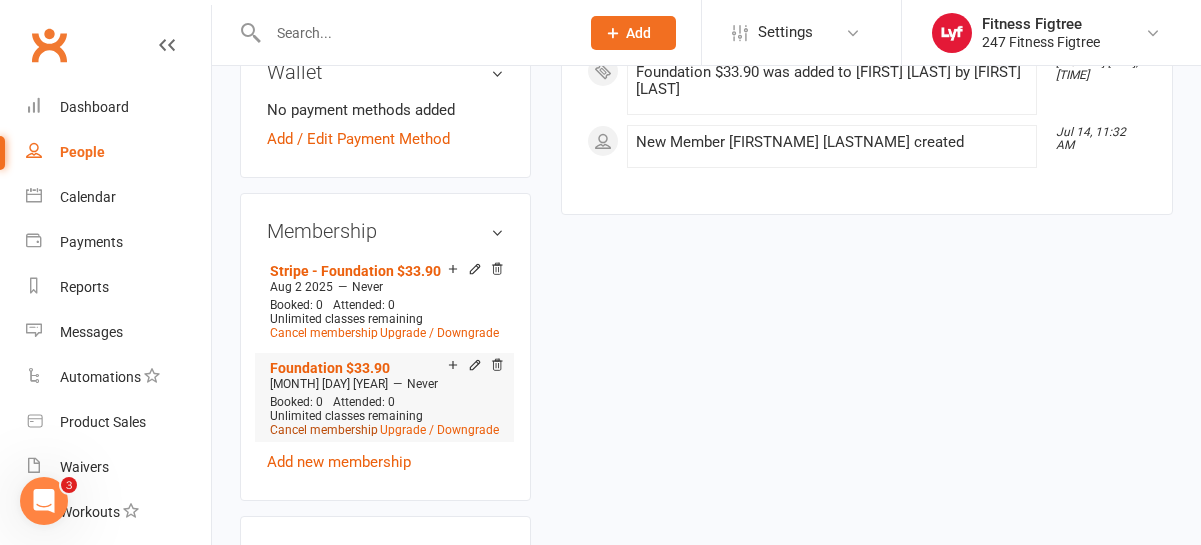 click on "Cancel membership" at bounding box center (324, 430) 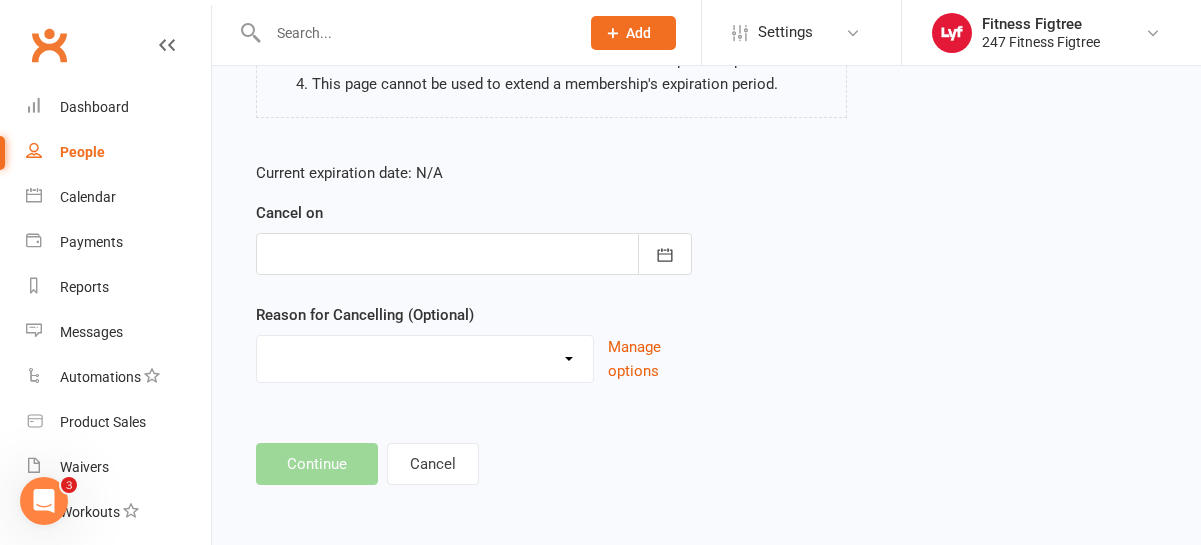 scroll, scrollTop: 343, scrollLeft: 0, axis: vertical 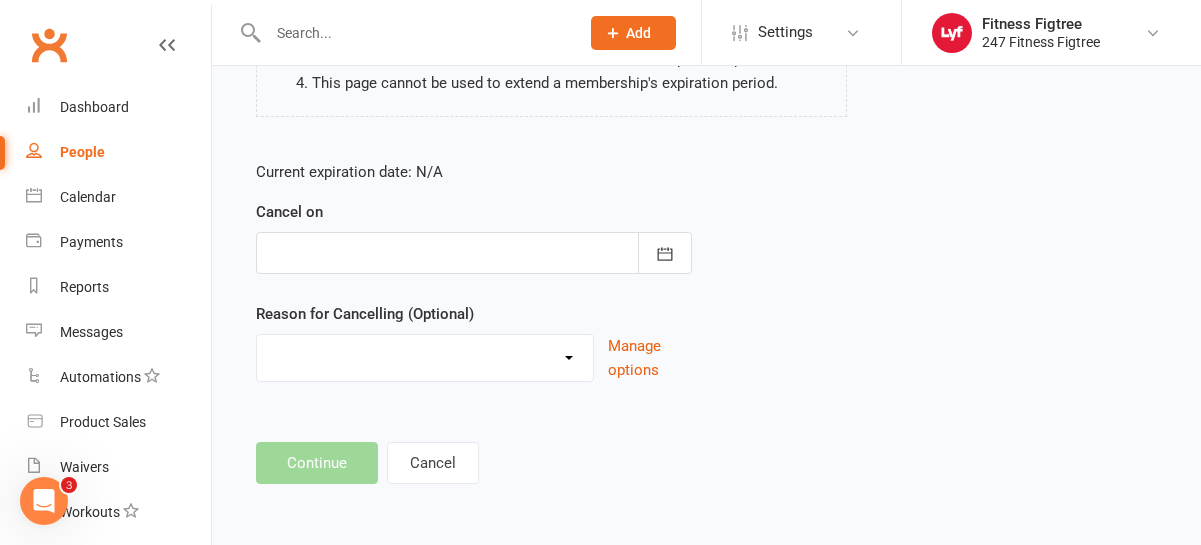 click at bounding box center [474, 253] 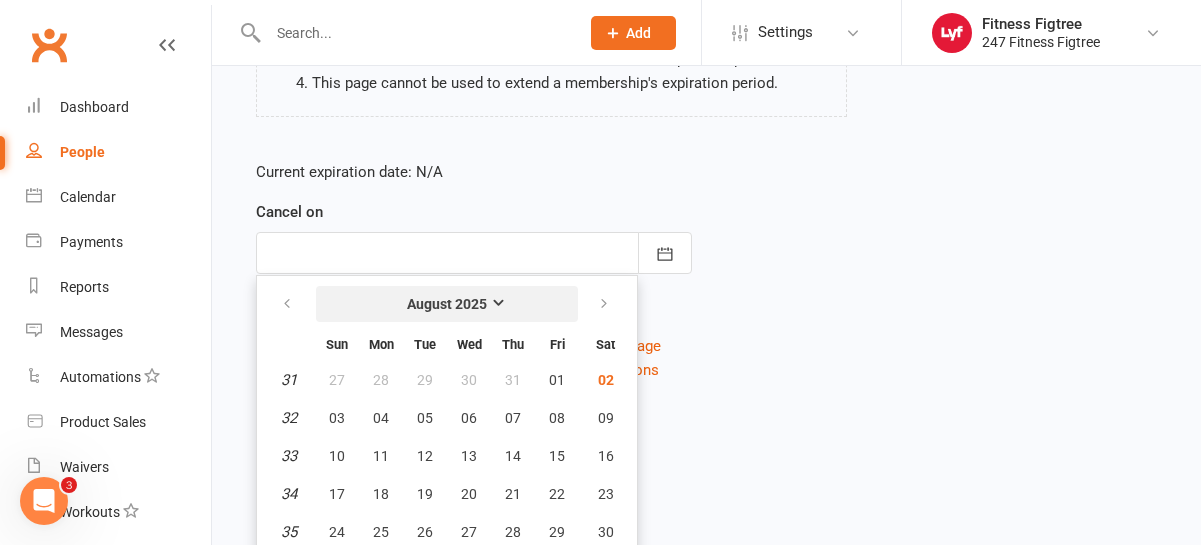 scroll, scrollTop: 388, scrollLeft: 0, axis: vertical 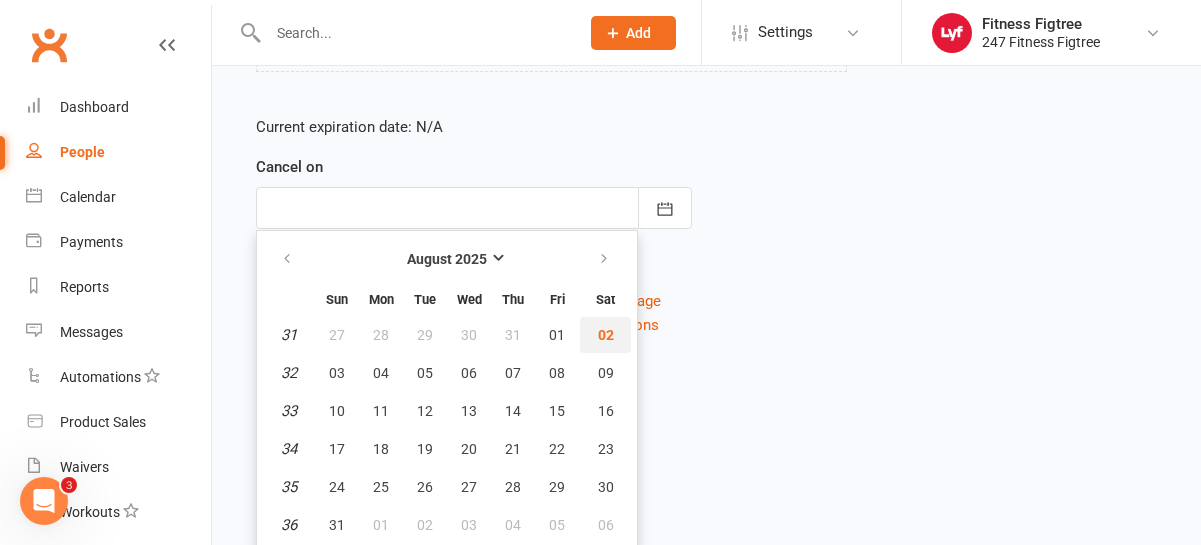 click on "02" at bounding box center [605, 335] 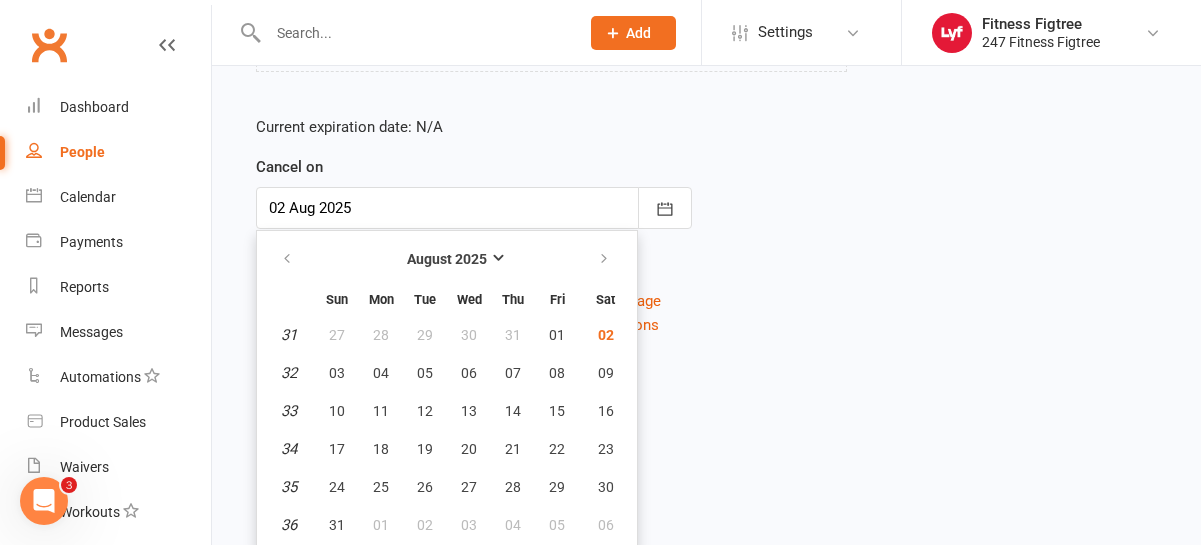 scroll, scrollTop: 343, scrollLeft: 0, axis: vertical 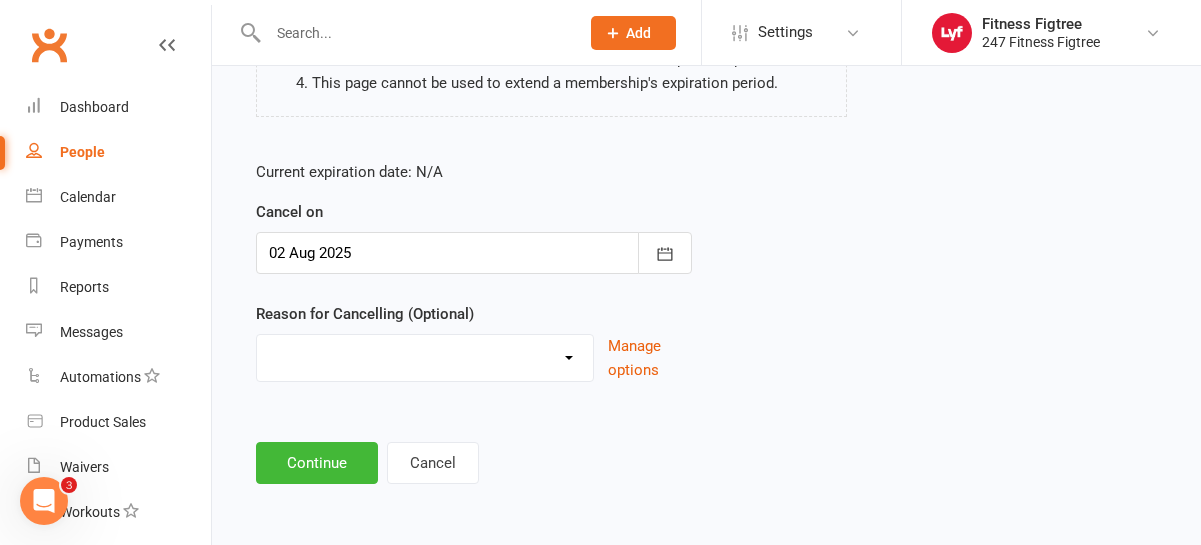 click on "Holiday Injury Stripe Migration The Great Migration  Other reason" at bounding box center [425, 355] 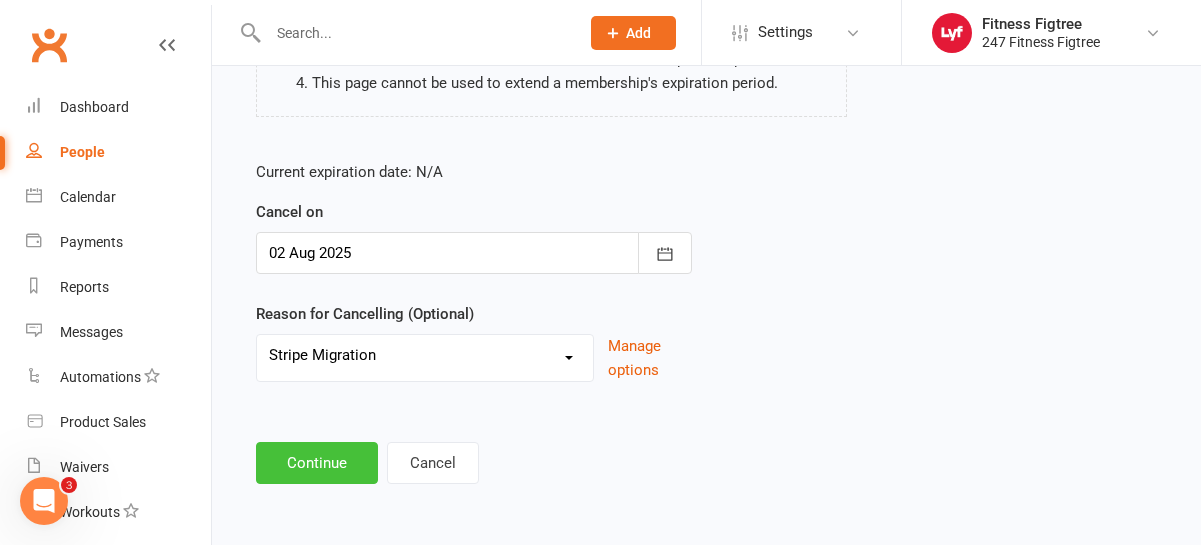click on "Continue" at bounding box center (317, 463) 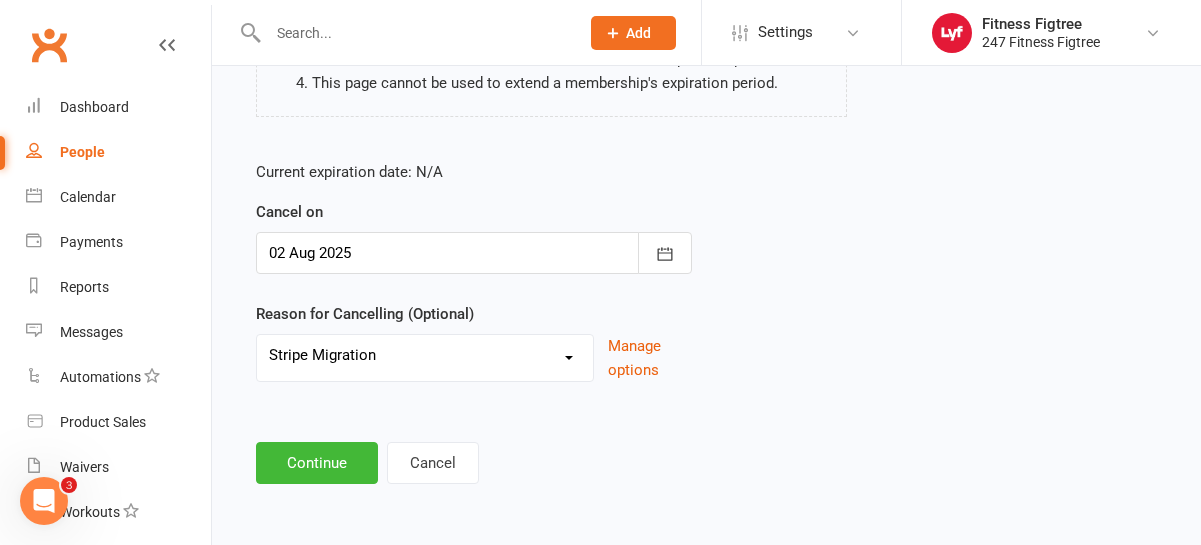 scroll, scrollTop: 0, scrollLeft: 0, axis: both 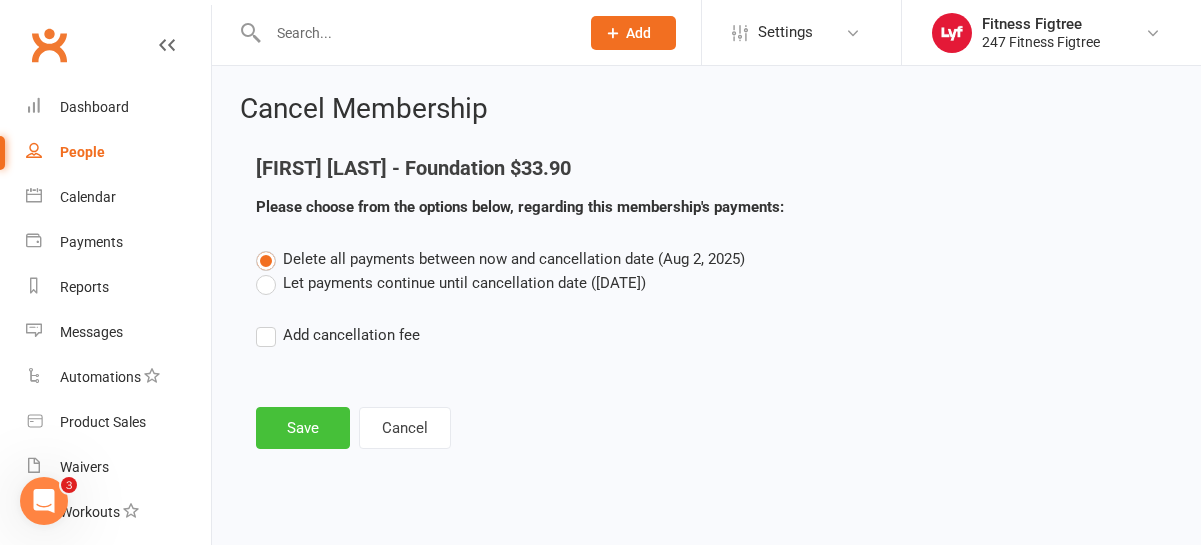 click on "Save" at bounding box center (303, 428) 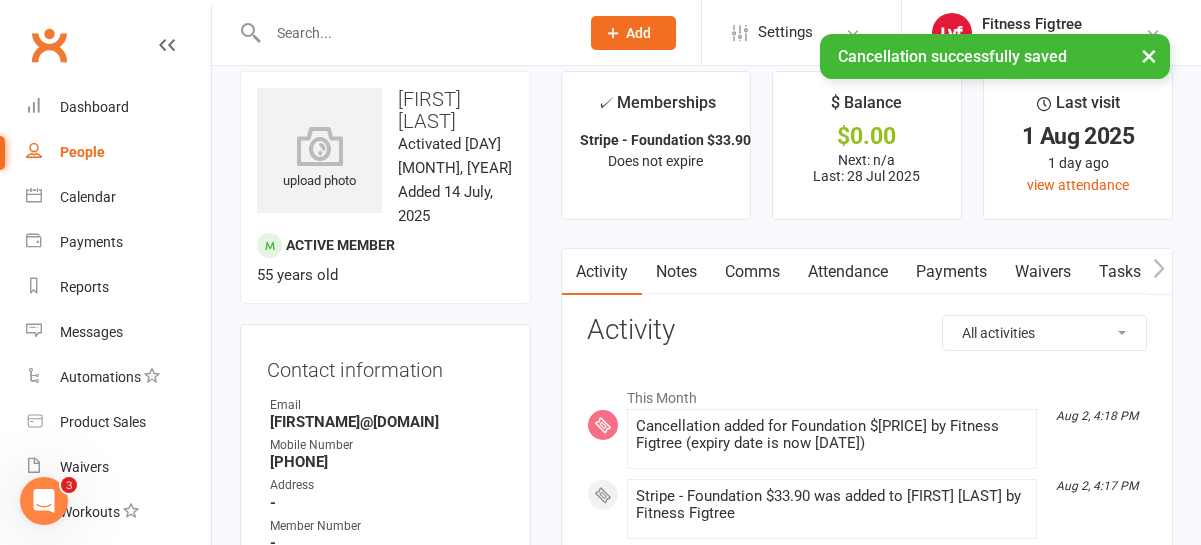 scroll, scrollTop: 0, scrollLeft: 0, axis: both 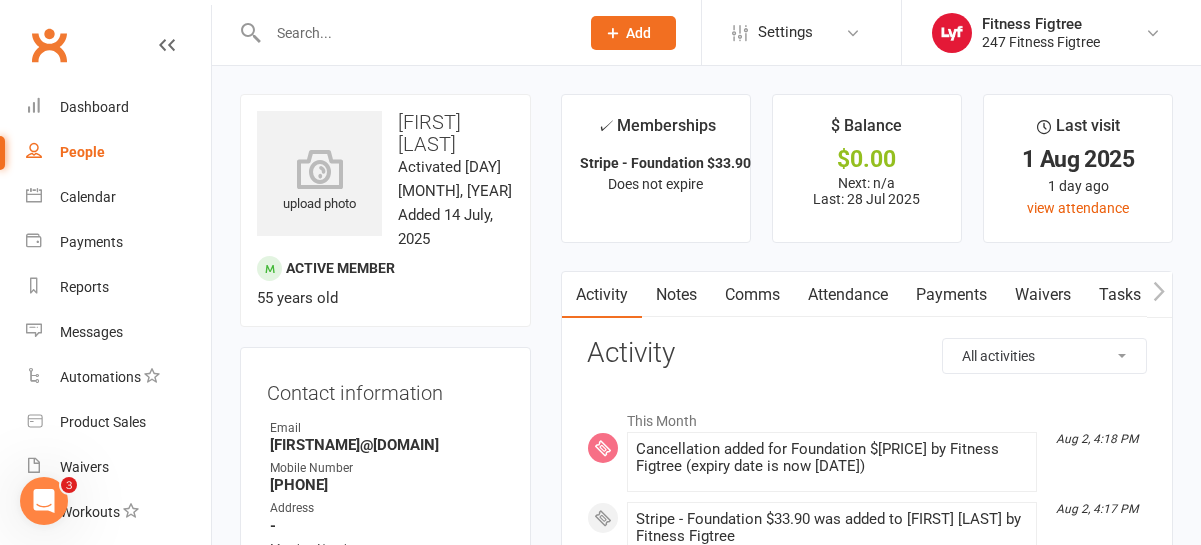 click at bounding box center [413, 33] 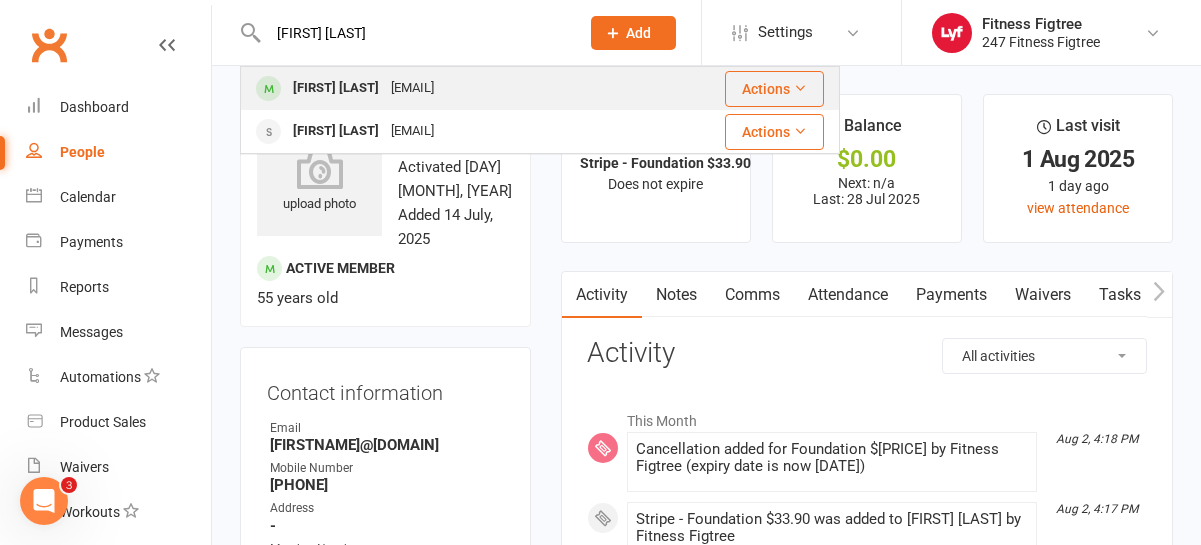 type on "[FIRST] [LAST]" 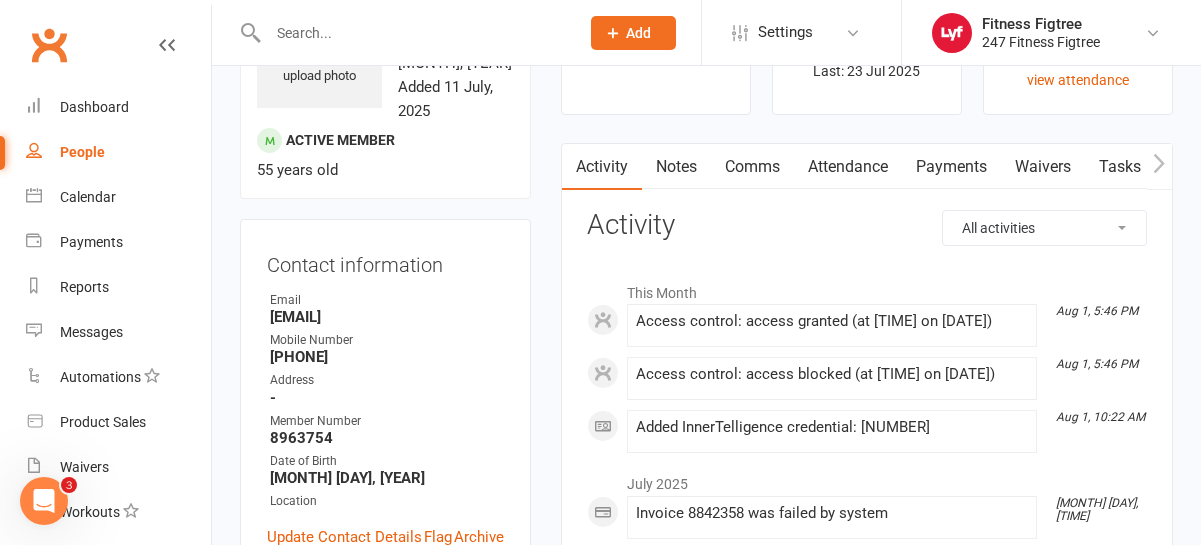 scroll, scrollTop: 114, scrollLeft: 0, axis: vertical 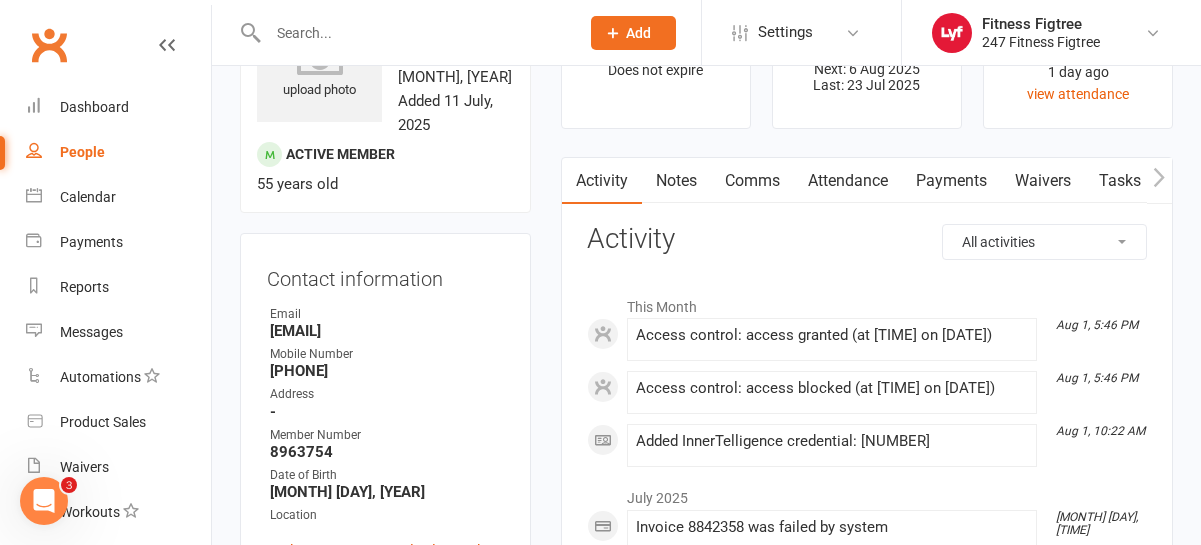 click on "Payments" at bounding box center [951, 181] 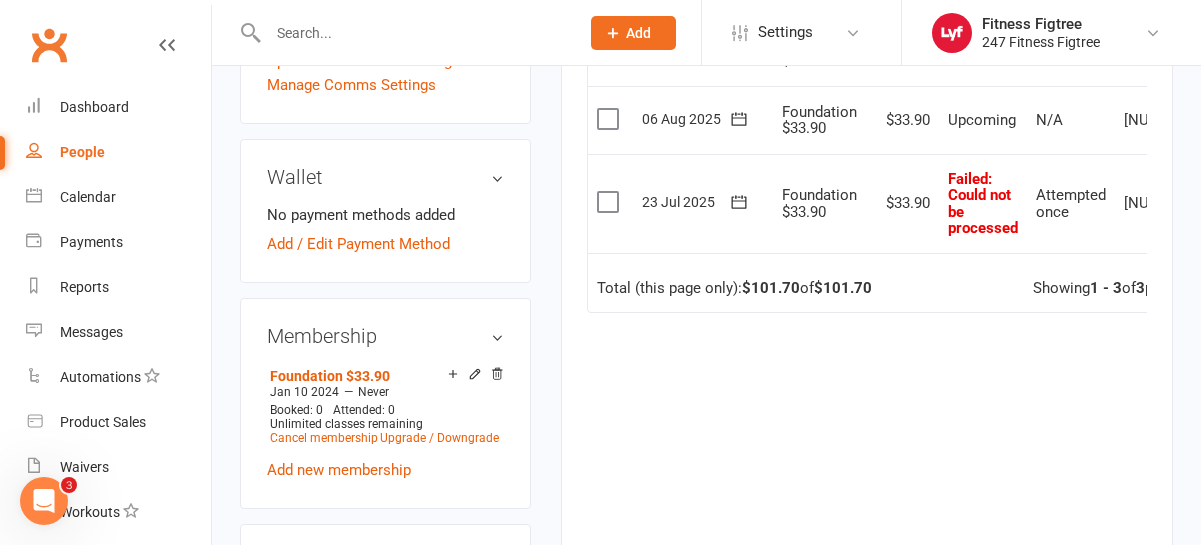 scroll, scrollTop: 606, scrollLeft: 0, axis: vertical 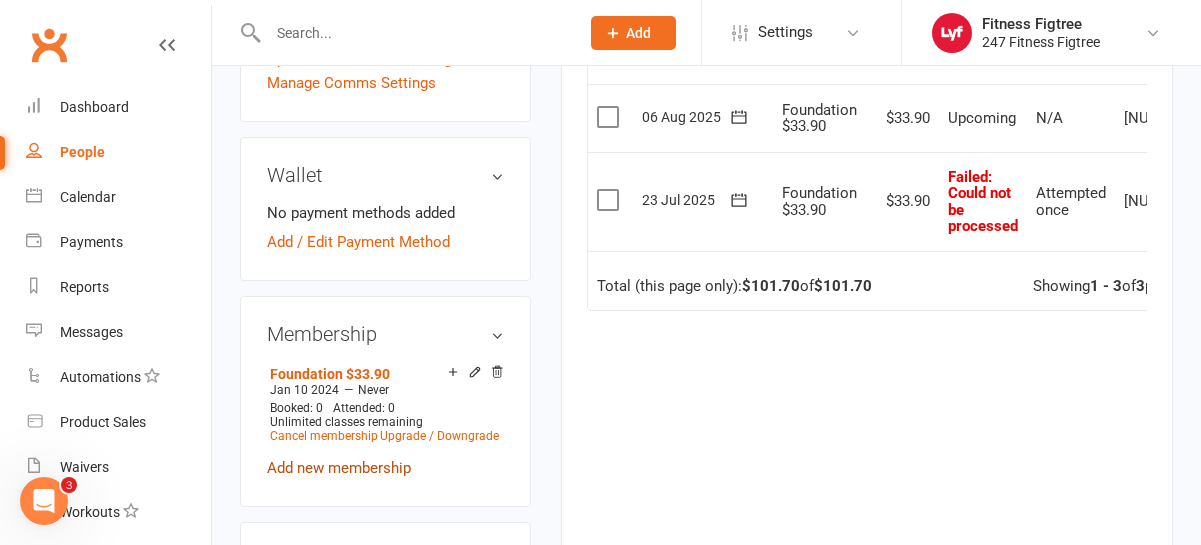 click on "Add new membership" at bounding box center (339, 468) 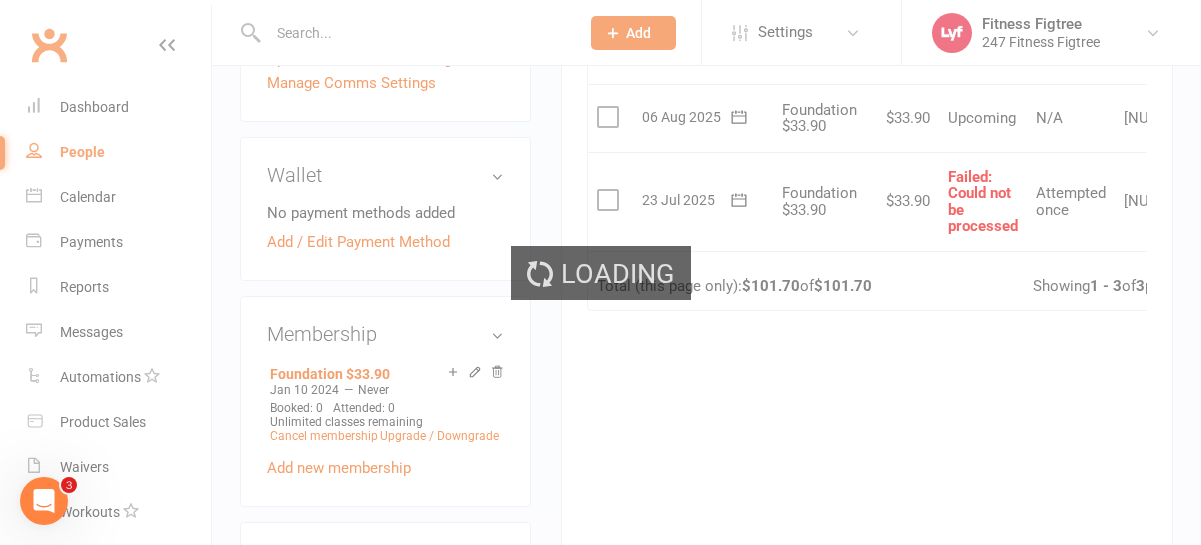 scroll, scrollTop: 0, scrollLeft: 0, axis: both 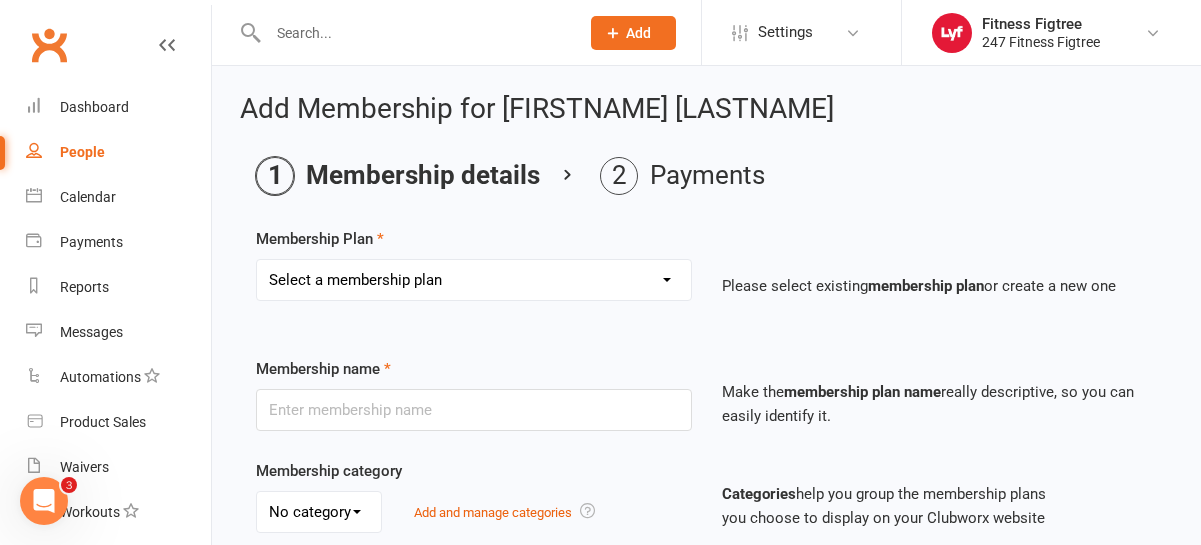click on "Select a membership plan Create new Membership Plan Youth $33.90 Youth $29.90 Foundation $23.90 Foundation $23.45 Foundation $19.45 Foundation $33.90 Foundation $25.90 Foundation $27.90 Foundation $29.90 Foundation $31.90 Fighting Fit Only - Free plan Stripe - Foundation $36 Stripe - Foundation $33.90 Stripe - Foundation $29.90 TEAM MEMBERSHIP PIA - Foundation PIA - $849 PIA - 3 Months" at bounding box center [474, 280] 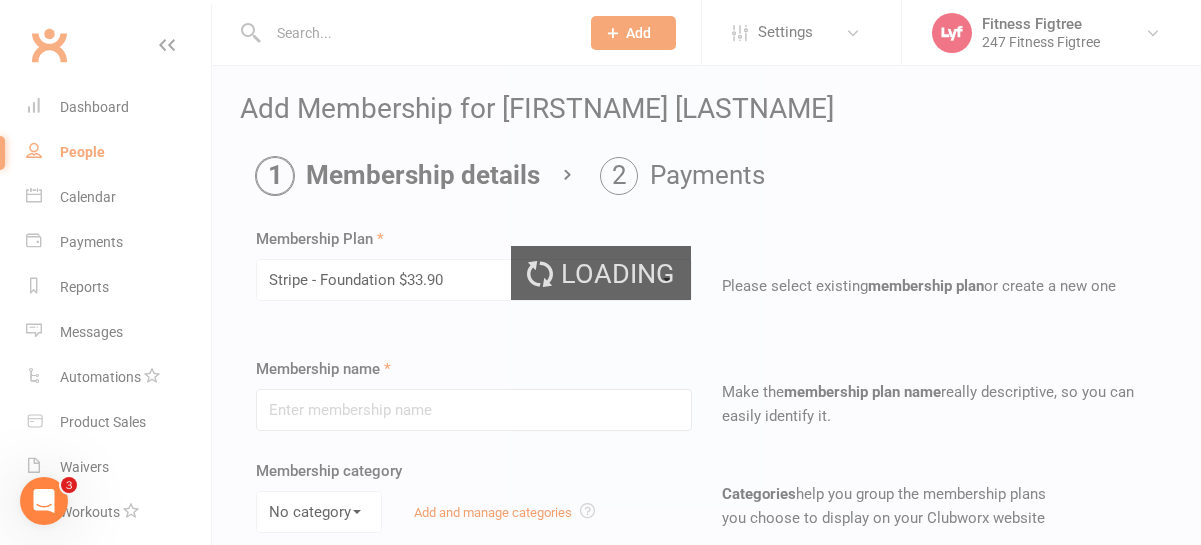 type on "Stripe - Foundation $33.90" 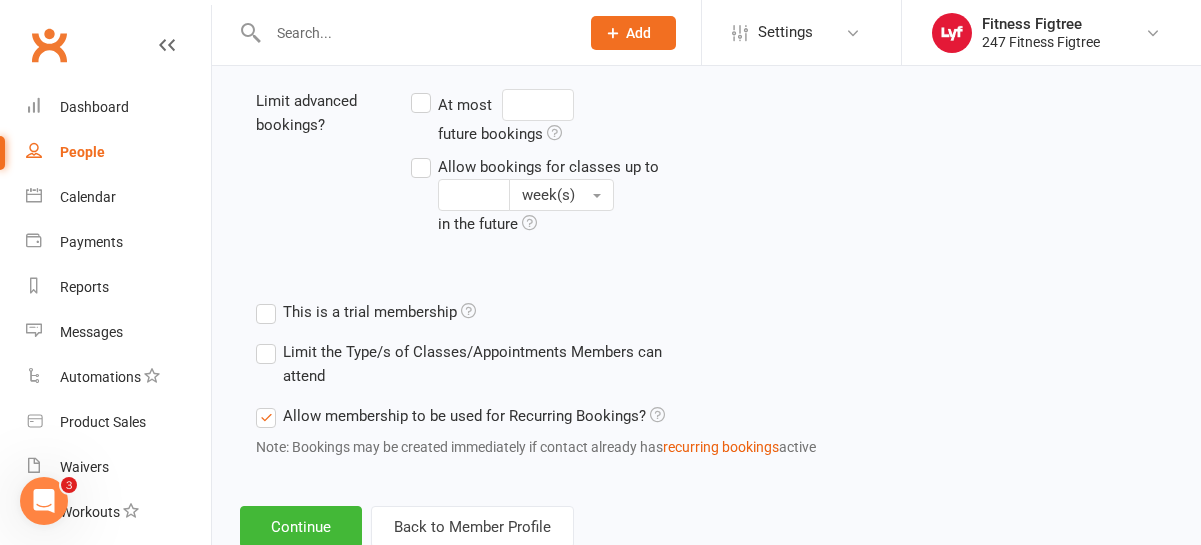 scroll, scrollTop: 877, scrollLeft: 0, axis: vertical 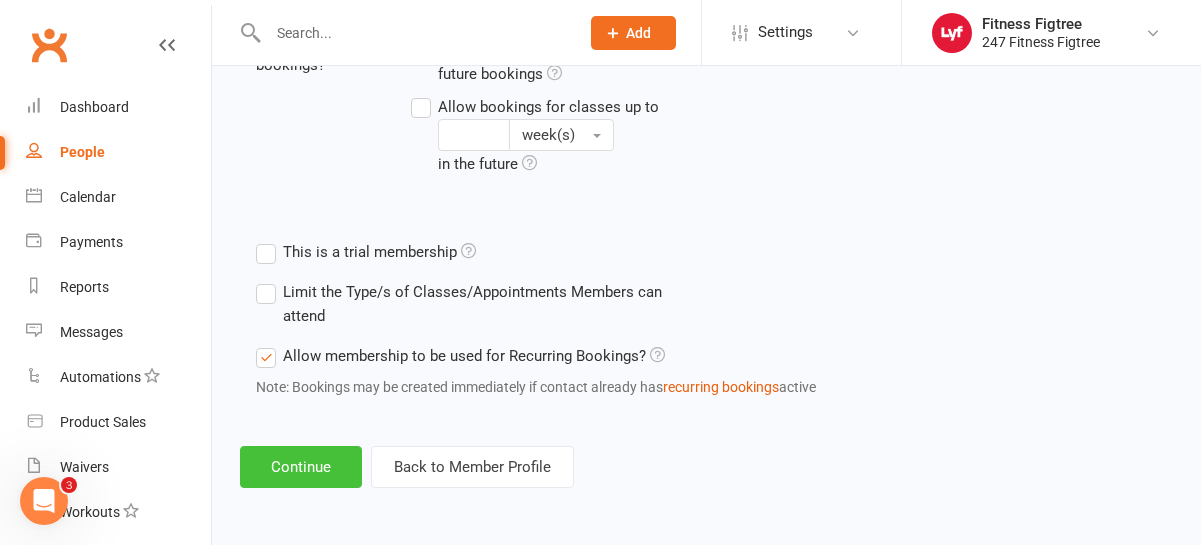 click on "Continue" at bounding box center [301, 467] 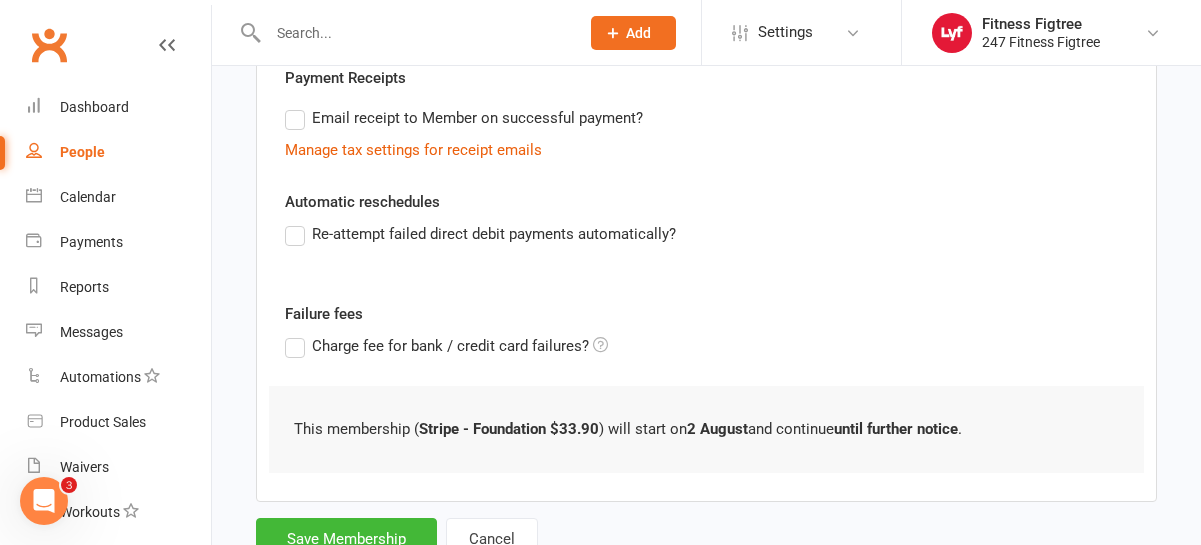 scroll, scrollTop: 669, scrollLeft: 0, axis: vertical 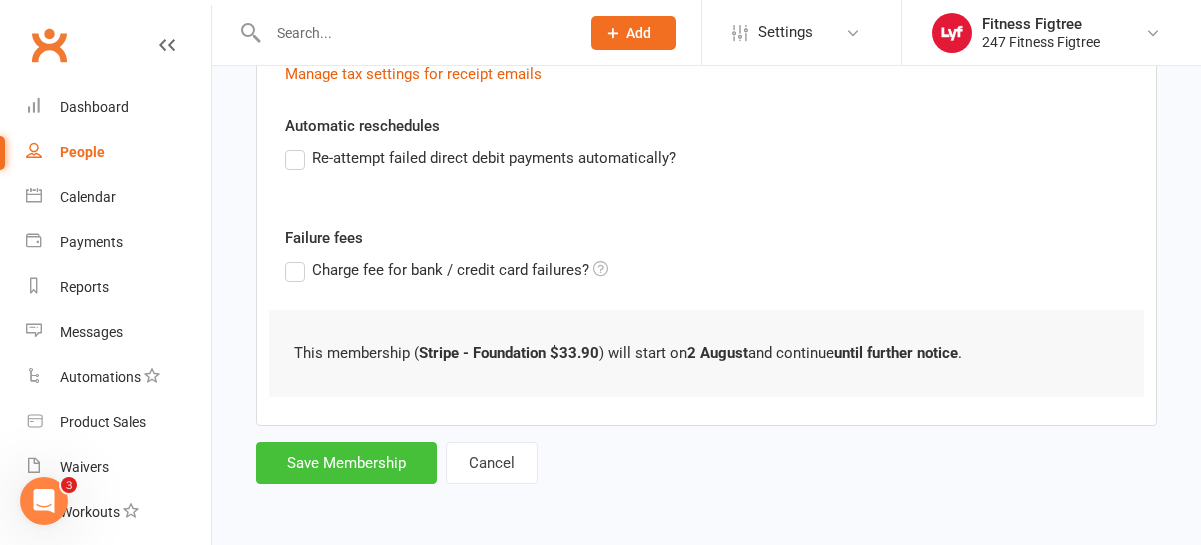 click on "Save Membership" at bounding box center [346, 463] 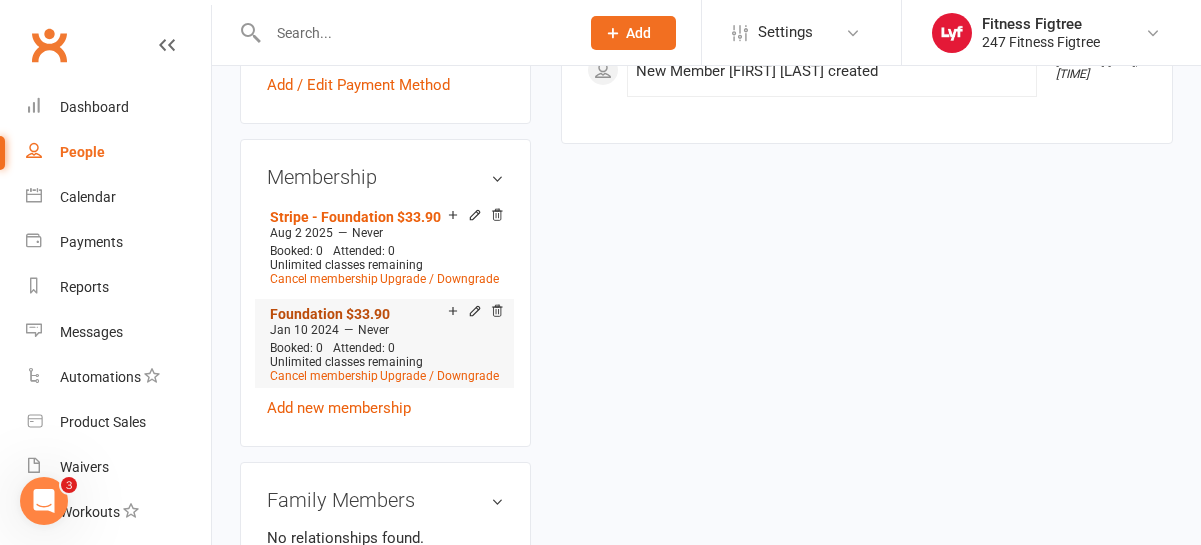 scroll, scrollTop: 774, scrollLeft: 0, axis: vertical 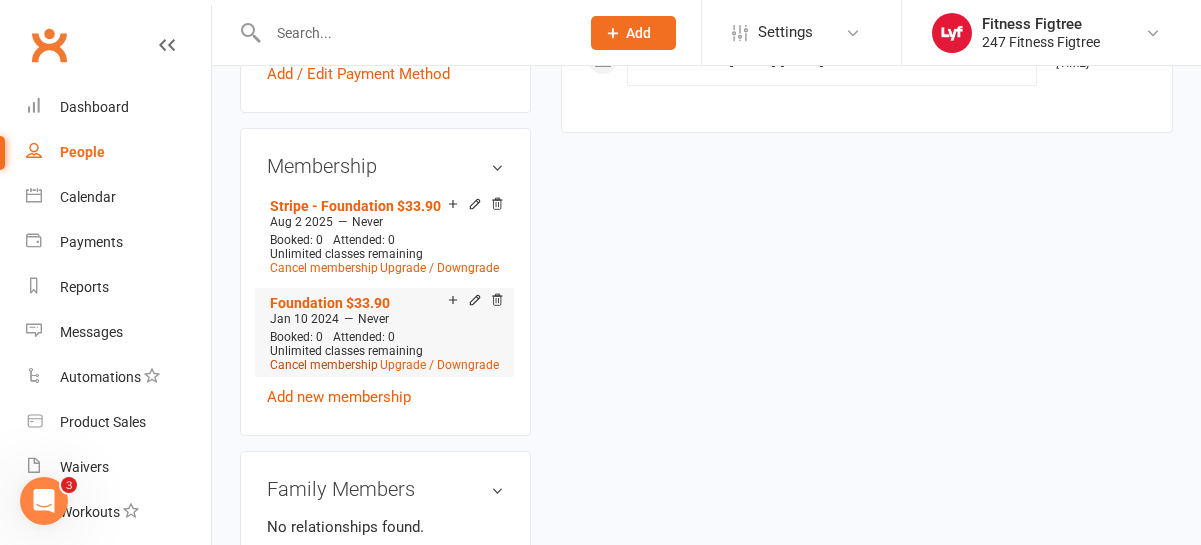 click on "Cancel membership" at bounding box center (324, 365) 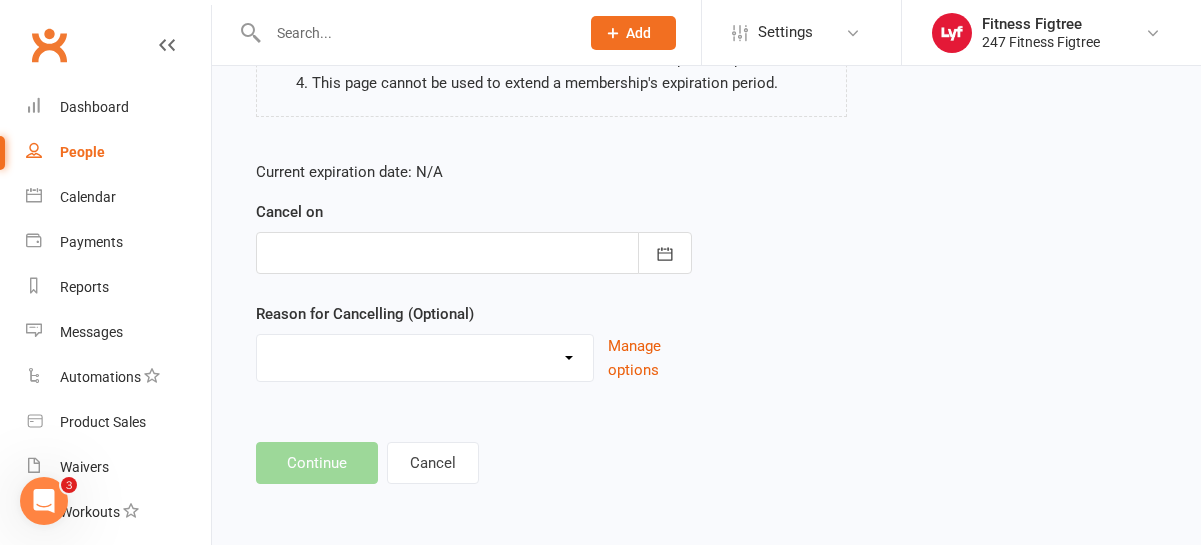 scroll, scrollTop: 0, scrollLeft: 0, axis: both 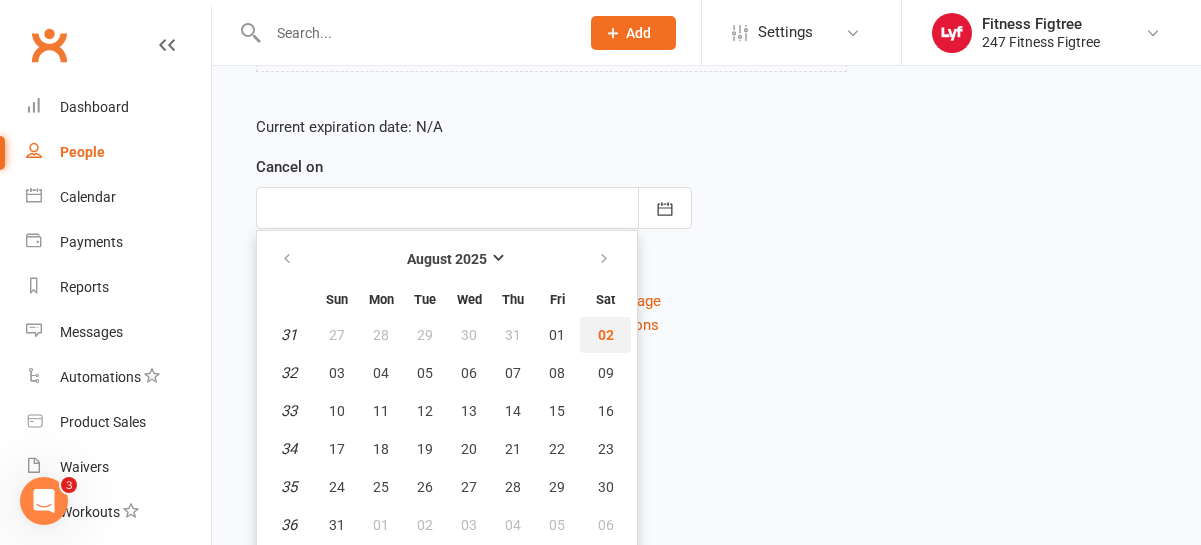 click on "02" at bounding box center (605, 335) 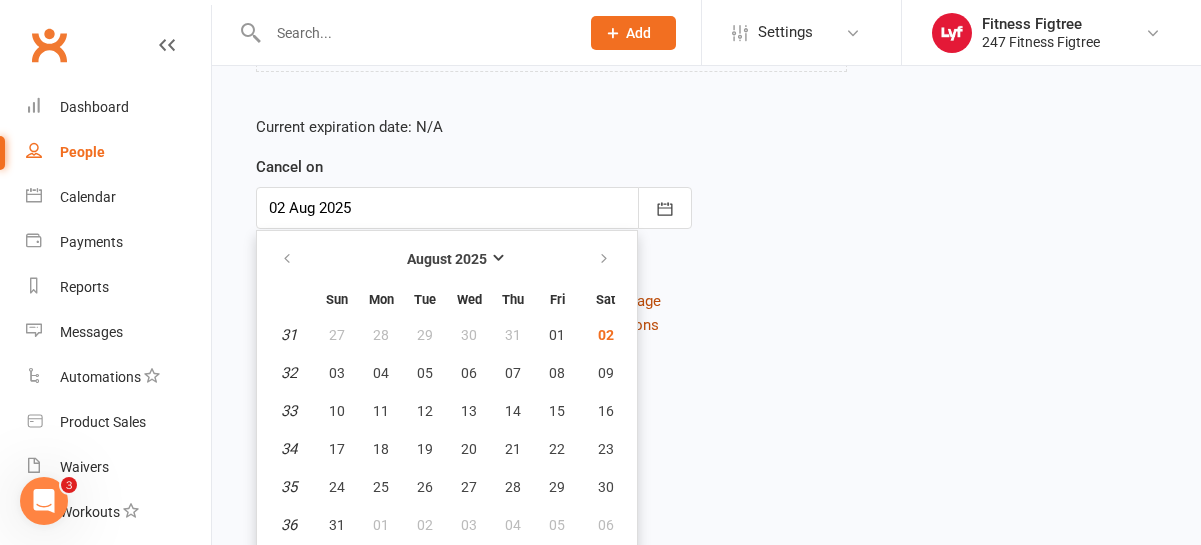 scroll, scrollTop: 343, scrollLeft: 0, axis: vertical 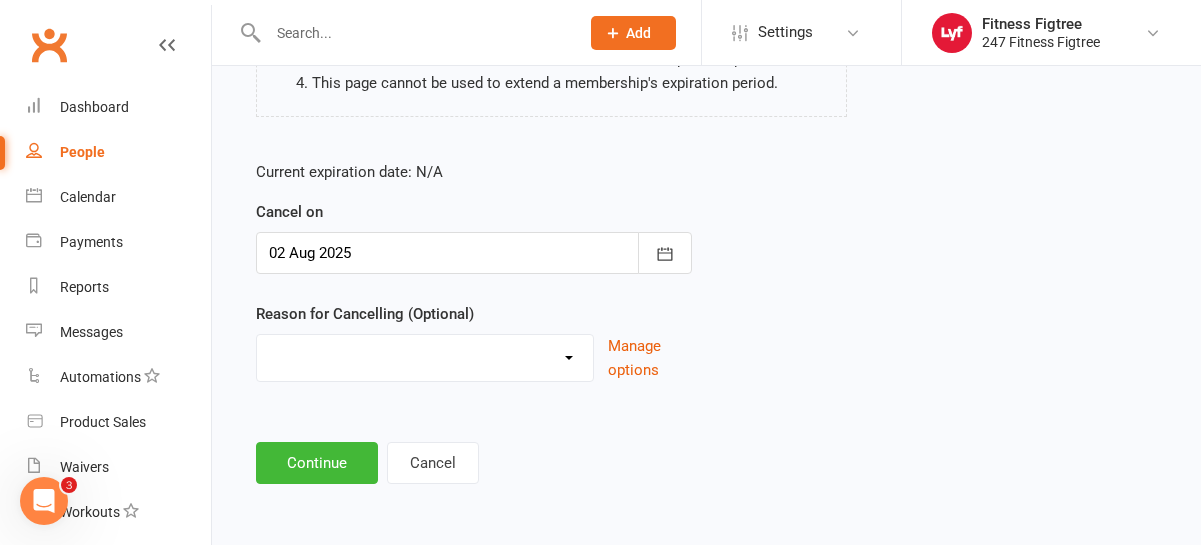 click on "Holiday Injury Stripe Migration The Great Migration  Other reason" at bounding box center (425, 355) 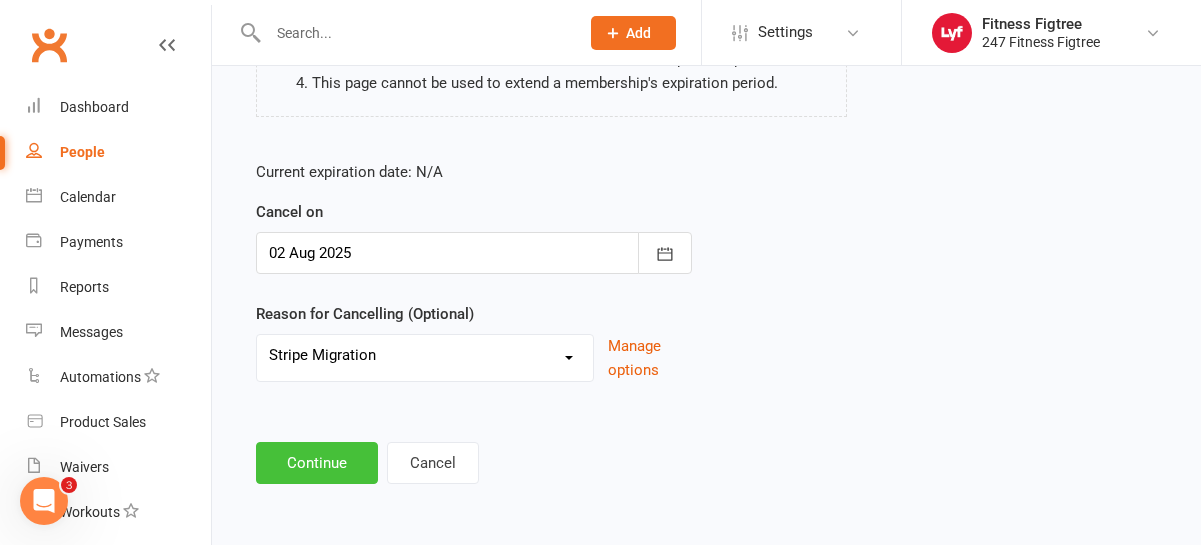 click on "Continue" at bounding box center (317, 463) 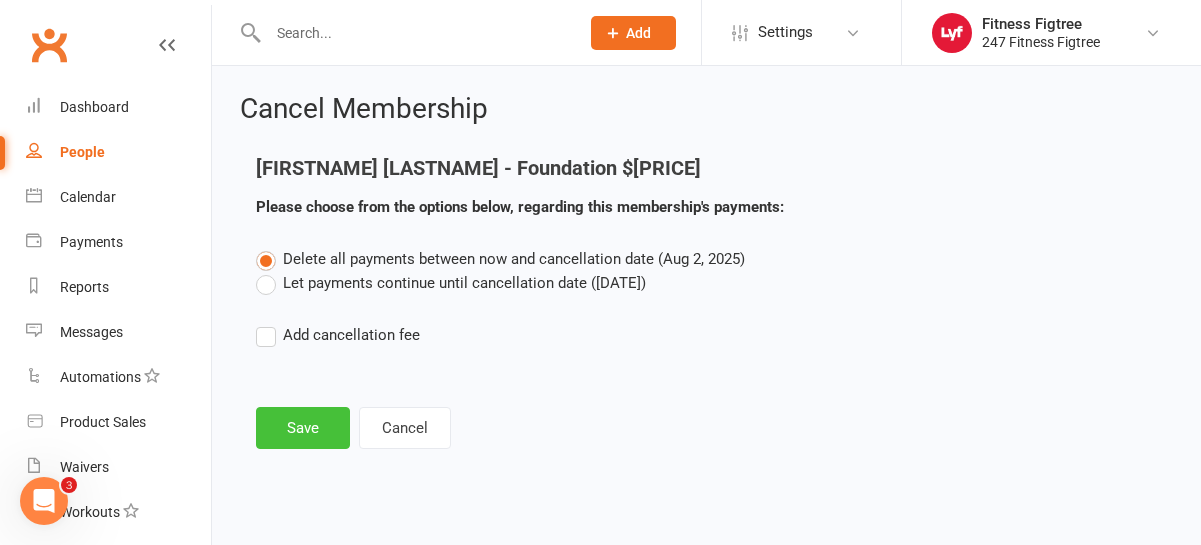 click on "Save" at bounding box center (303, 428) 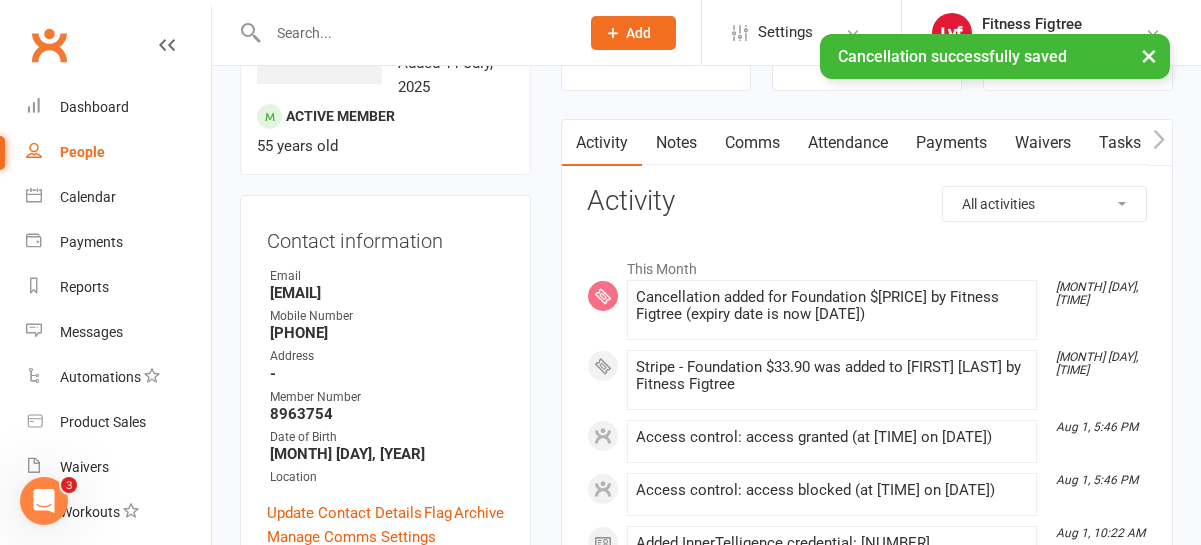 scroll, scrollTop: 0, scrollLeft: 0, axis: both 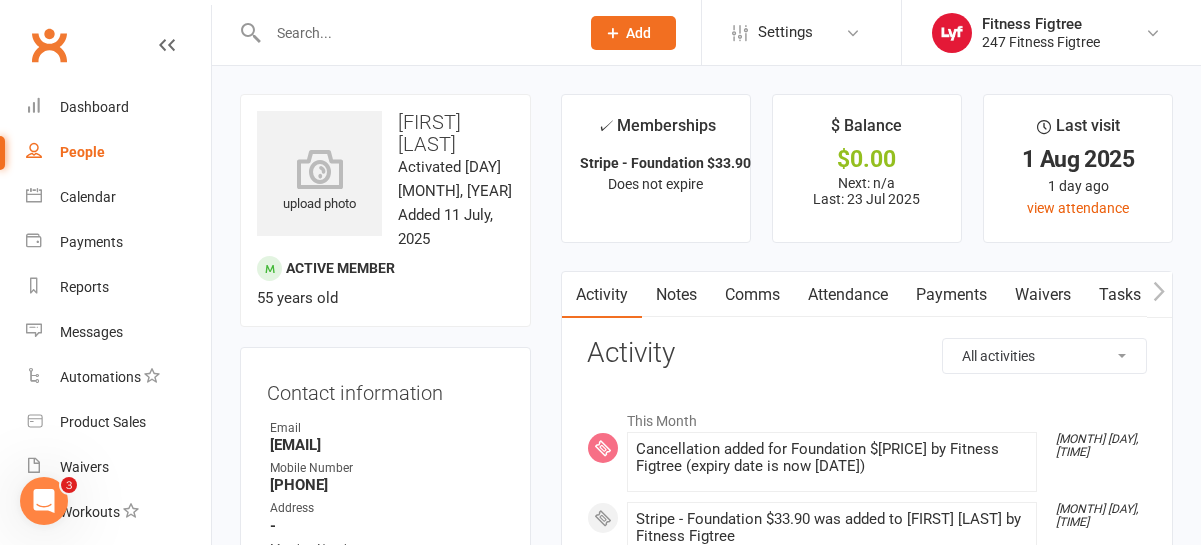 click on "Payments" at bounding box center [951, 295] 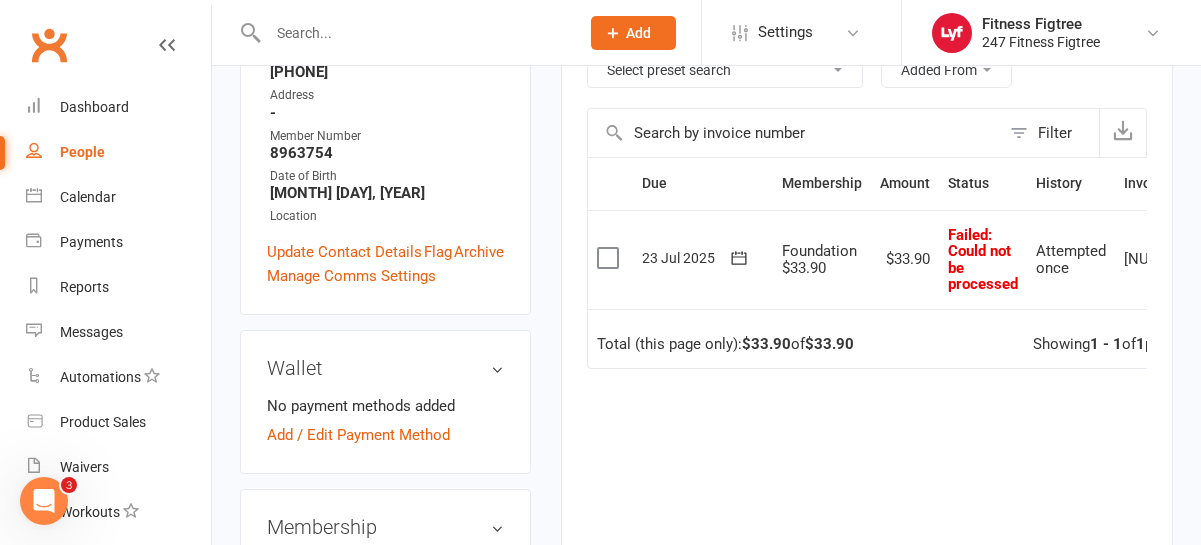scroll, scrollTop: 416, scrollLeft: 0, axis: vertical 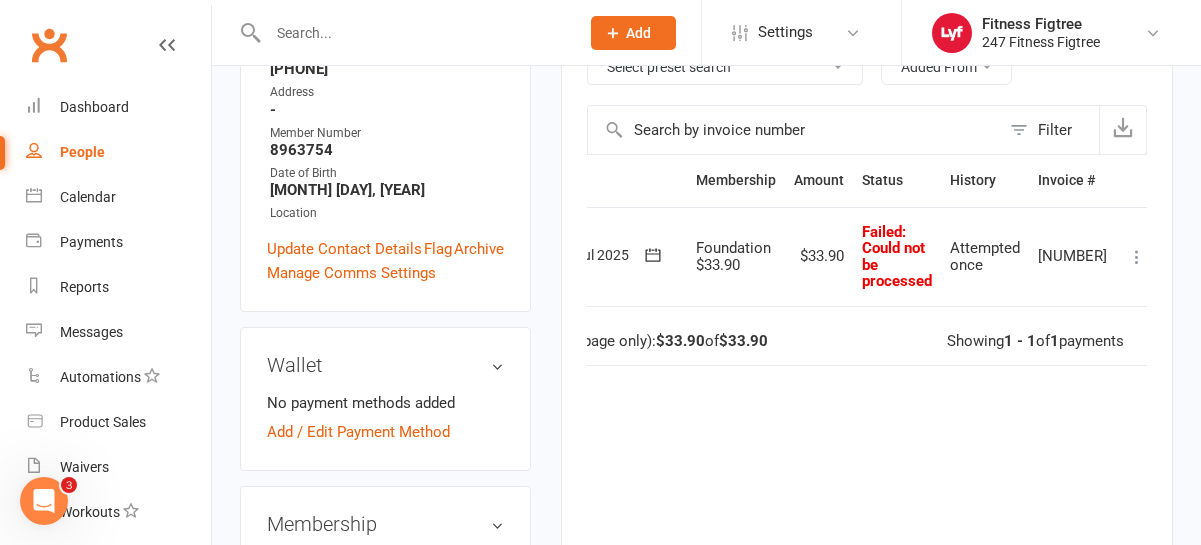 click at bounding box center (1137, 257) 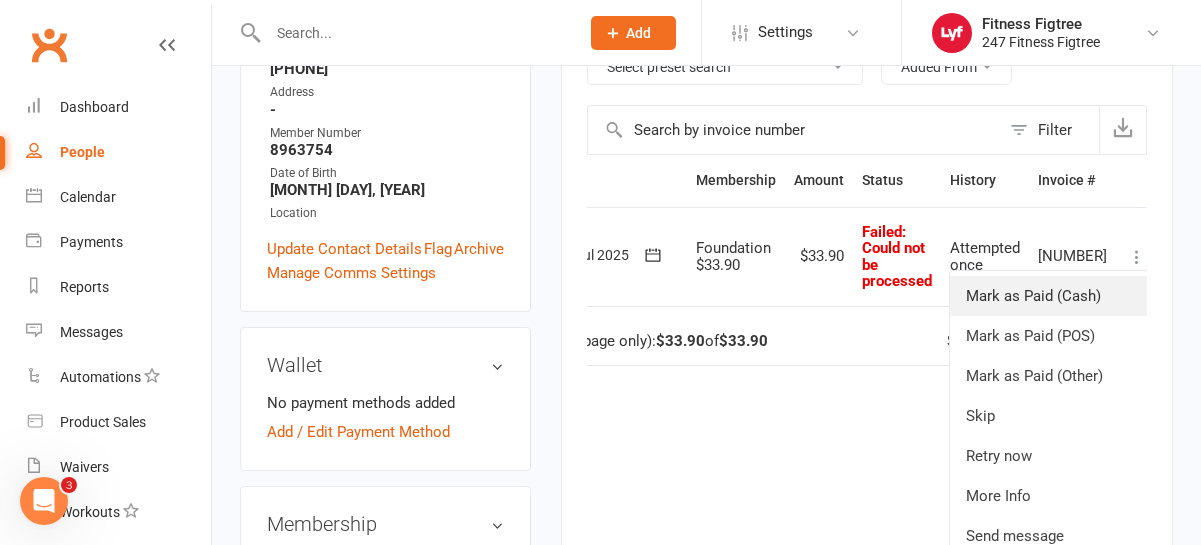 click on "Mark as Paid (Cash)" at bounding box center [1049, 296] 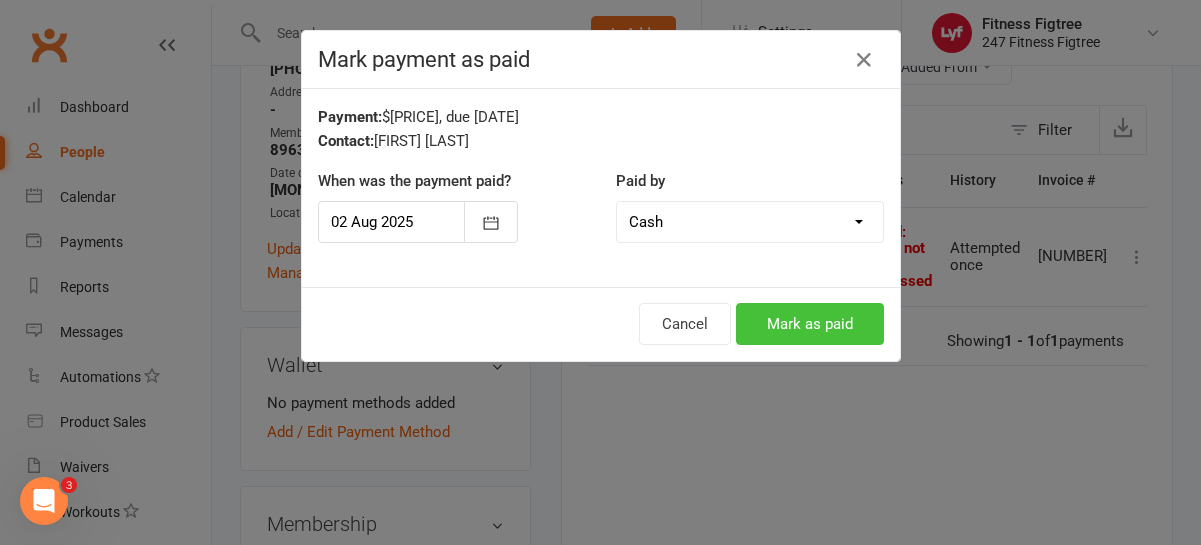 click on "Mark as paid" at bounding box center (810, 324) 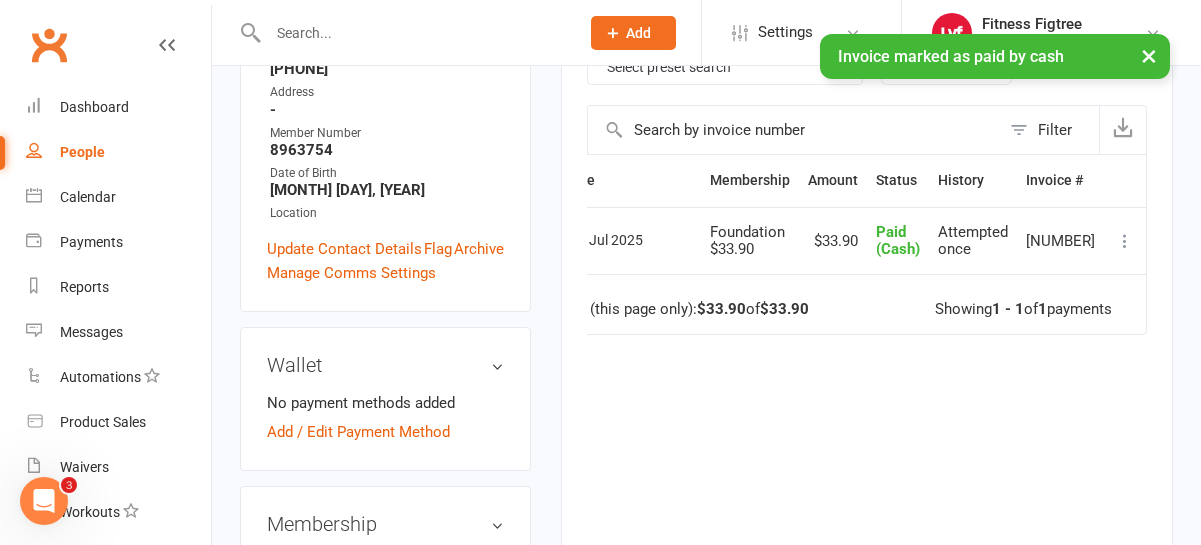 scroll, scrollTop: 0, scrollLeft: 34, axis: horizontal 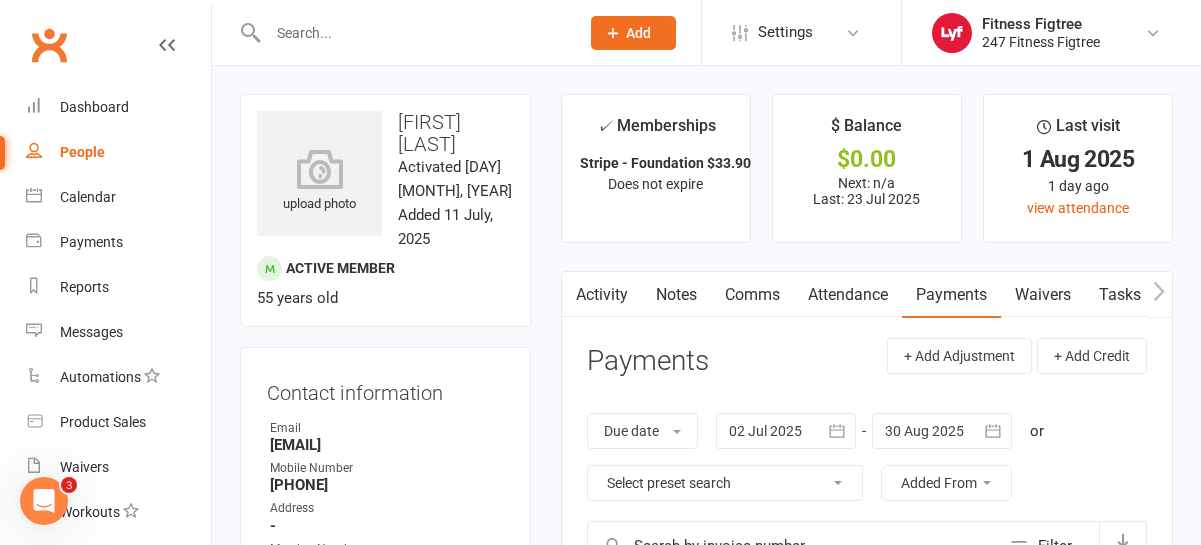 click at bounding box center (413, 33) 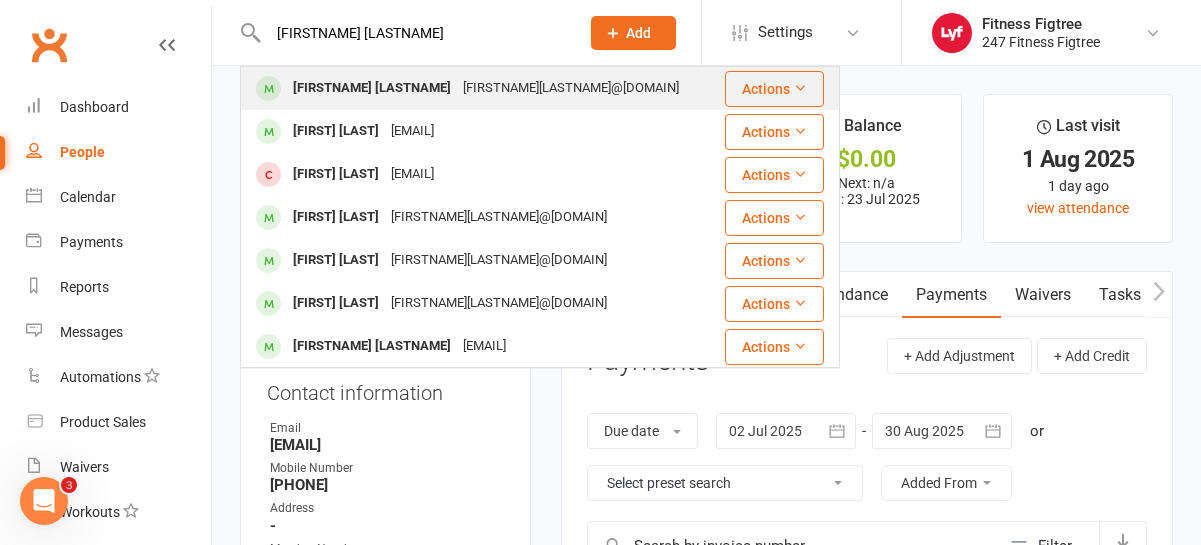type on "[FIRSTNAME] [LASTNAME]" 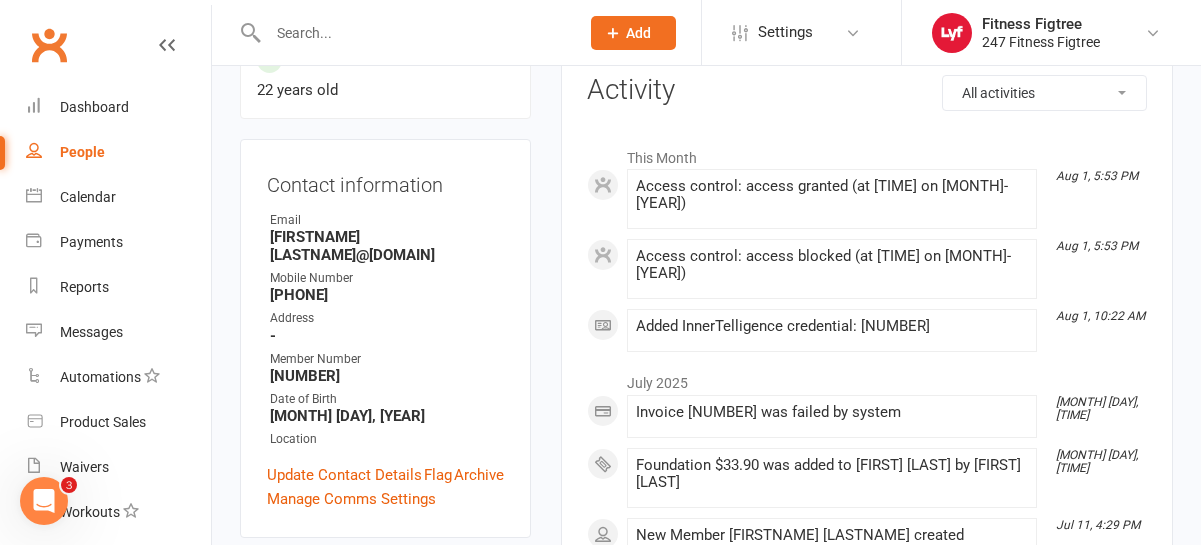 scroll, scrollTop: 0, scrollLeft: 0, axis: both 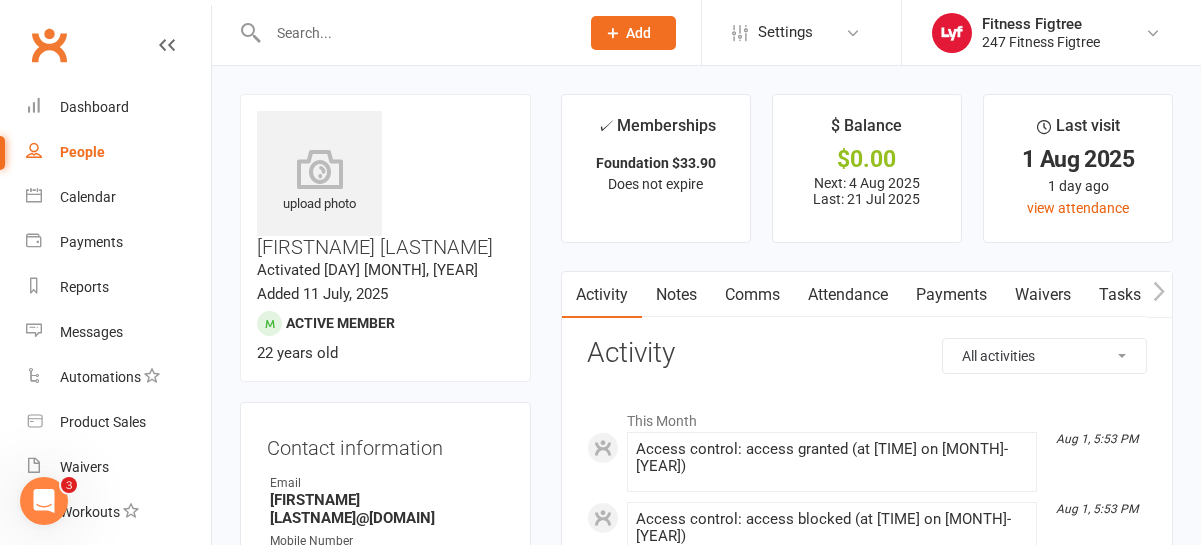 click on "Attendance" at bounding box center [848, 295] 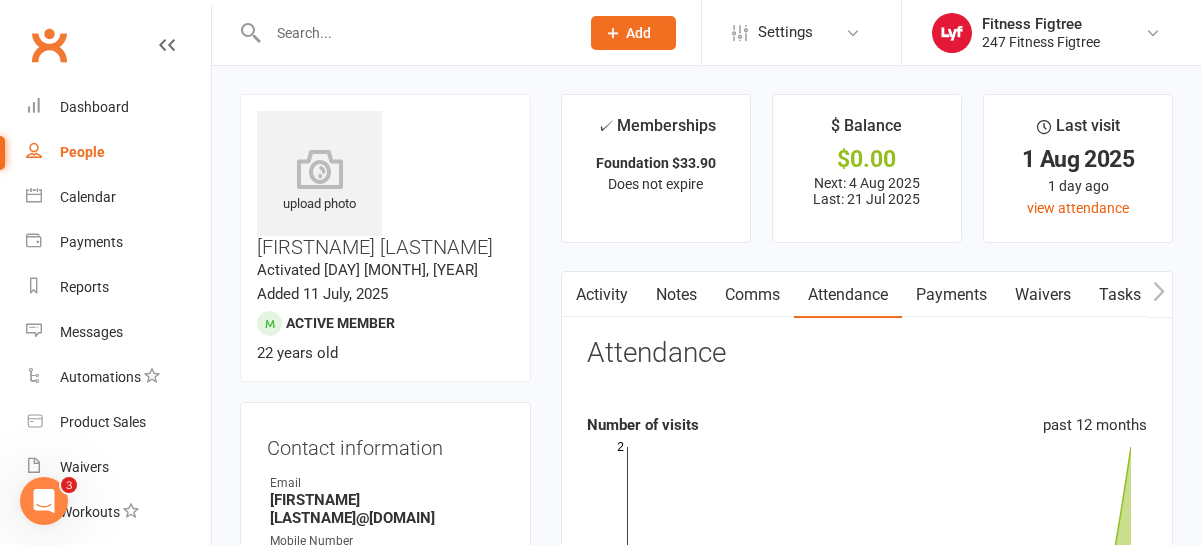click on "Payments" at bounding box center [951, 295] 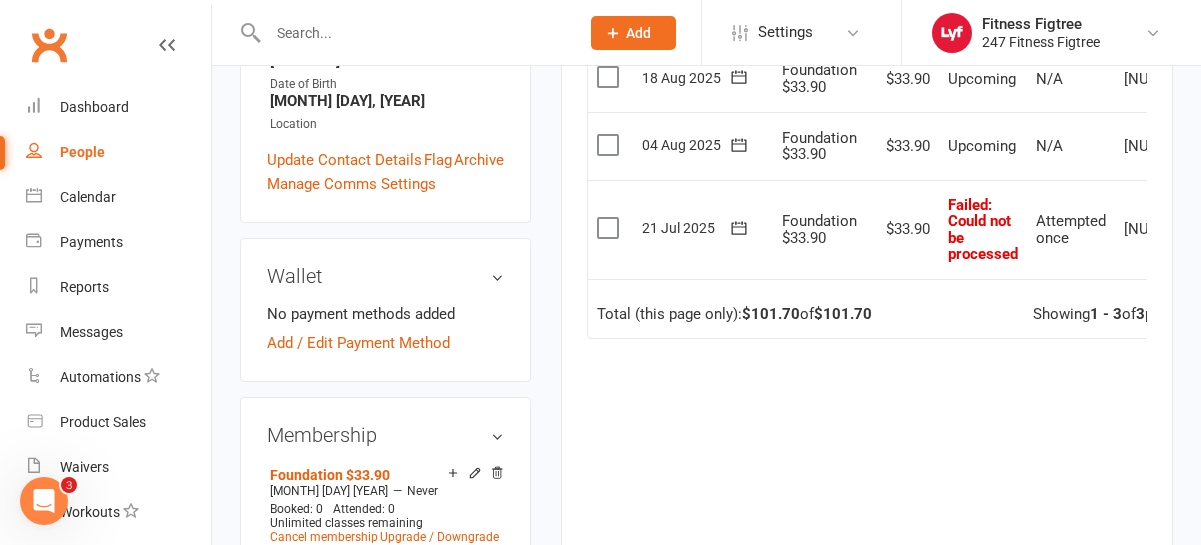 scroll, scrollTop: 556, scrollLeft: 0, axis: vertical 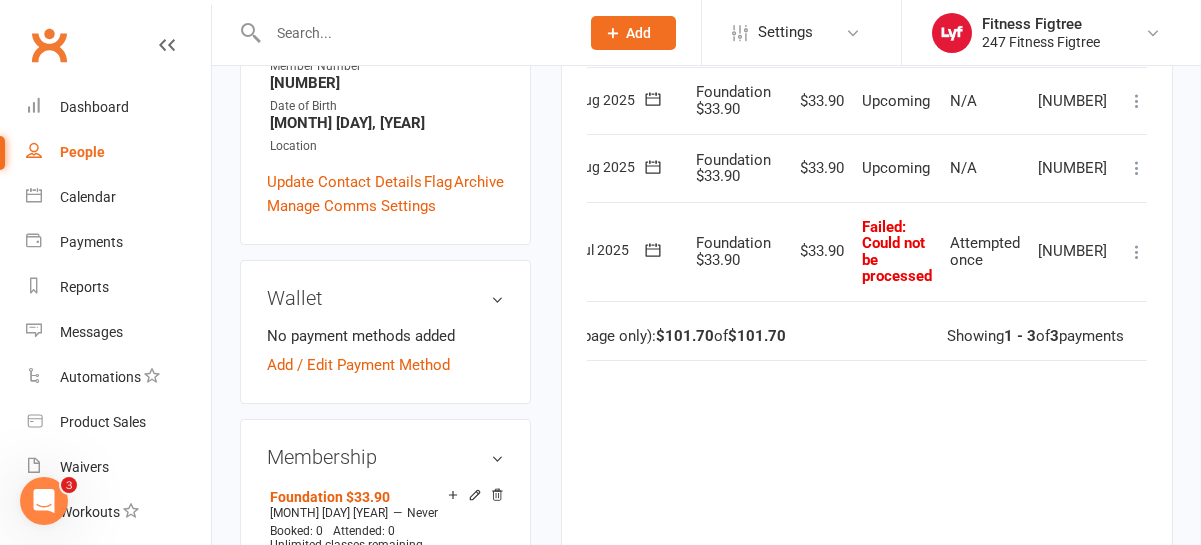 click at bounding box center [1137, 252] 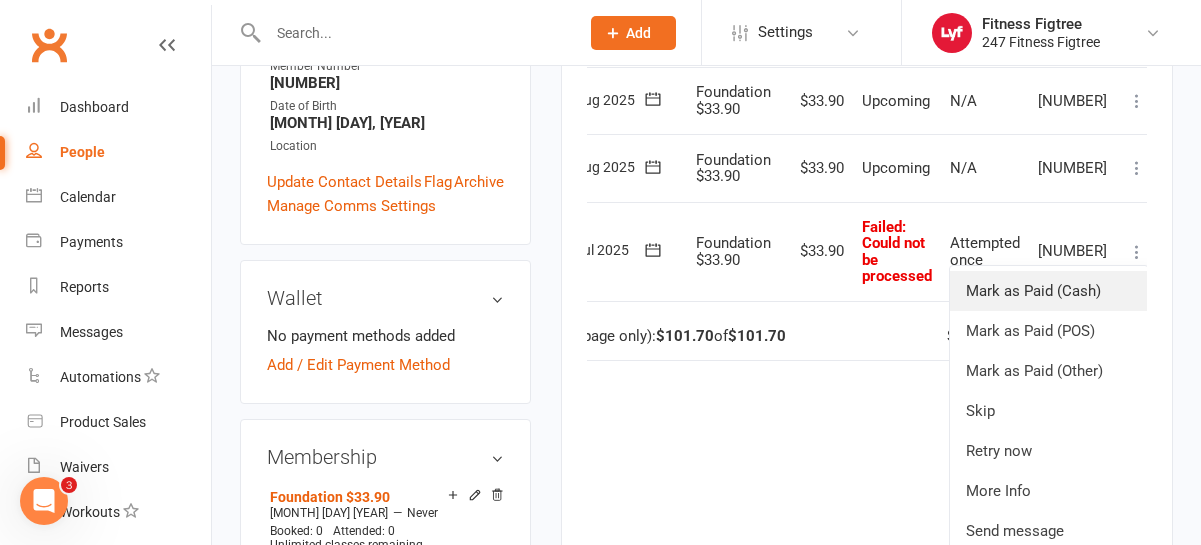 click on "Mark as Paid (Cash)" at bounding box center [1049, 291] 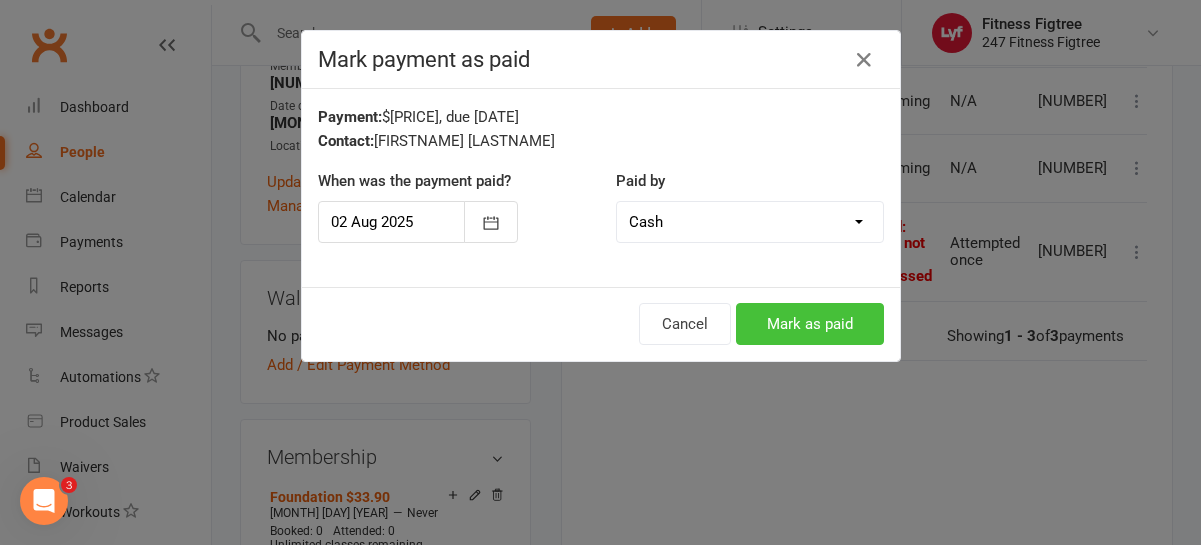click on "Mark as paid" at bounding box center [810, 324] 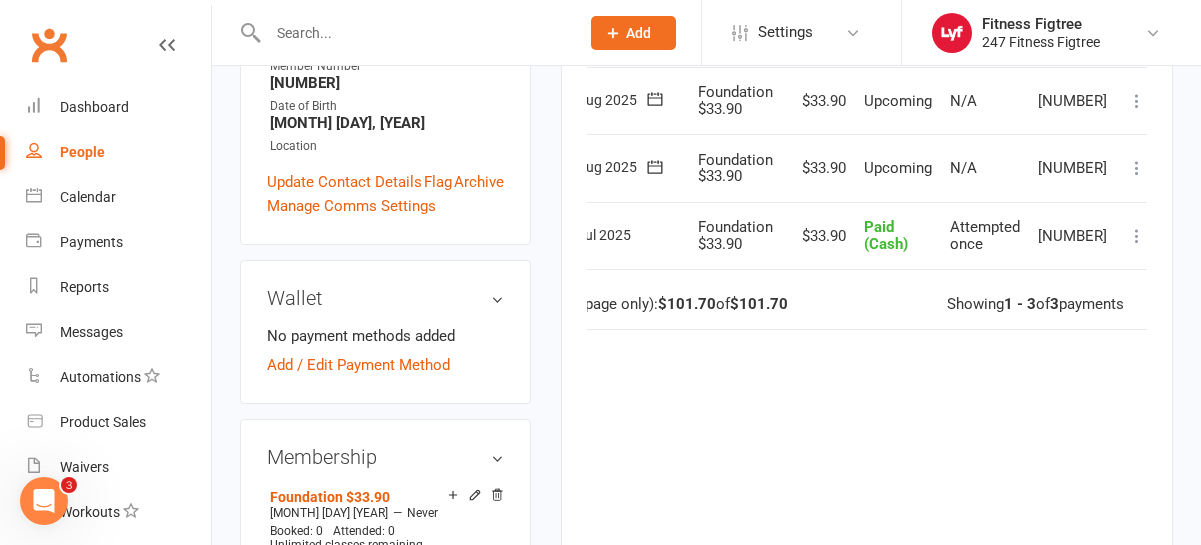 scroll, scrollTop: 0, scrollLeft: 0, axis: both 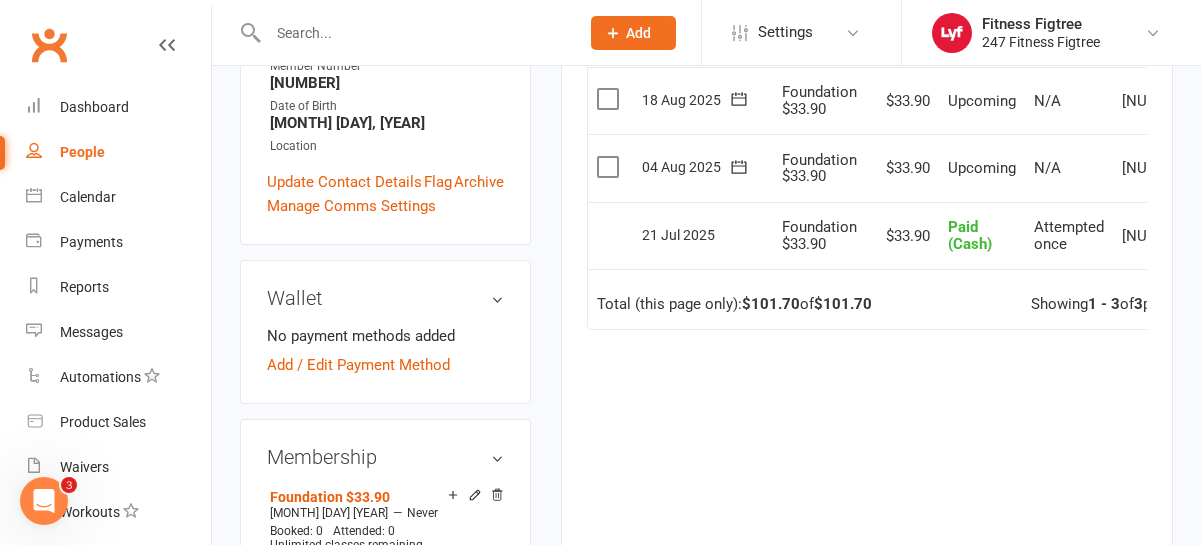 click on "Add new membership" at bounding box center [339, 591] 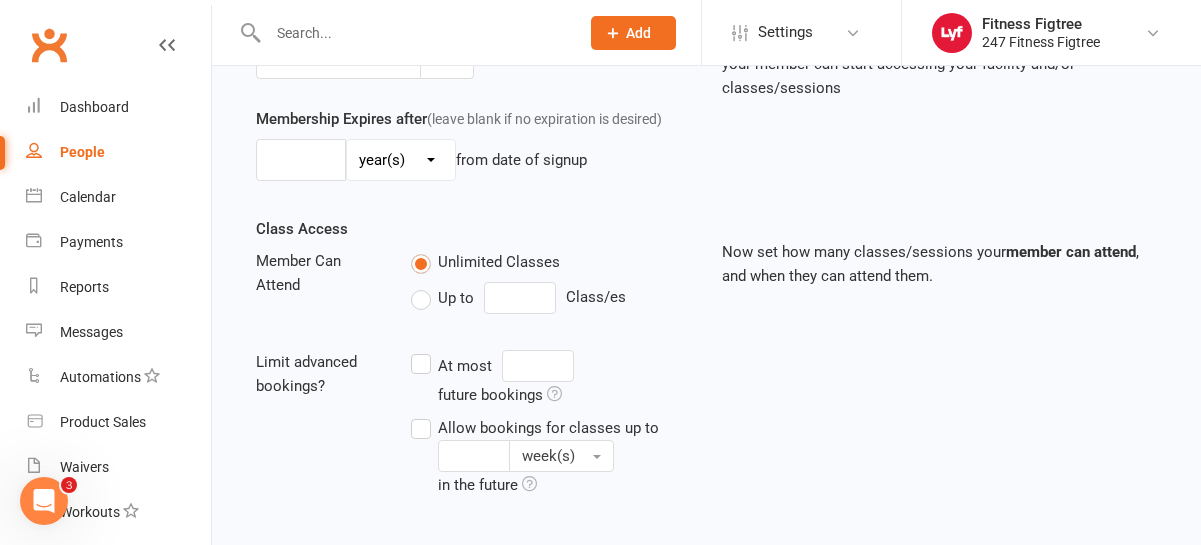 scroll, scrollTop: 0, scrollLeft: 0, axis: both 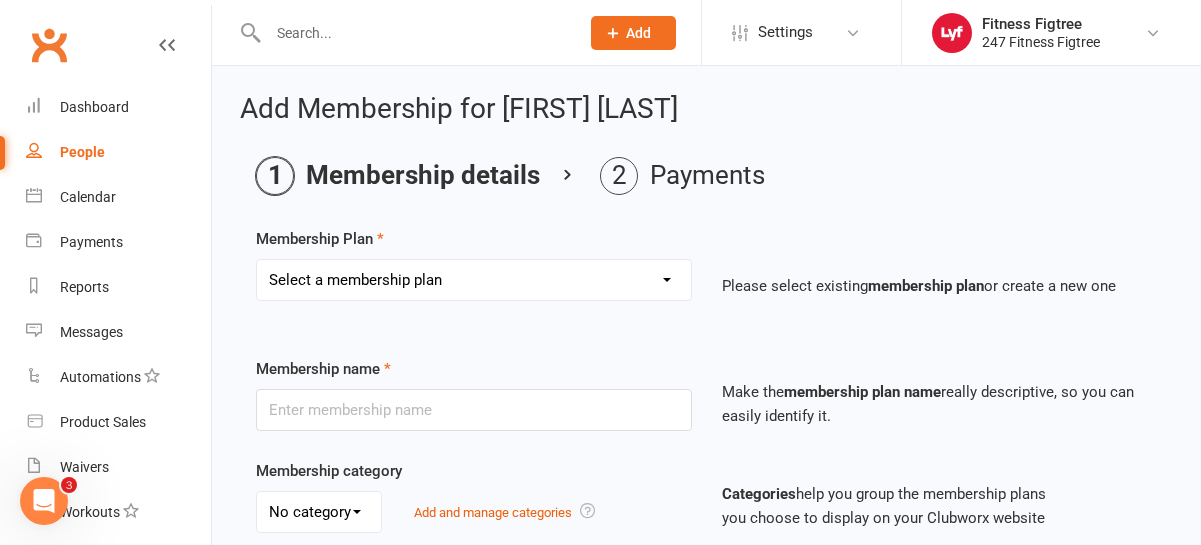 click on "Select a membership plan Create new Membership Plan Youth $33.90 Youth $29.90 Foundation $23.90 Foundation $23.45 Foundation $19.45 Foundation $33.90 Foundation $25.90 Foundation $27.90 Foundation $29.90 Foundation $31.90 Fighting Fit Only - Free plan Stripe - Foundation $36 Stripe - Foundation $33.90 Stripe - Foundation $29.90 TEAM MEMBERSHIP PIA - Foundation PIA - $849 PIA - 3 Months" at bounding box center [474, 294] 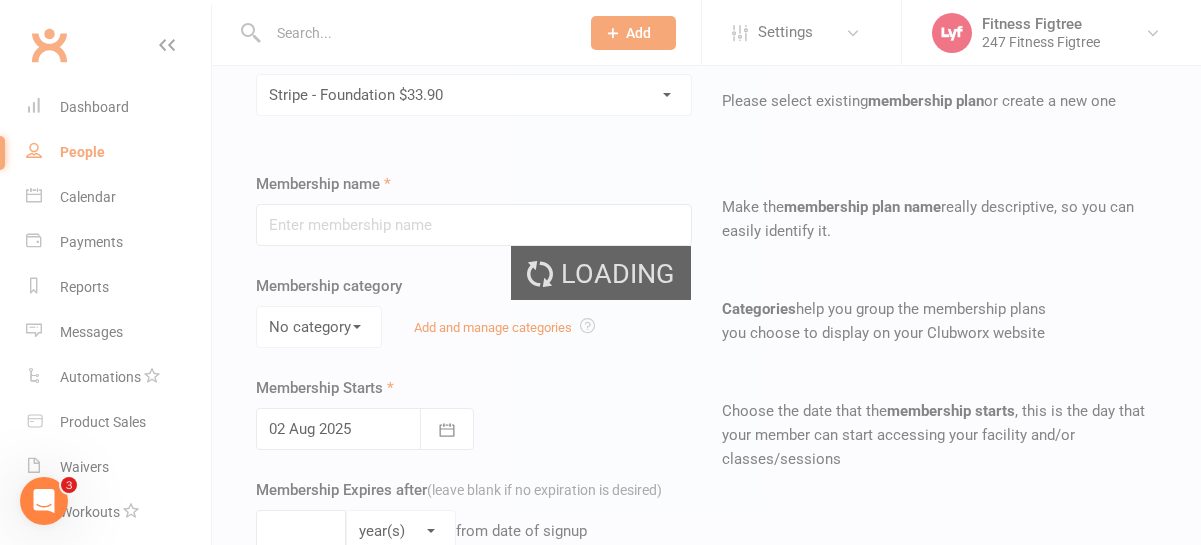type on "Stripe - Foundation $33.90" 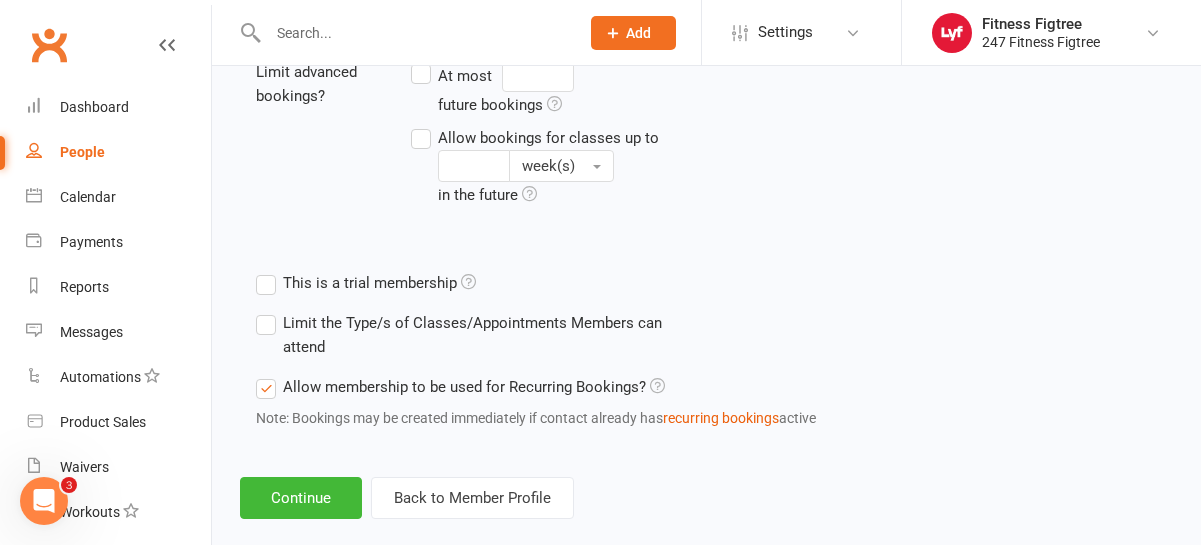 scroll, scrollTop: 877, scrollLeft: 0, axis: vertical 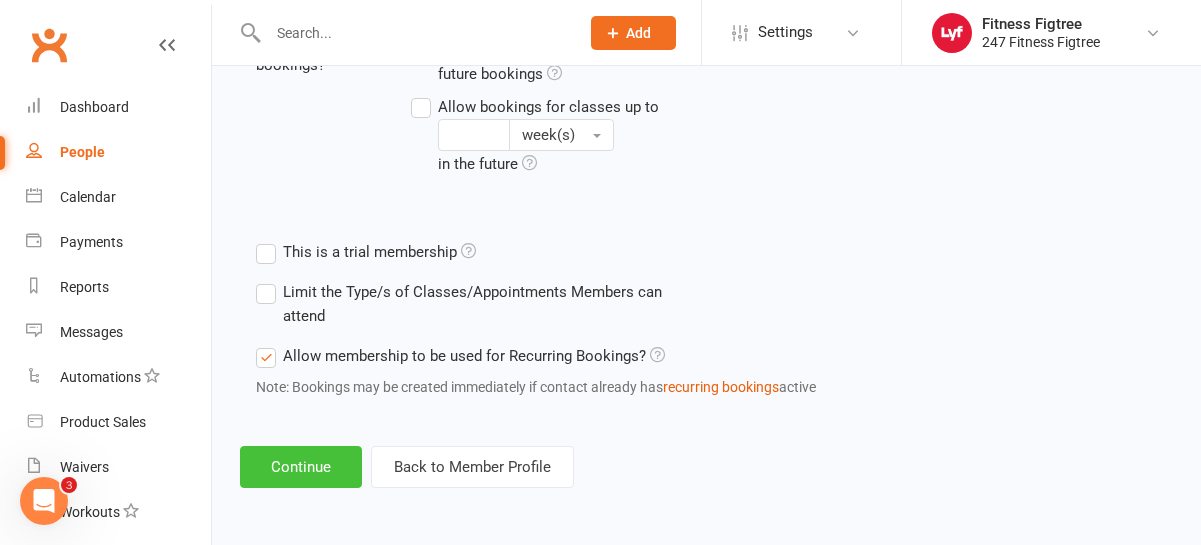 click on "Continue" at bounding box center [301, 467] 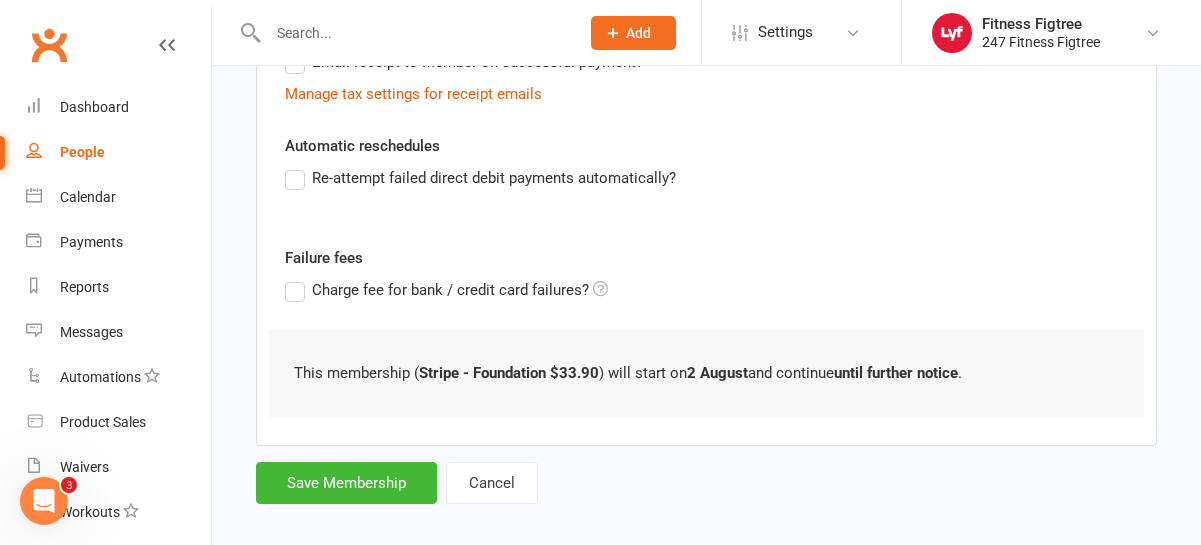 scroll, scrollTop: 669, scrollLeft: 0, axis: vertical 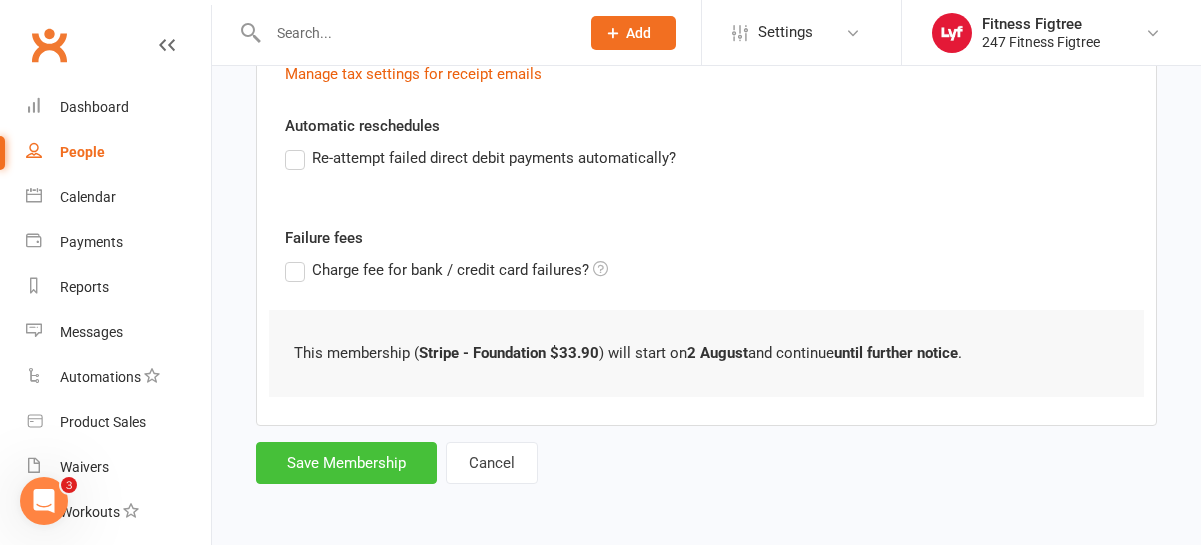click on "Save Membership" at bounding box center (346, 463) 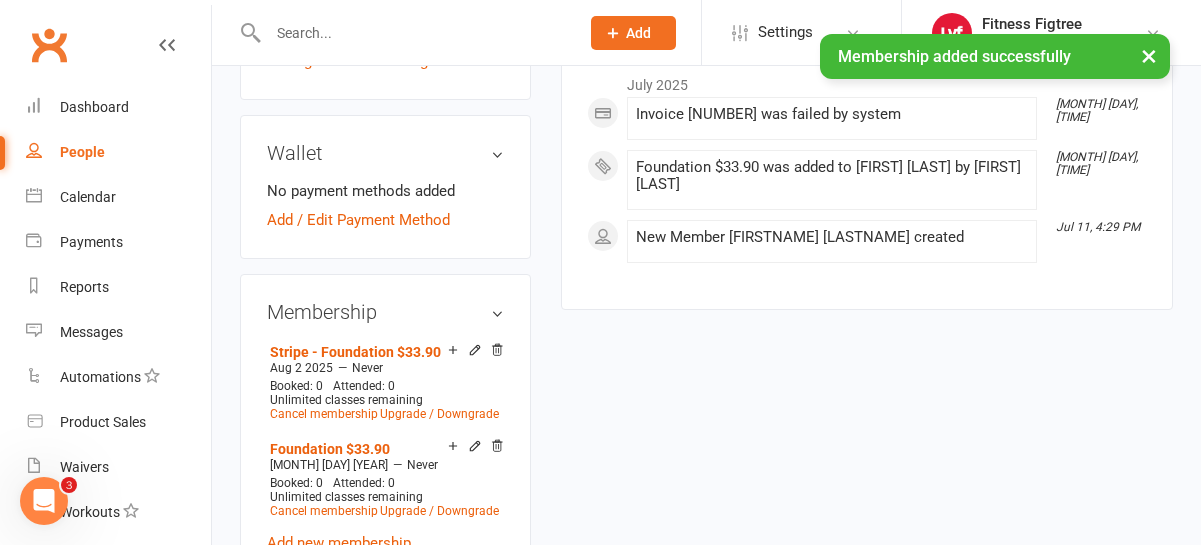 scroll, scrollTop: 728, scrollLeft: 0, axis: vertical 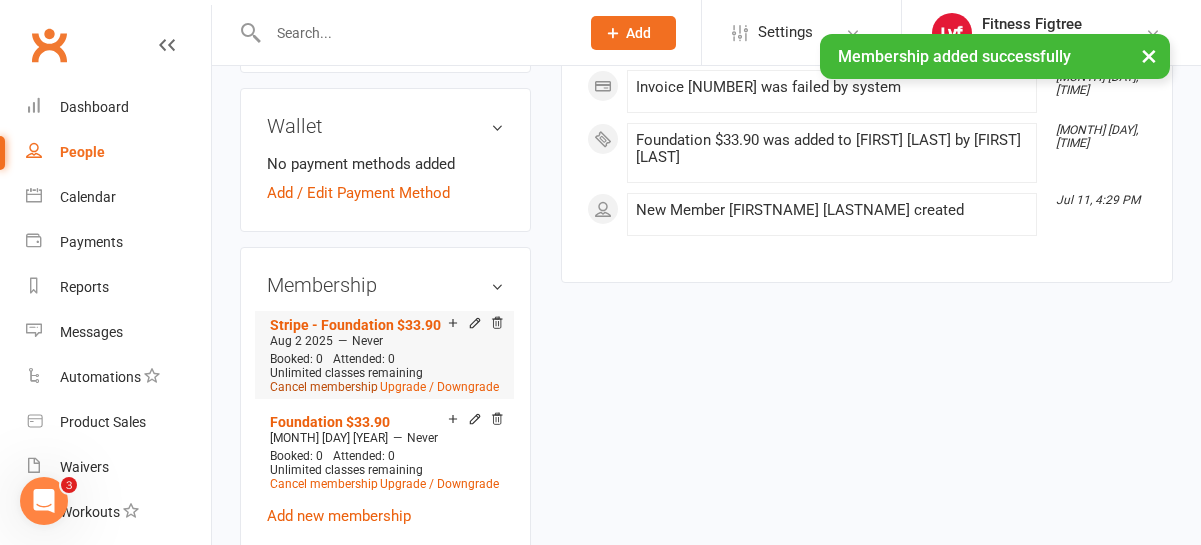 click on "Cancel membership" at bounding box center (324, 387) 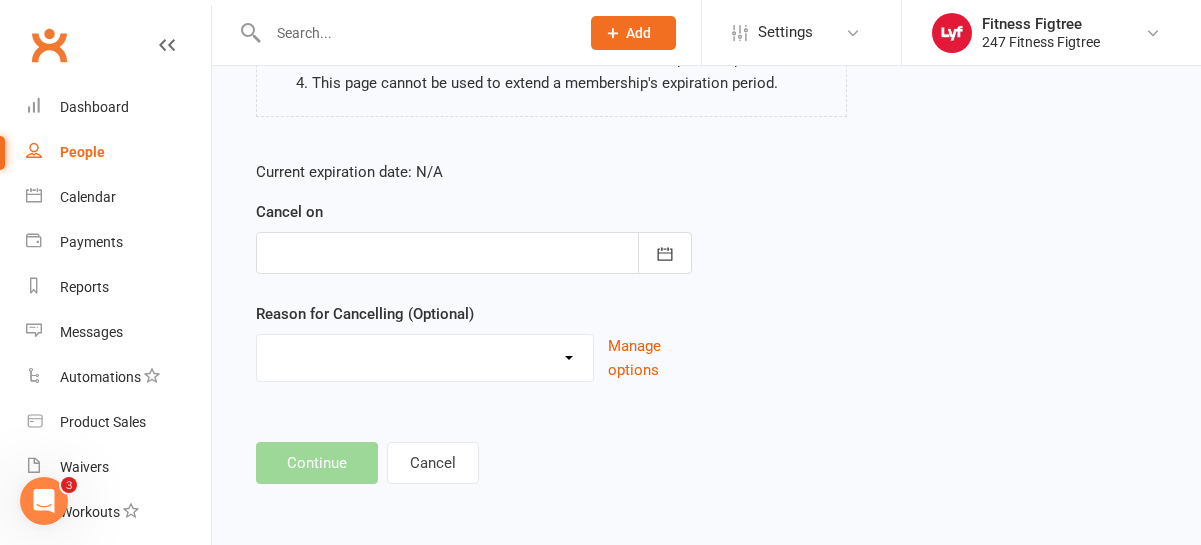 scroll, scrollTop: 0, scrollLeft: 0, axis: both 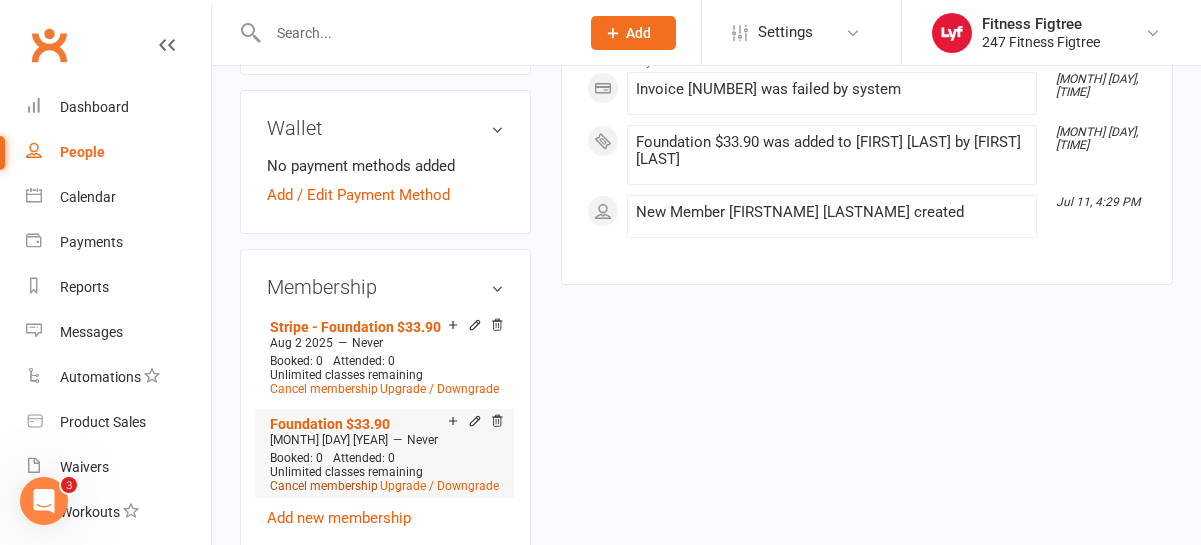 click on "Cancel membership" at bounding box center [324, 486] 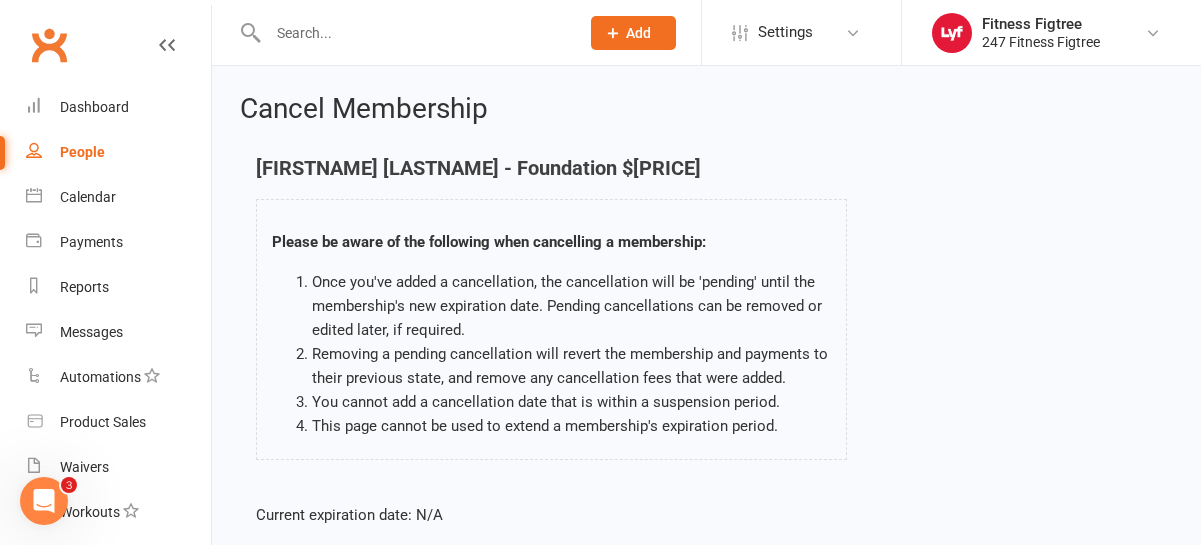 scroll, scrollTop: 343, scrollLeft: 0, axis: vertical 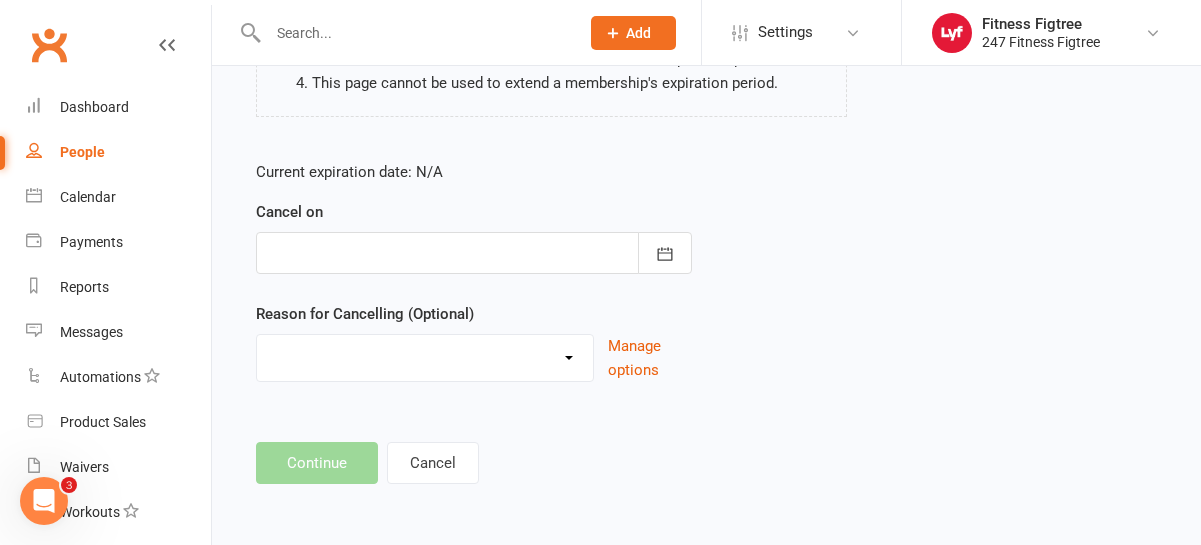 click at bounding box center [474, 253] 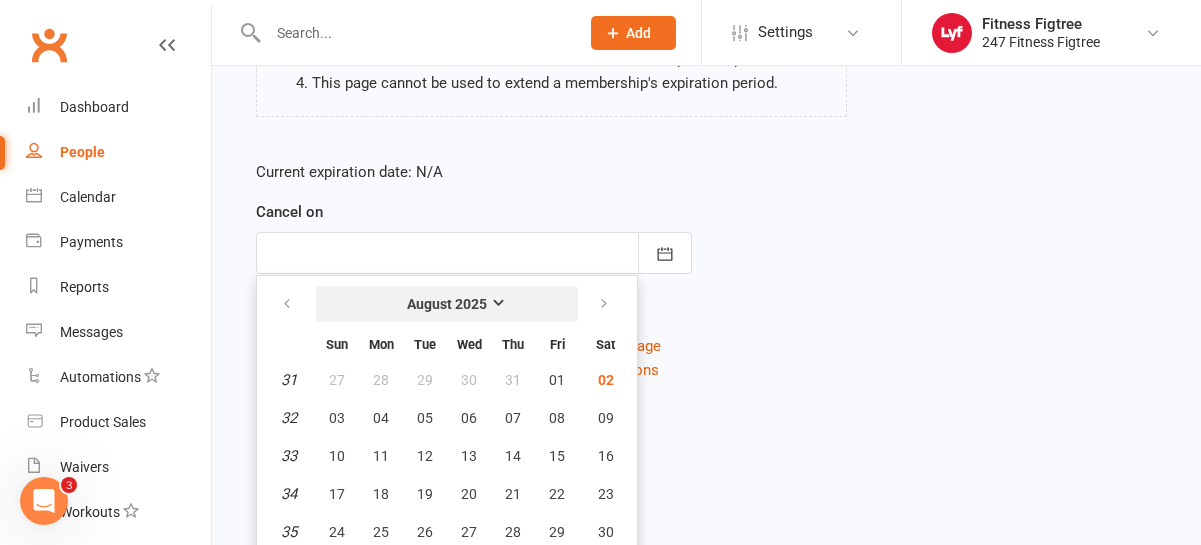 scroll, scrollTop: 388, scrollLeft: 0, axis: vertical 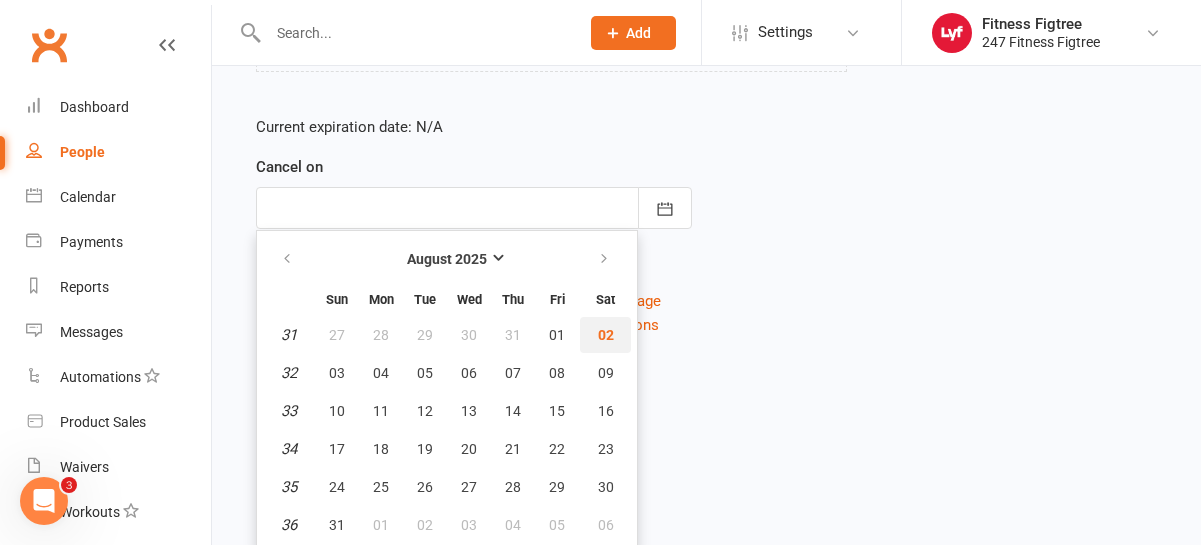 click on "02" at bounding box center (605, 335) 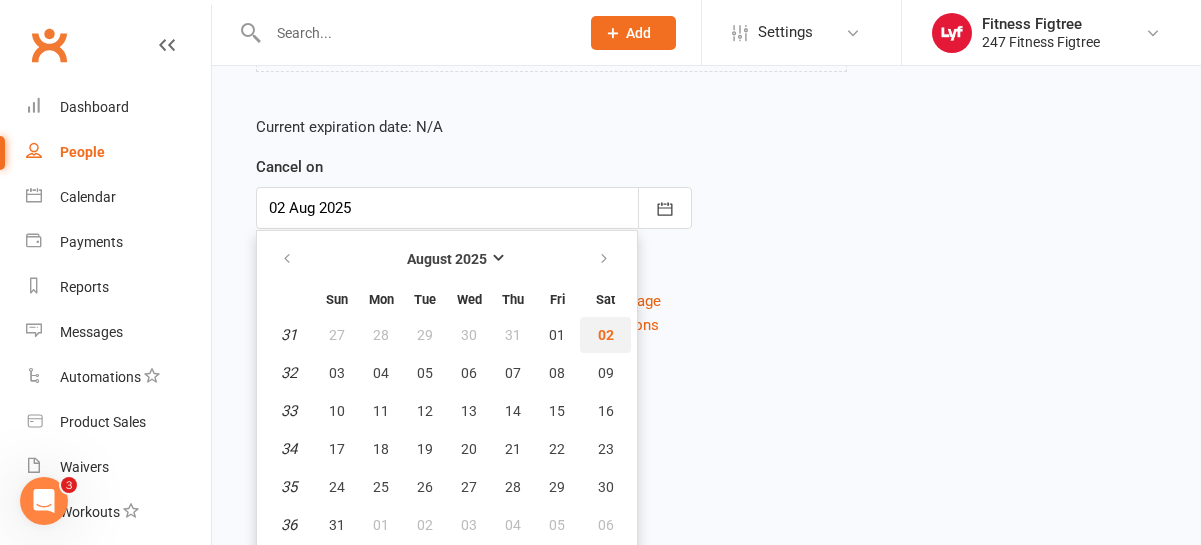 scroll, scrollTop: 343, scrollLeft: 0, axis: vertical 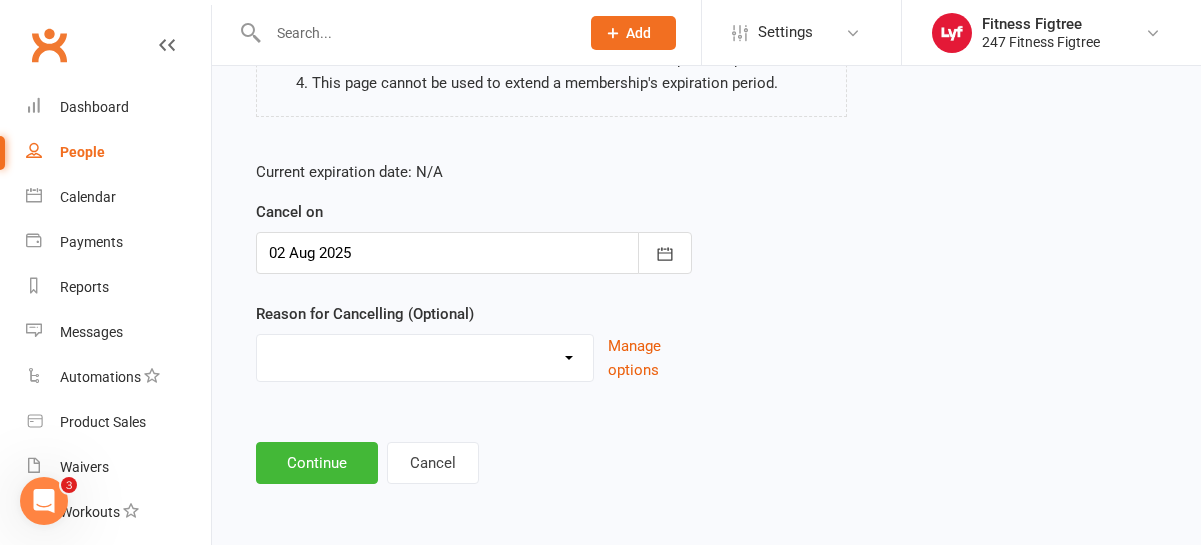 click on "Holiday Injury Stripe Migration The Great Migration  Other reason" at bounding box center (425, 355) 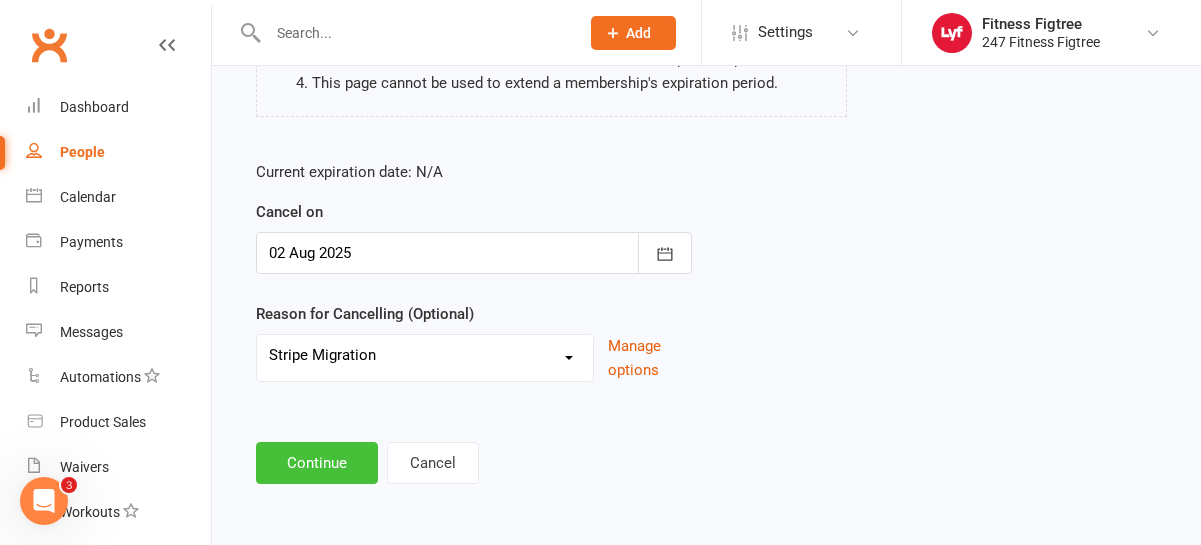 click on "Continue" at bounding box center (317, 463) 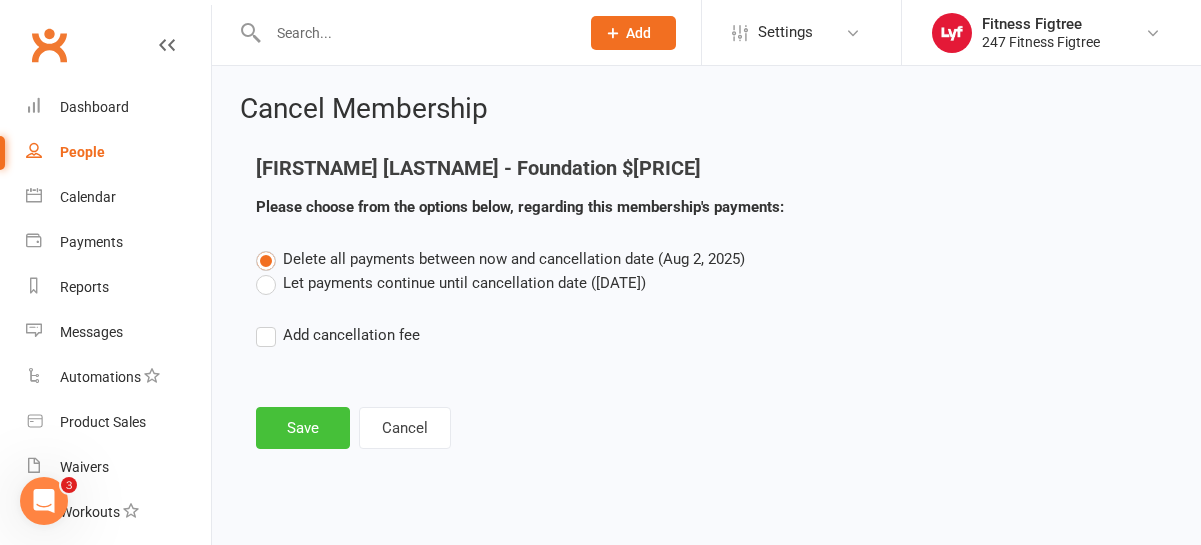 click on "Save" at bounding box center [303, 428] 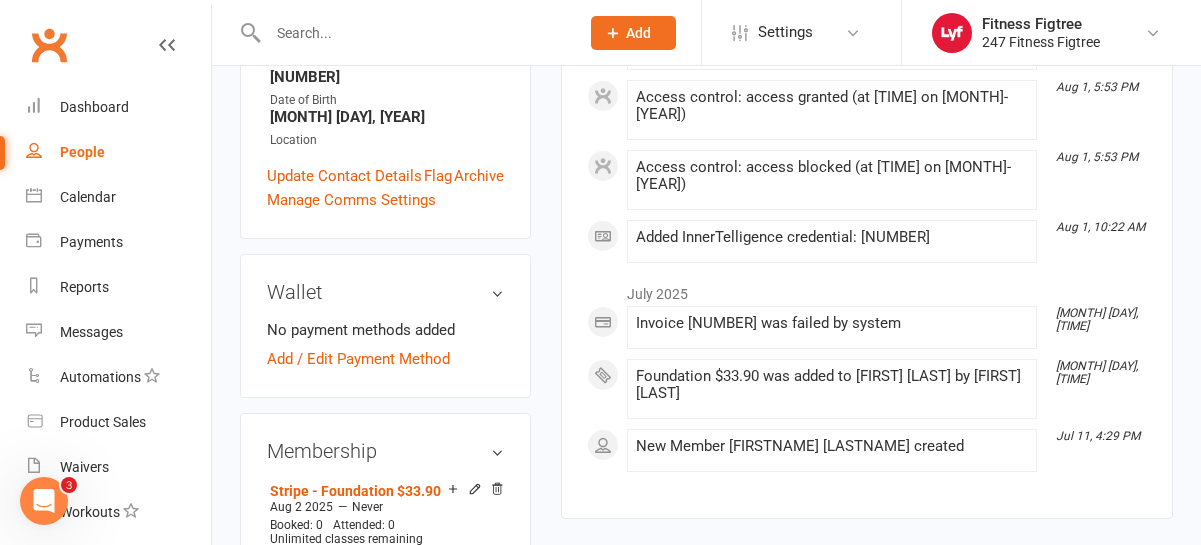 scroll, scrollTop: 0, scrollLeft: 0, axis: both 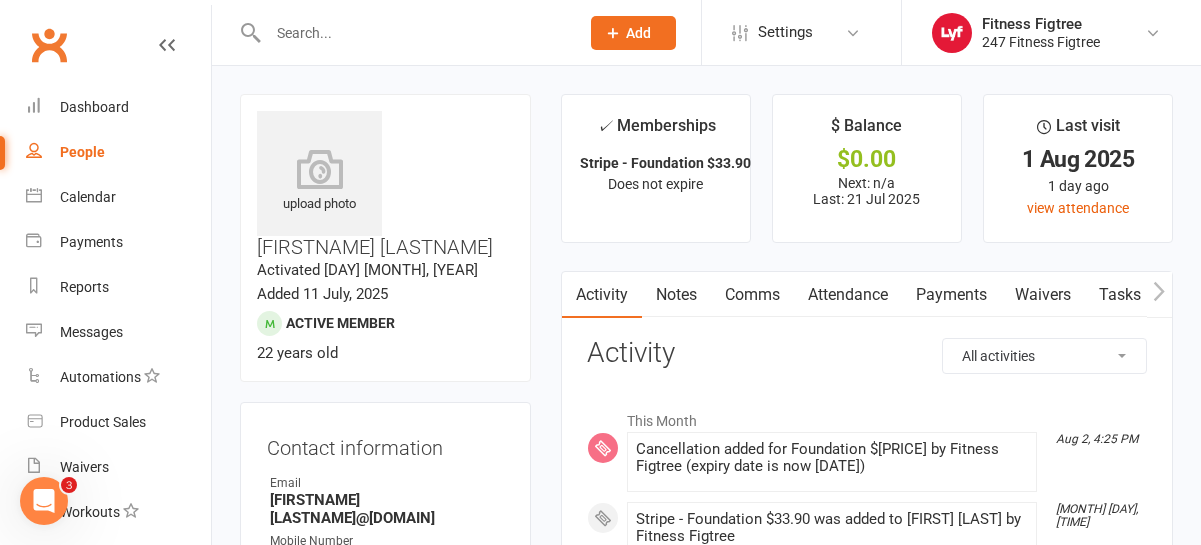 click at bounding box center (413, 33) 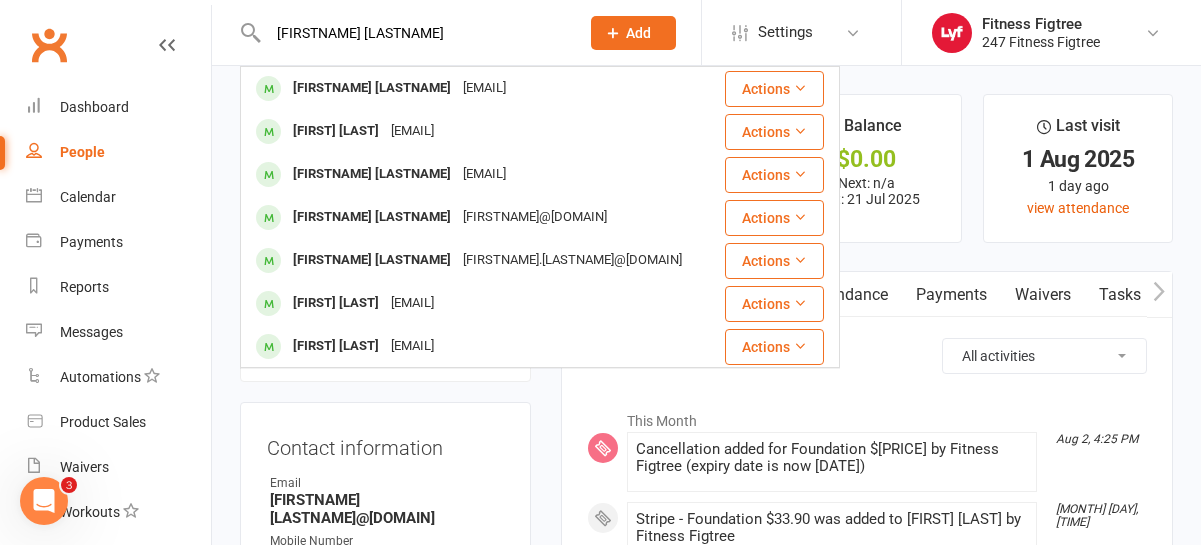type on "[FIRSTNAME] [LASTNAME]" 